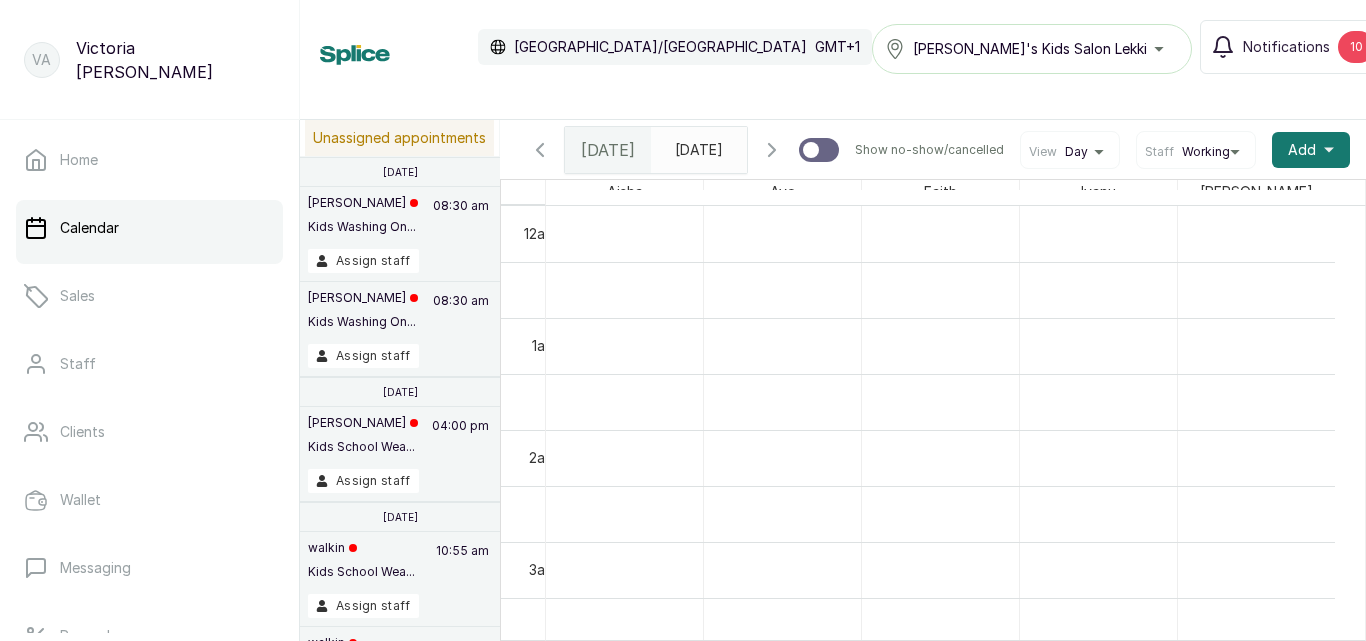 scroll, scrollTop: 0, scrollLeft: 0, axis: both 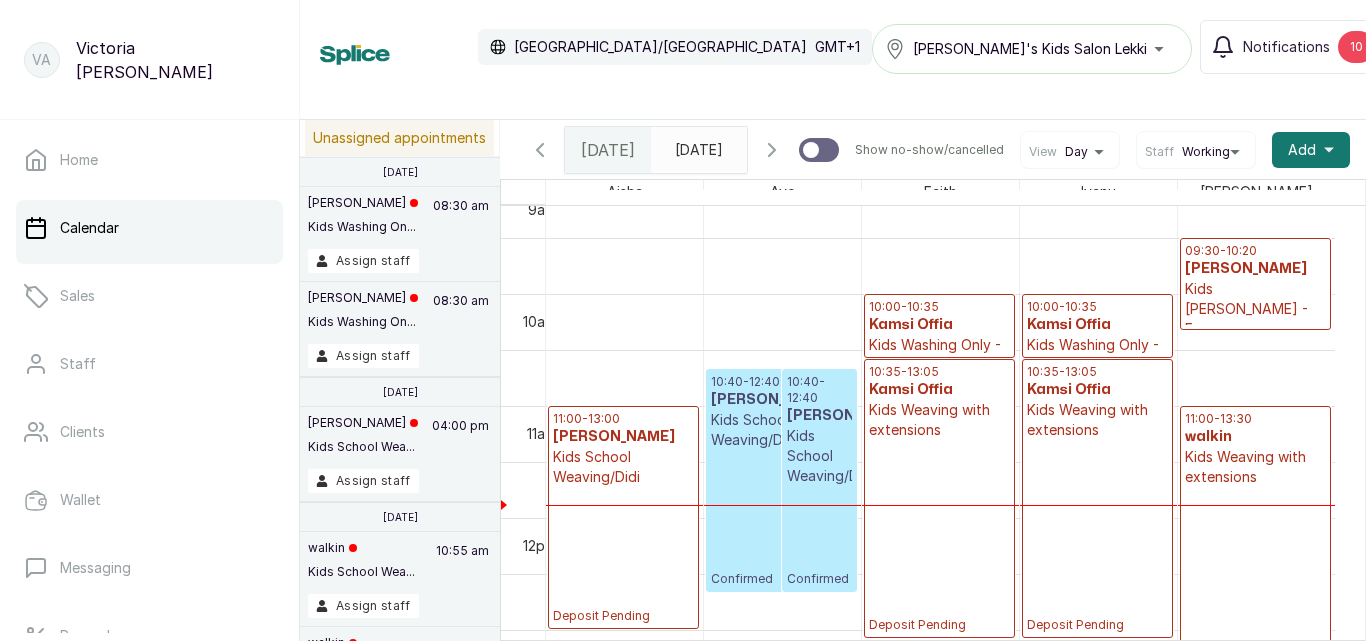 click on "Kids [PERSON_NAME] - From" at bounding box center [1255, 309] 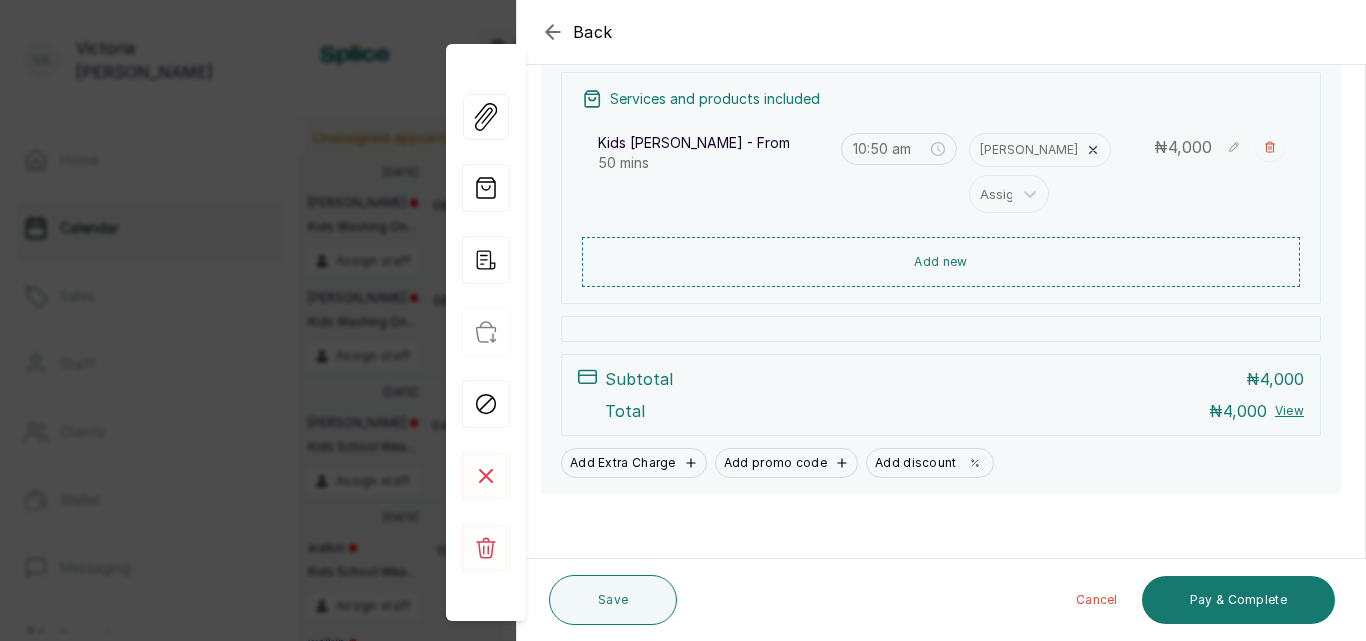 scroll, scrollTop: 299, scrollLeft: 0, axis: vertical 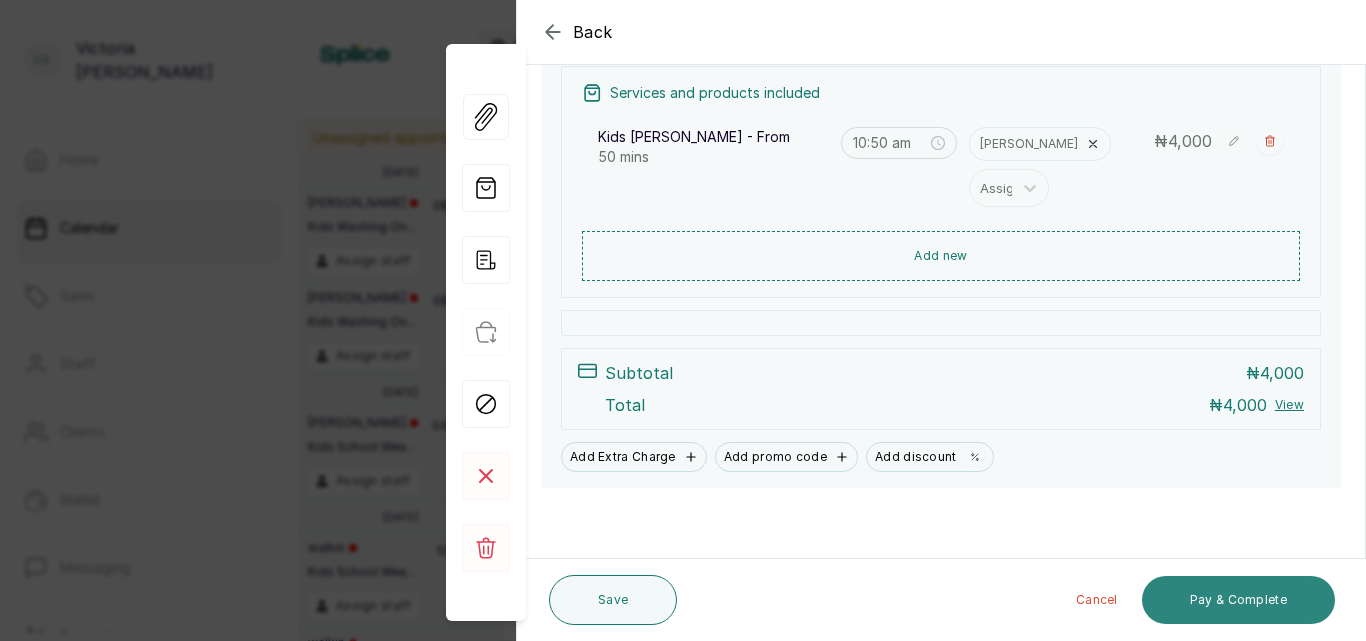 click on "Pay & Complete" at bounding box center [1238, 600] 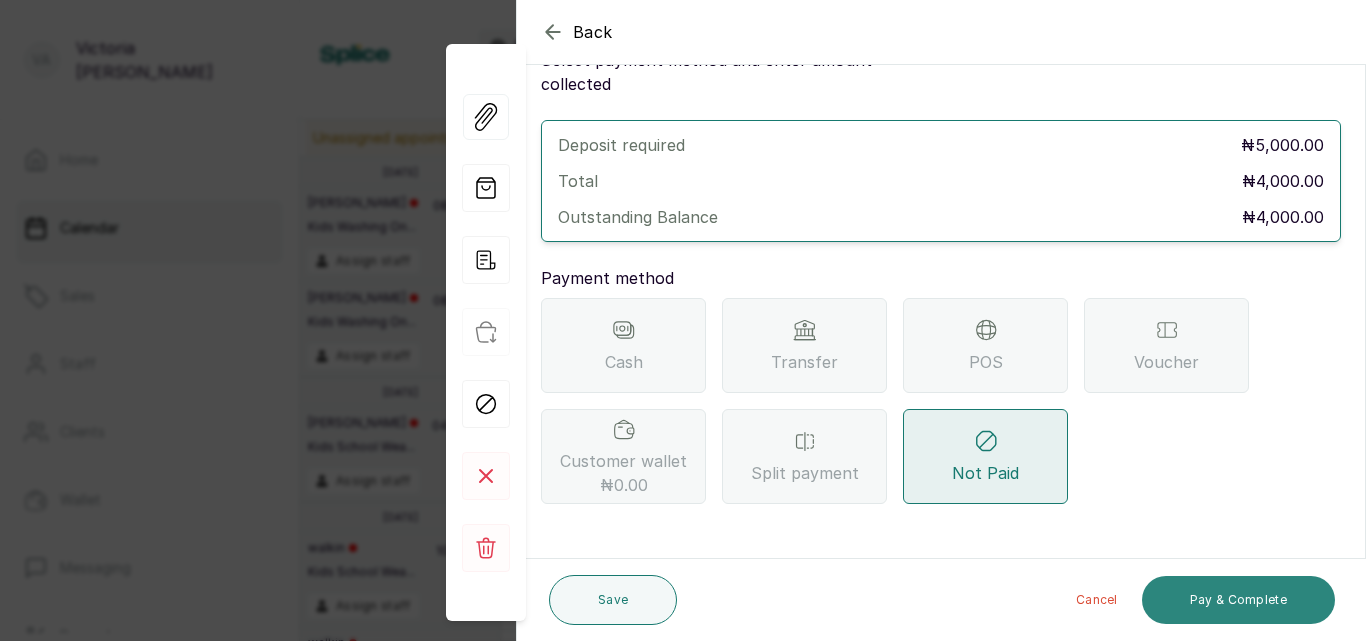 scroll, scrollTop: 57, scrollLeft: 0, axis: vertical 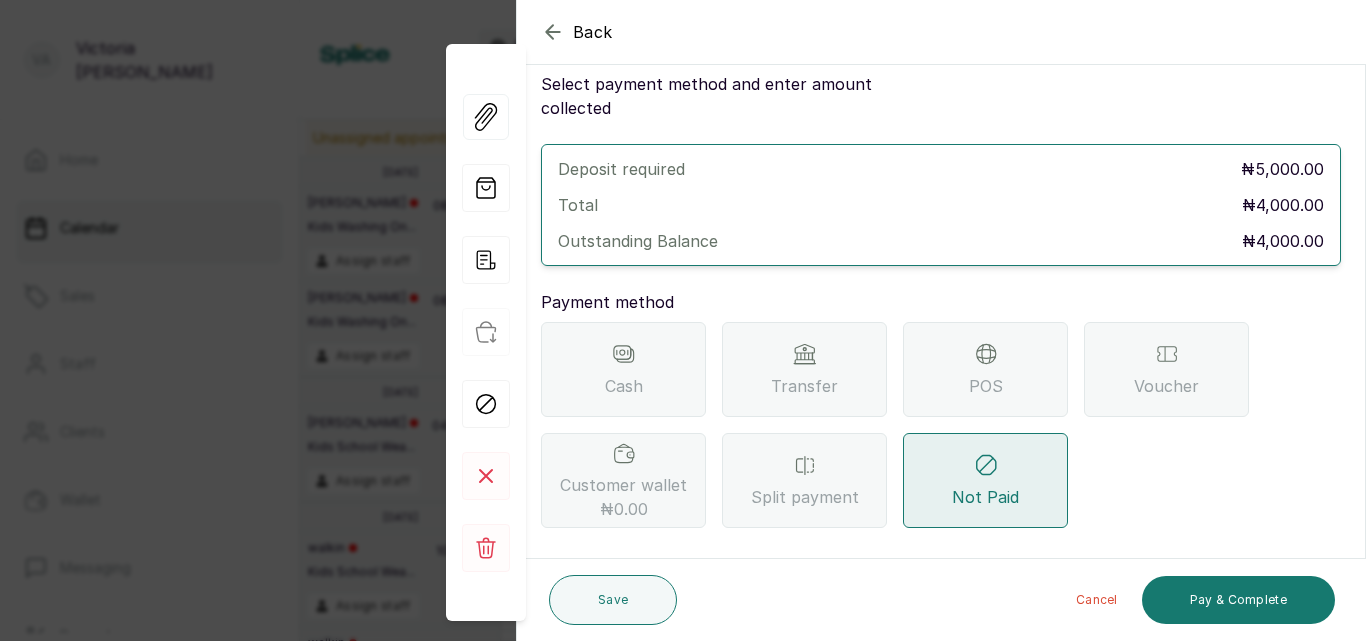 click on "Transfer" at bounding box center (804, 369) 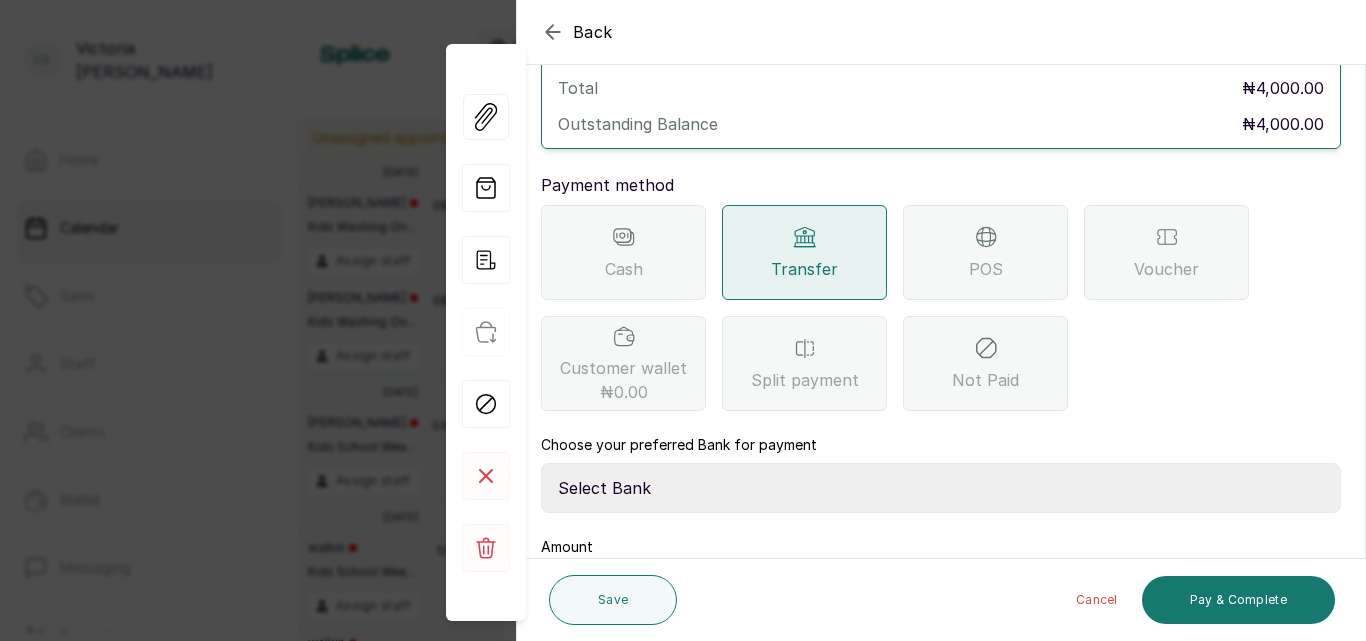 scroll, scrollTop: 276, scrollLeft: 0, axis: vertical 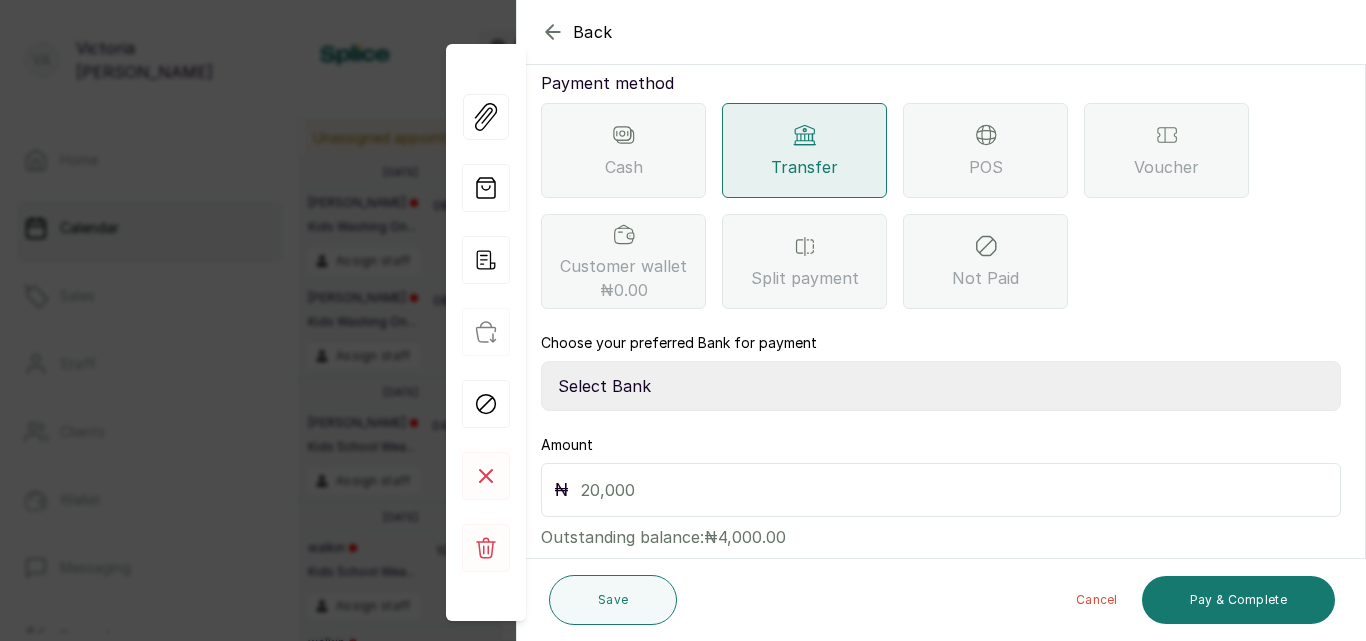click on "Transfer" at bounding box center (804, 150) 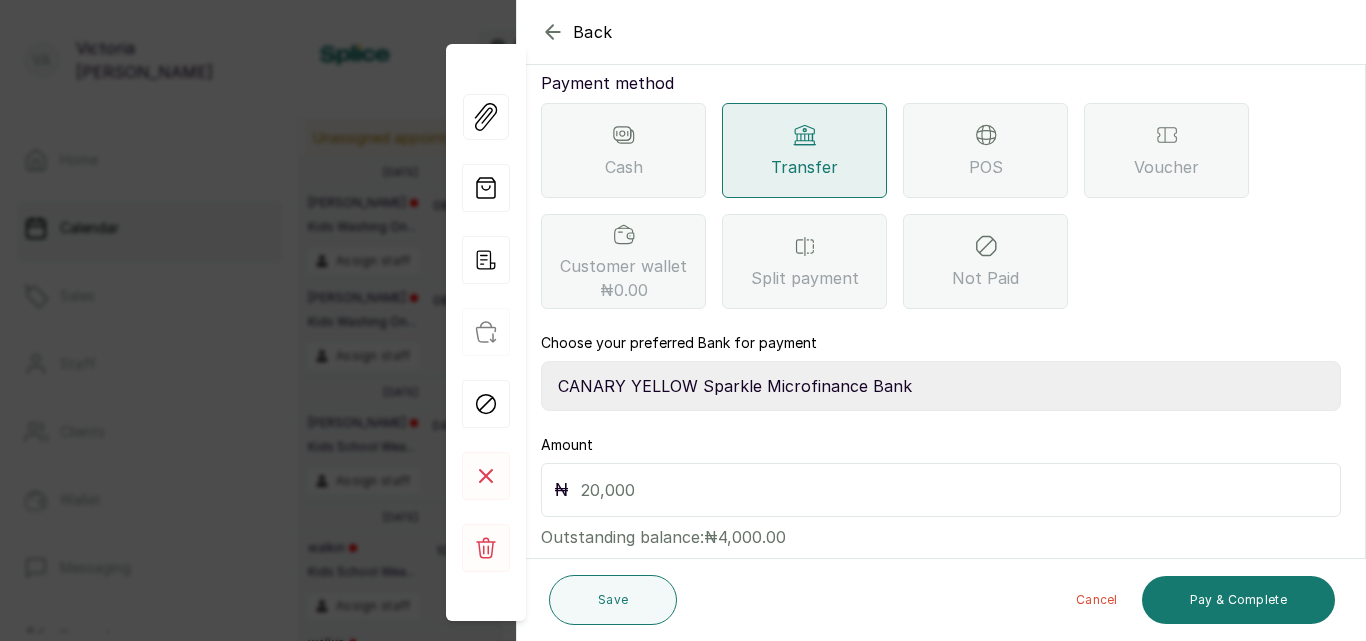 click on "Select Bank CANARY YELLOW Moniepoint MFB CANARY YELLOW Sparkle Microfinance Bank" at bounding box center [941, 386] 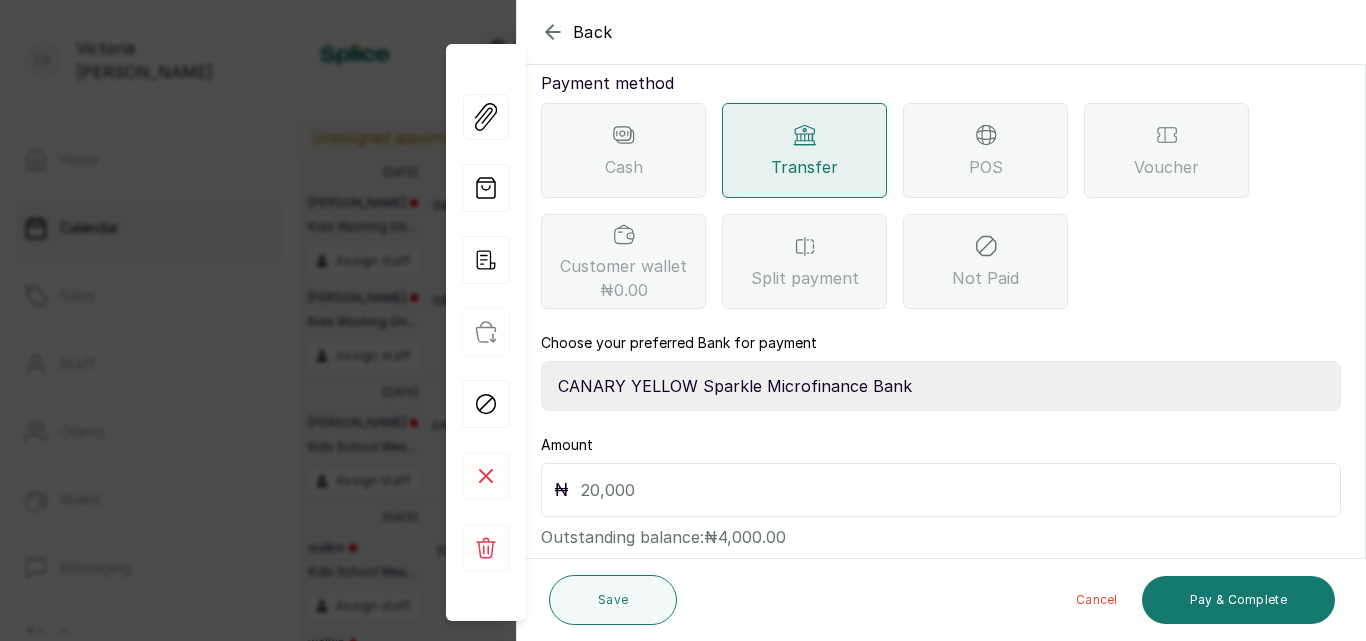 click at bounding box center [954, 490] 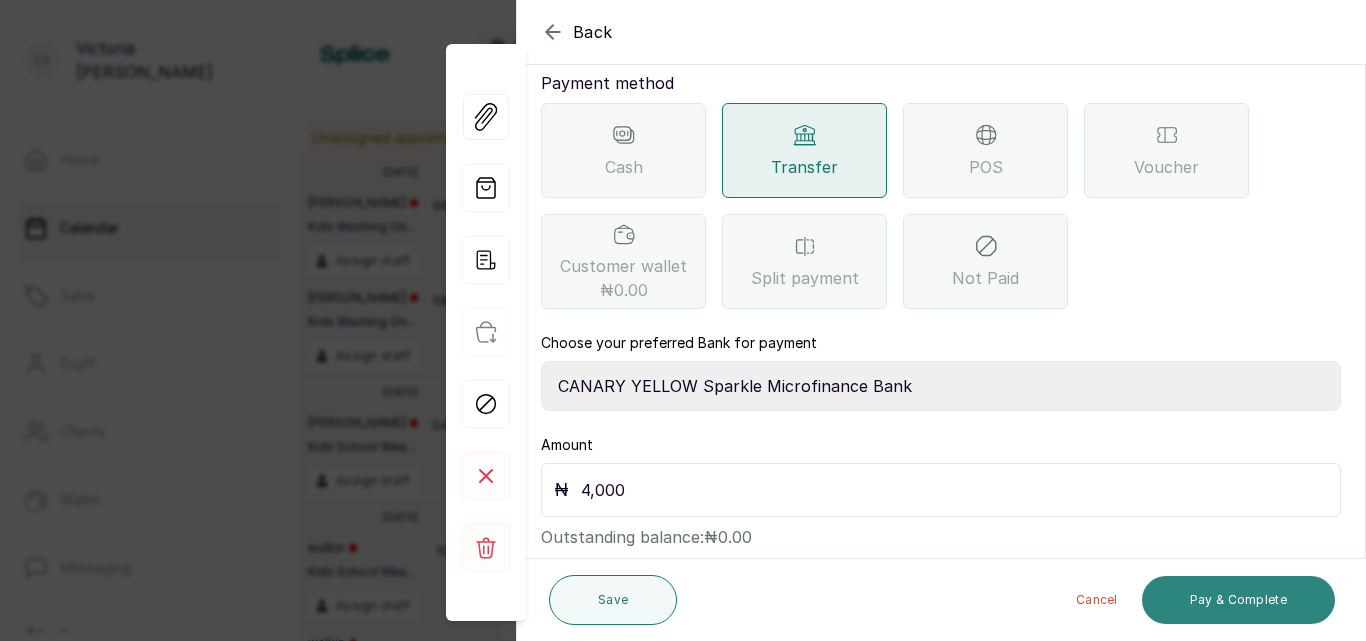 type on "4,000" 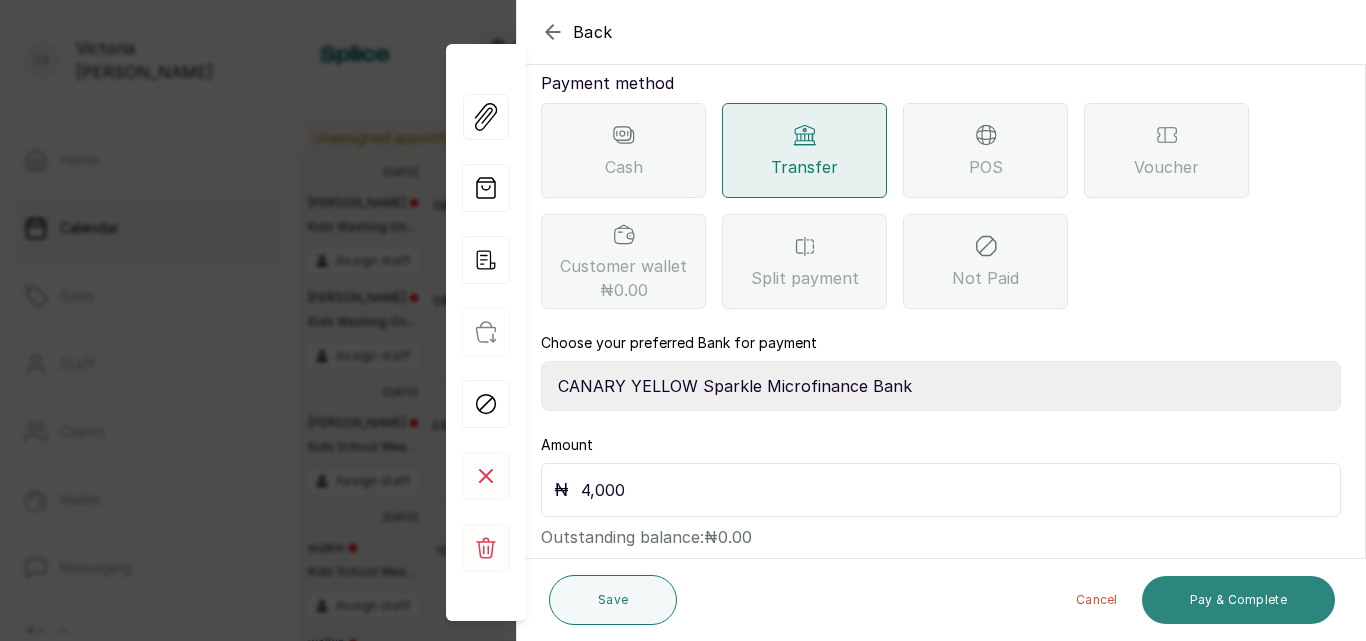 click on "Pay & Complete" at bounding box center (1238, 600) 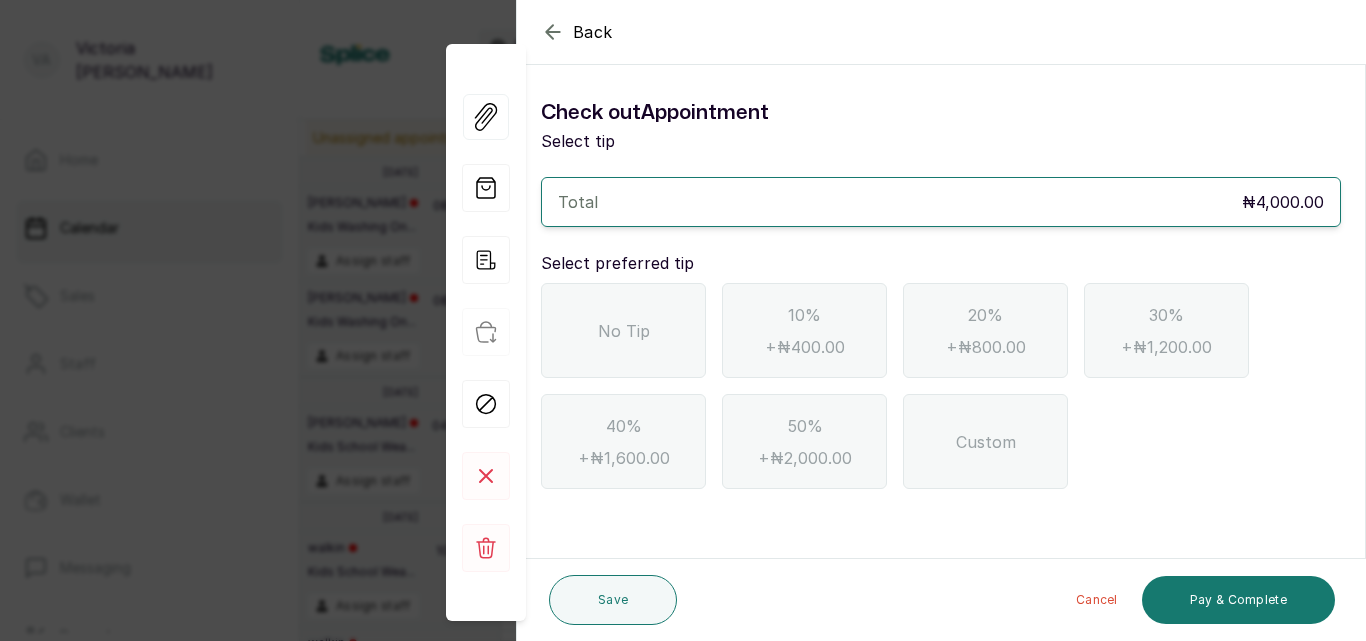 click on "No Tip" at bounding box center [624, 331] 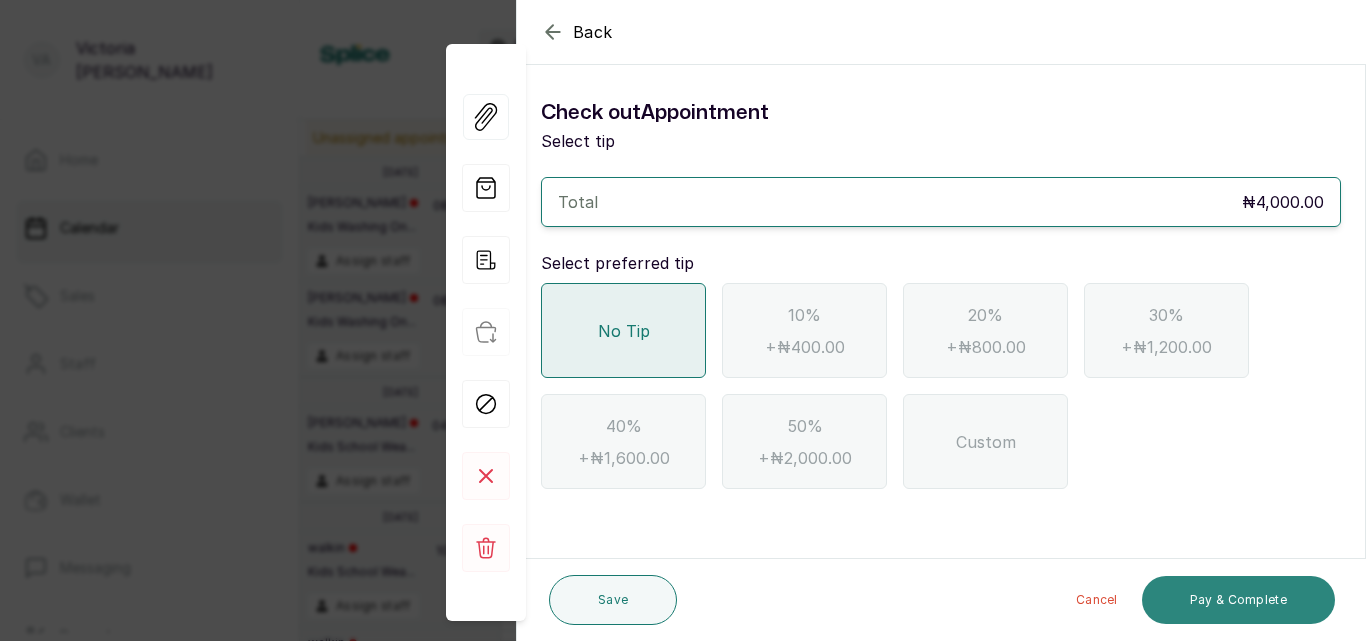 click on "Pay & Complete" at bounding box center [1238, 600] 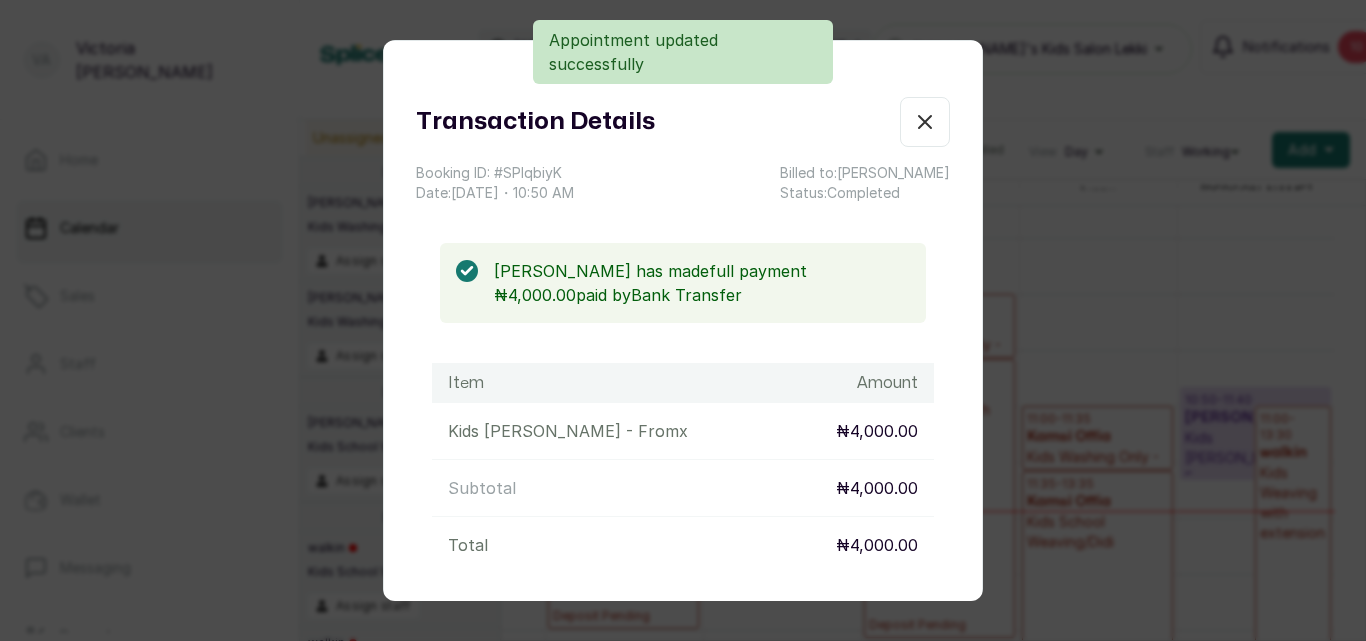 scroll, scrollTop: 673, scrollLeft: 0, axis: vertical 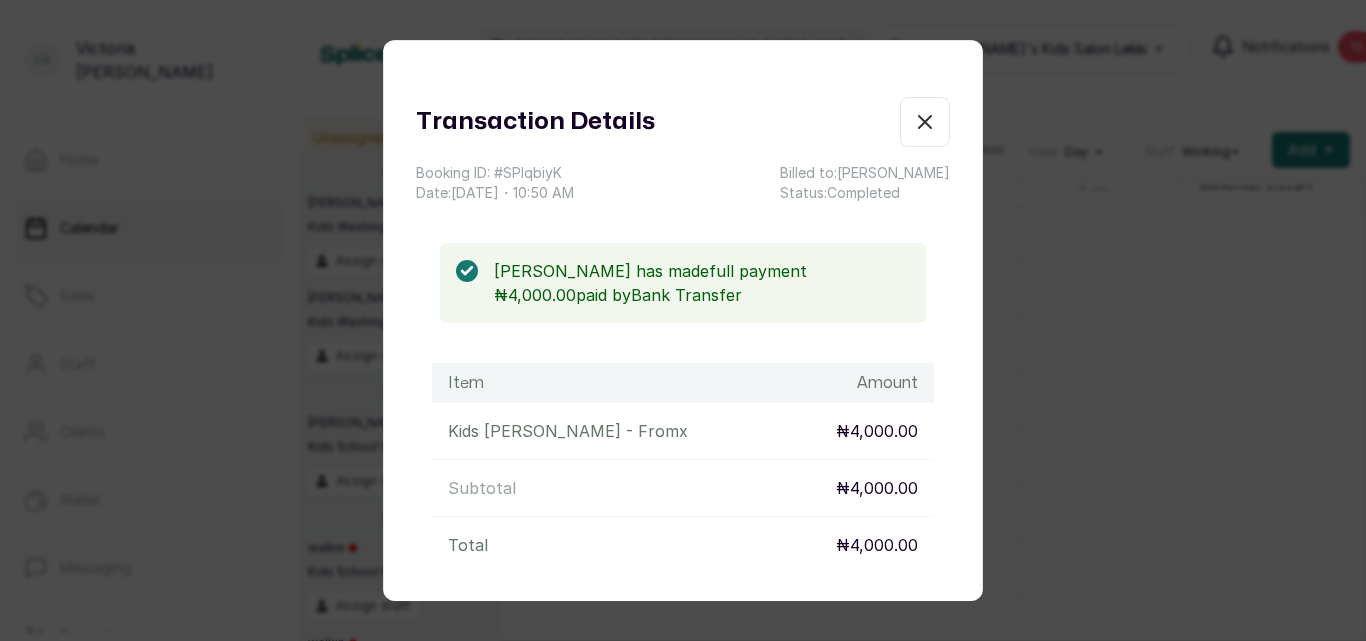 click 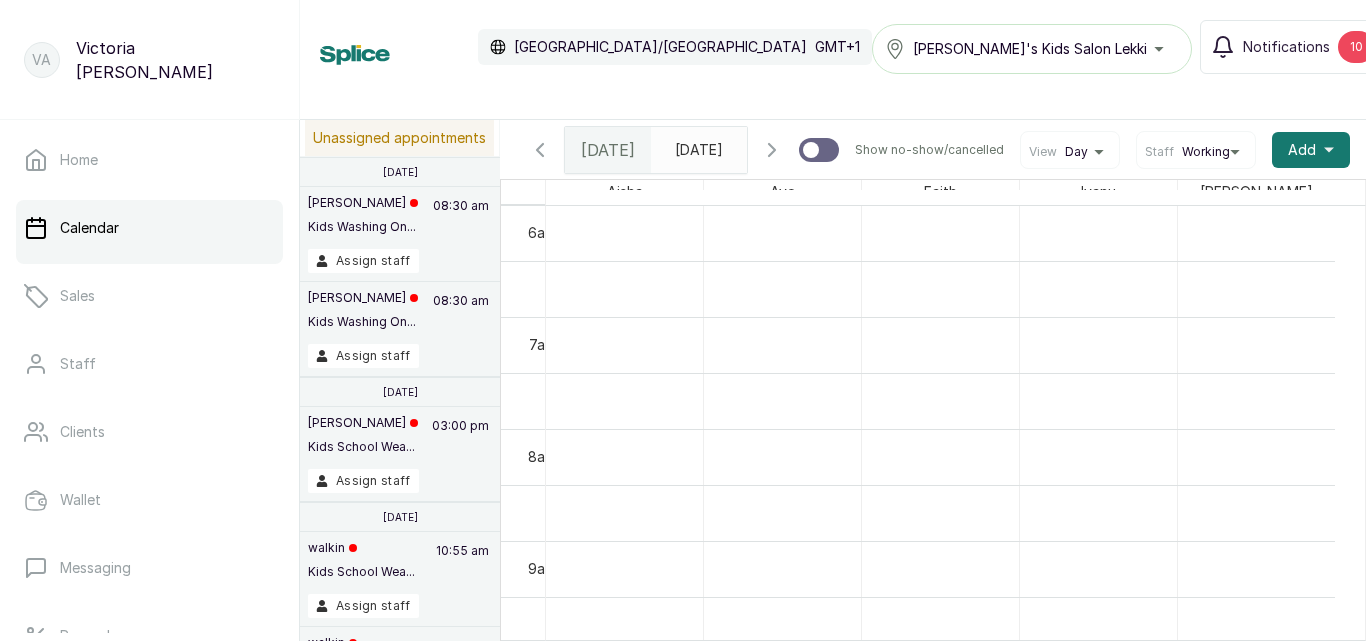 scroll, scrollTop: 653, scrollLeft: 0, axis: vertical 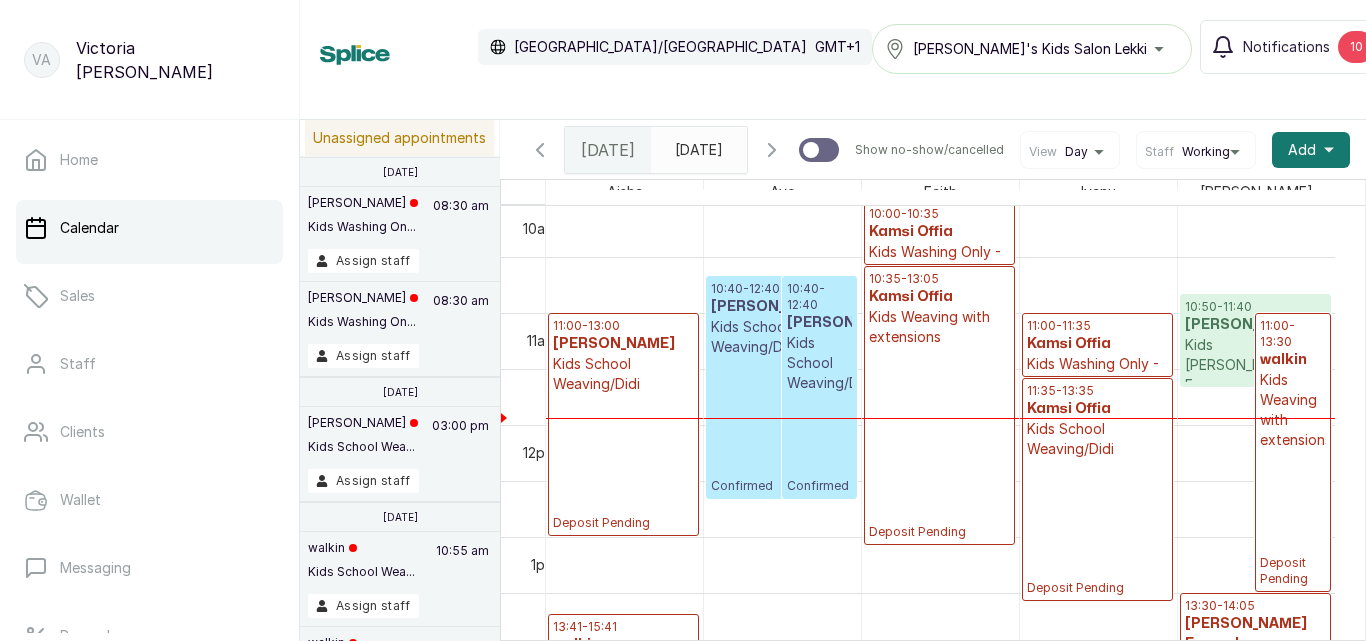 click on "[PERSON_NAME]" at bounding box center [1255, 325] 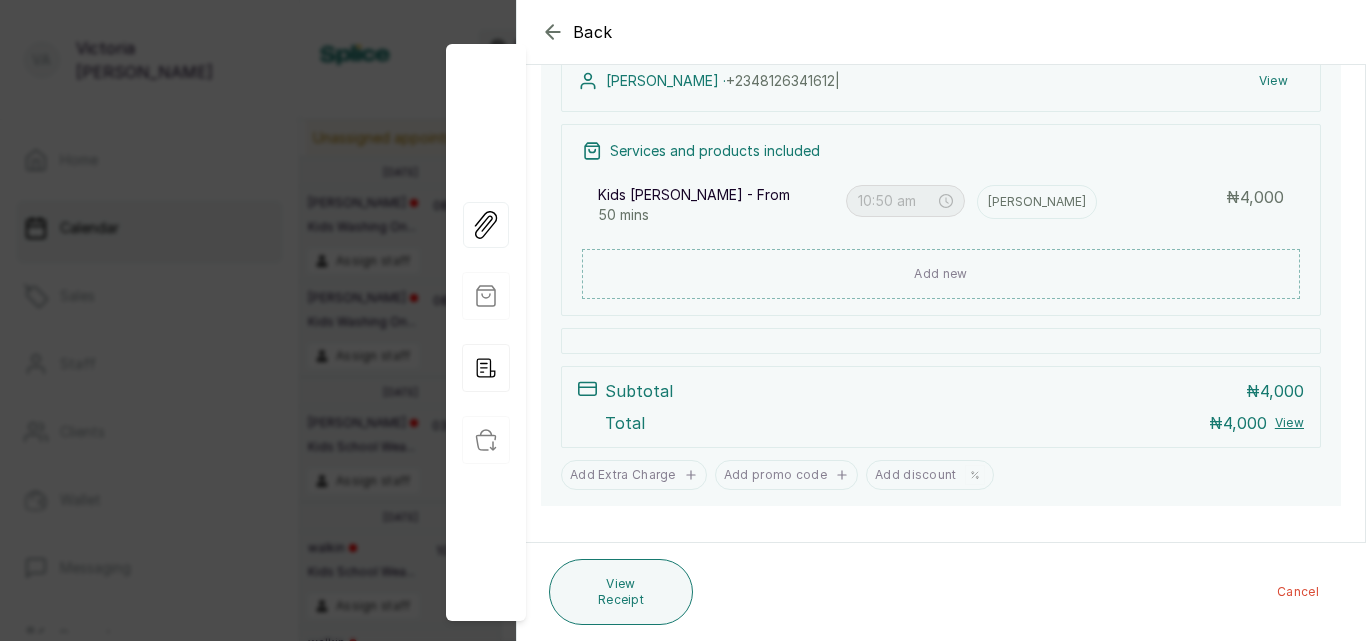 scroll, scrollTop: 339, scrollLeft: 0, axis: vertical 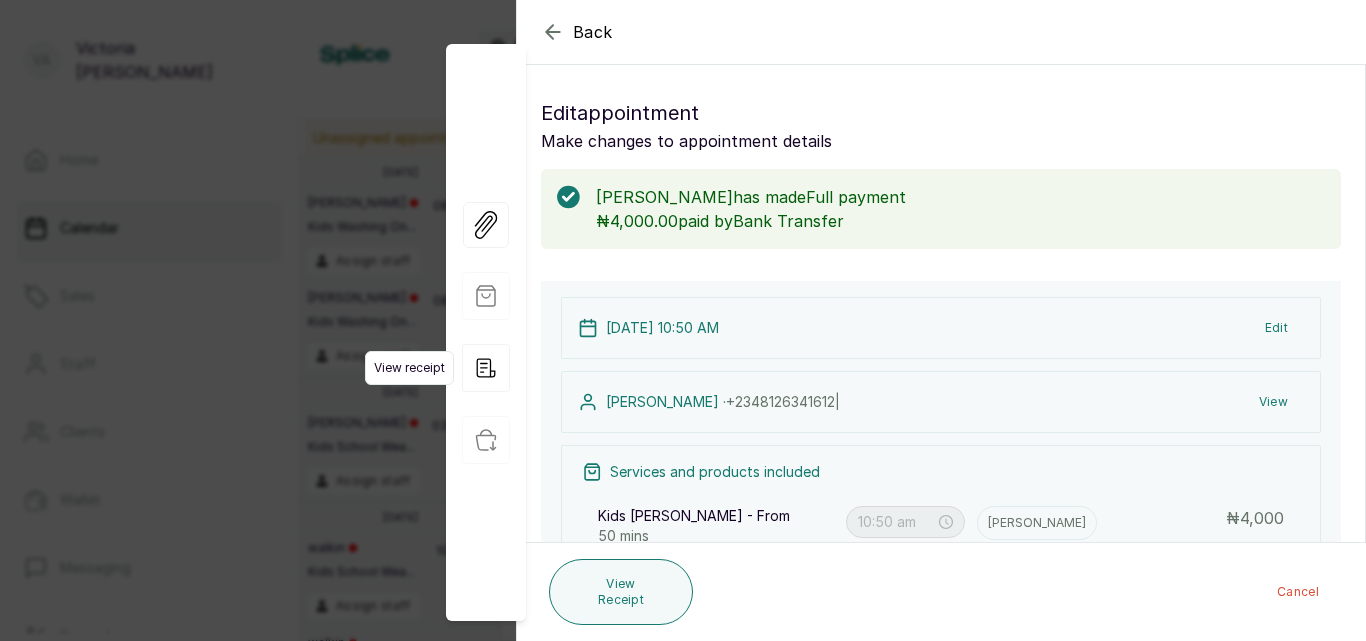 click 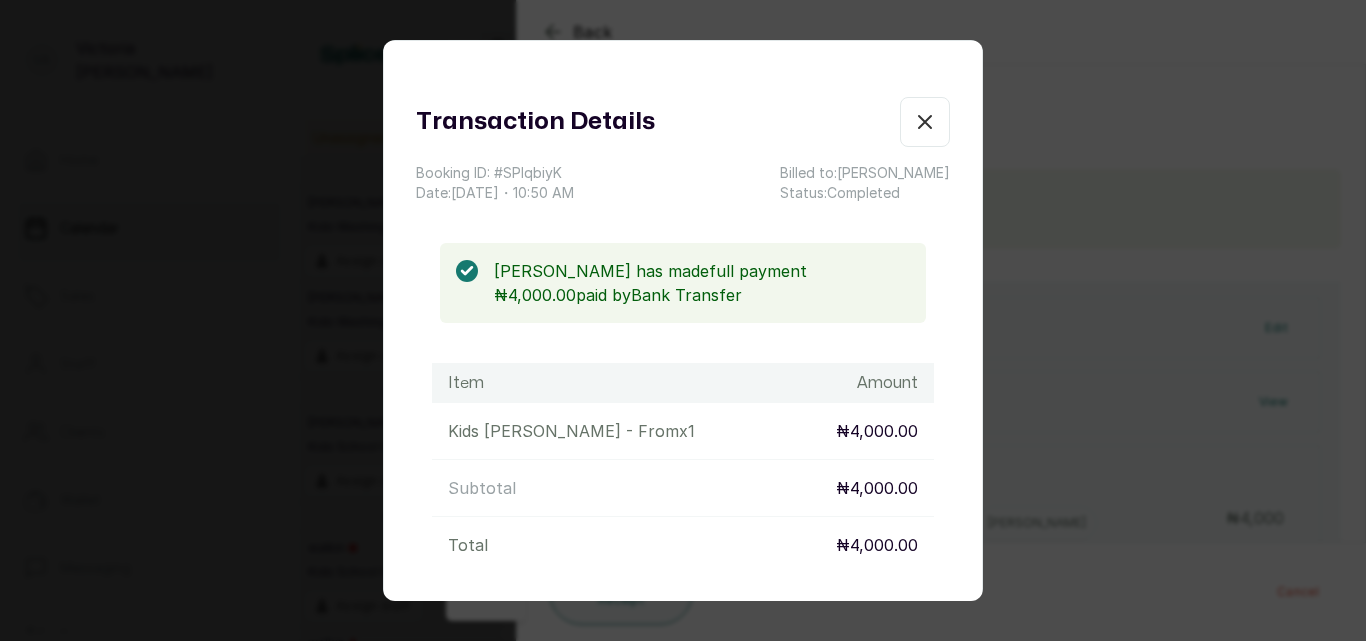 scroll, scrollTop: 177, scrollLeft: 0, axis: vertical 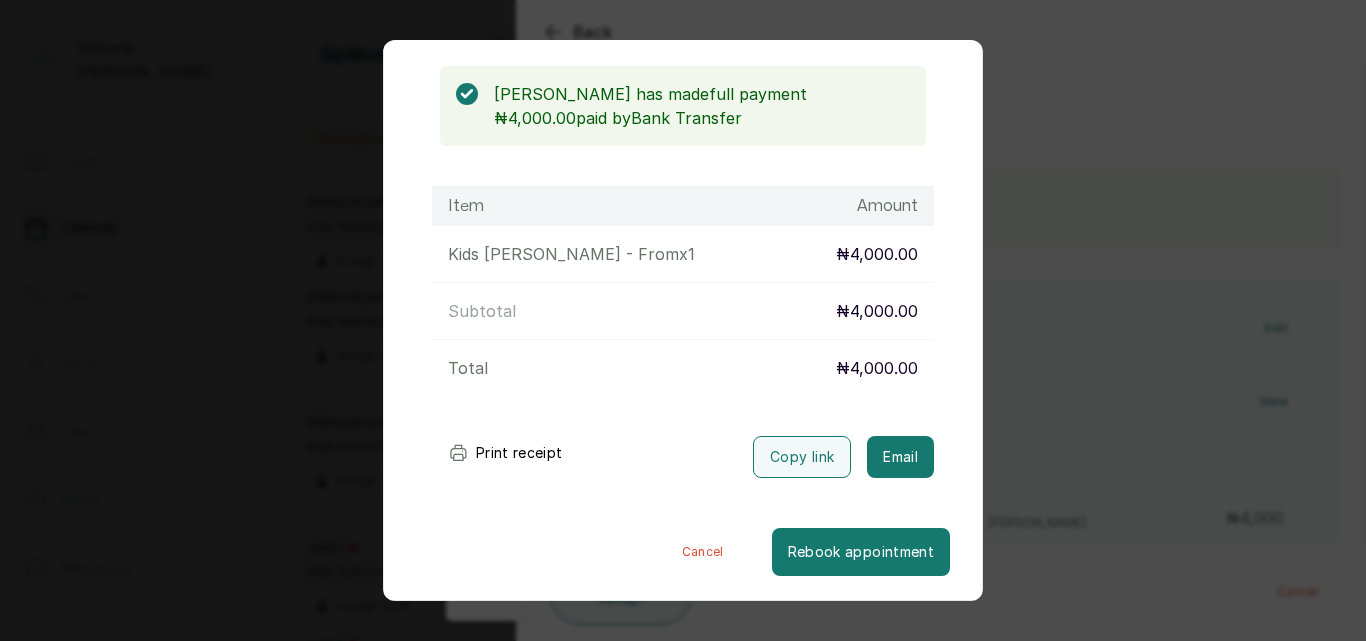 click on "Transaction Details Booking ID: # SPIqbiyK Date:  [DATE]  ・  10:50 AM Billed to:  [PERSON_NAME]   Status:  Completed [PERSON_NAME]    has made  full payment ₦4,000.00  paid by  Bank Transfer Item Amount Kids Tidy Styling - From  x 1 ₦4,000.00 Subtotal ₦4,000.00 Total ₦4,000.00  Print receipt Copy link Email Cancel Rebook appointment" at bounding box center [683, 320] 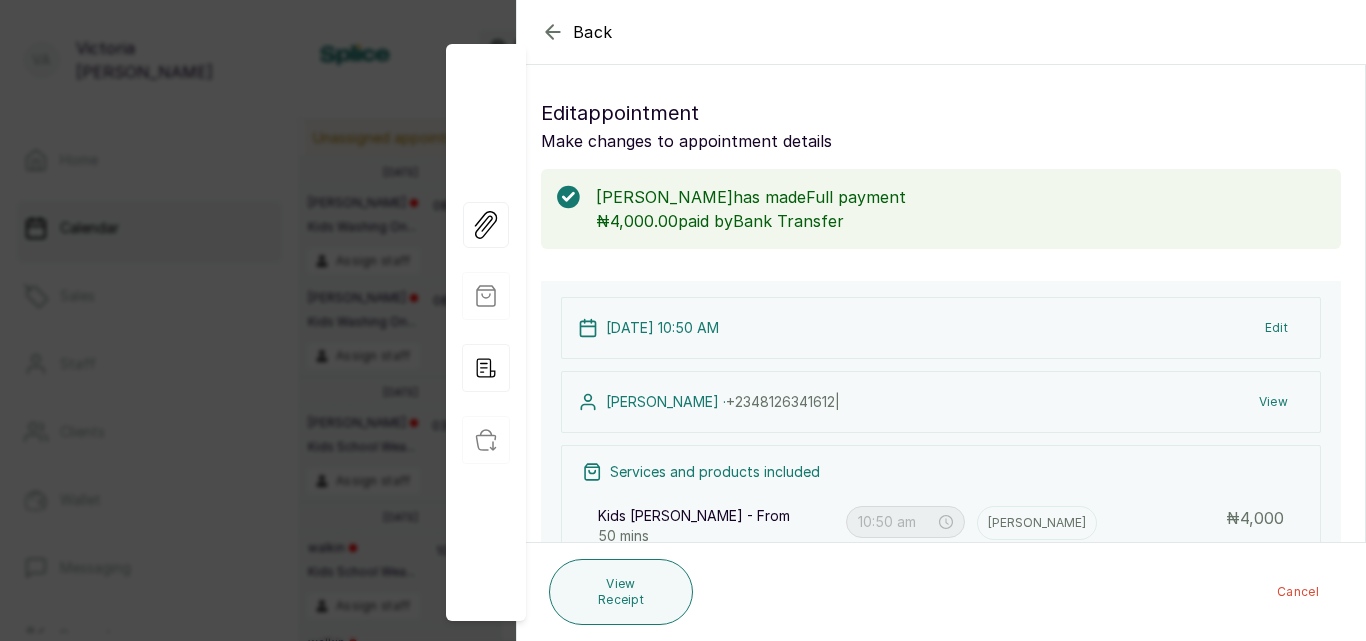 click 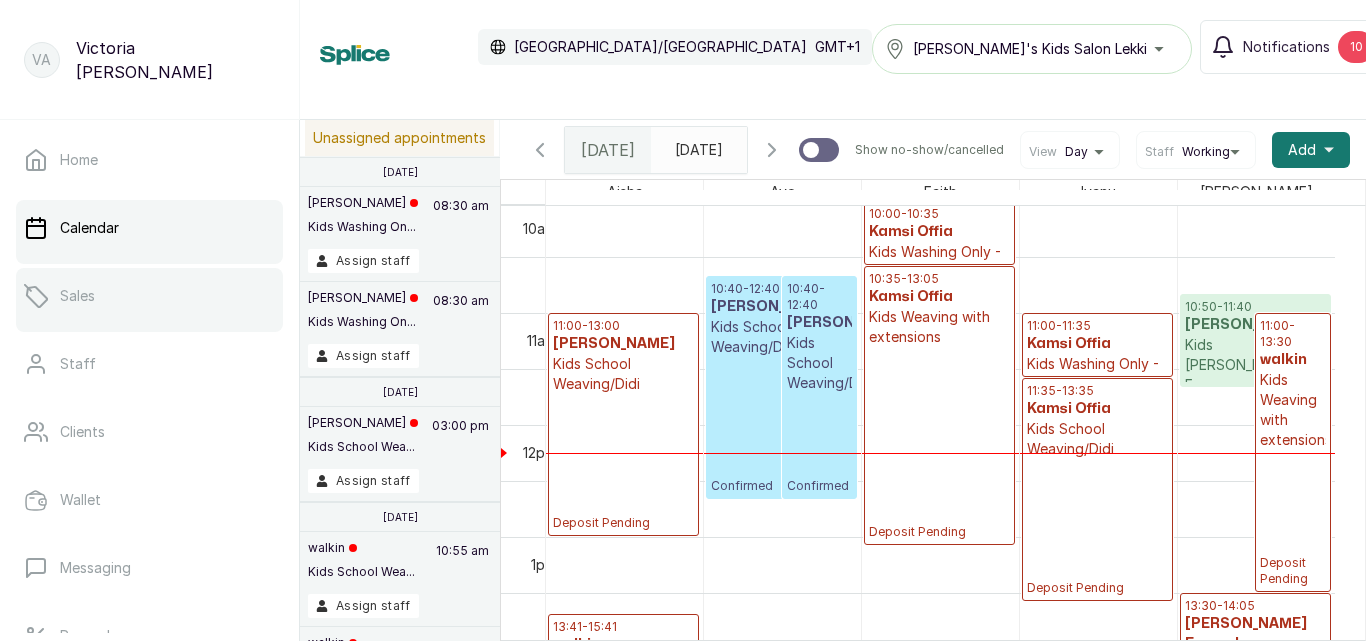 click on "Sales" at bounding box center [149, 296] 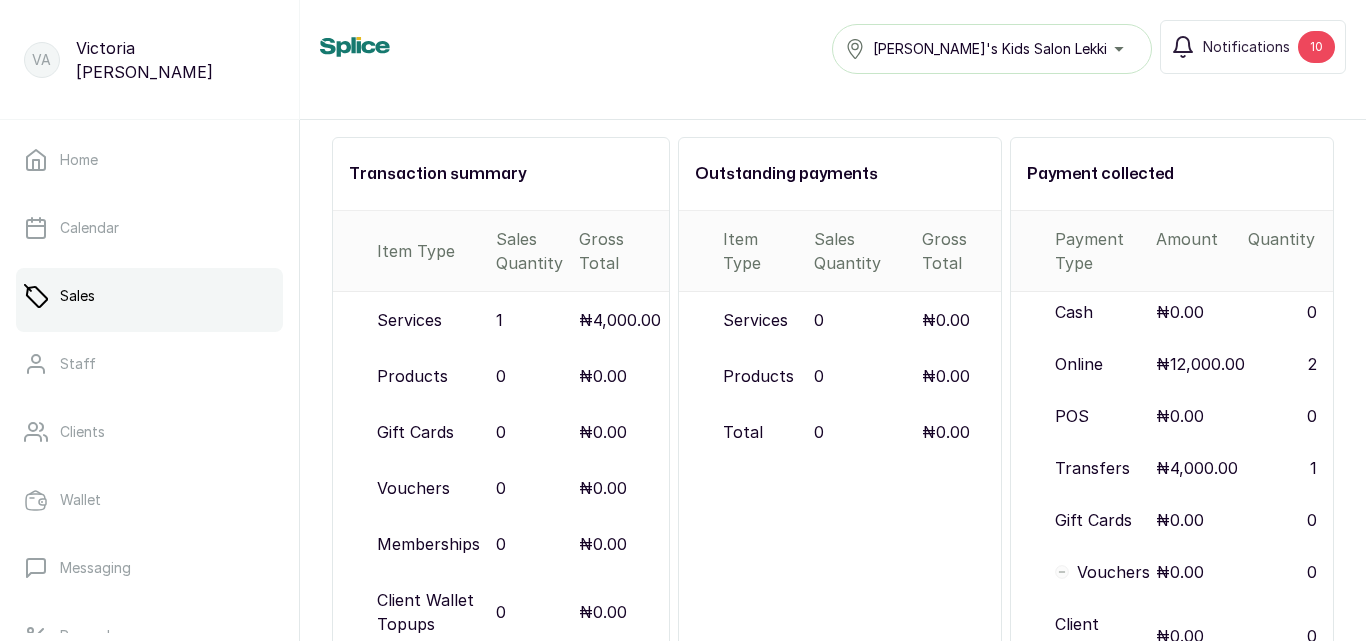 scroll, scrollTop: 205, scrollLeft: 0, axis: vertical 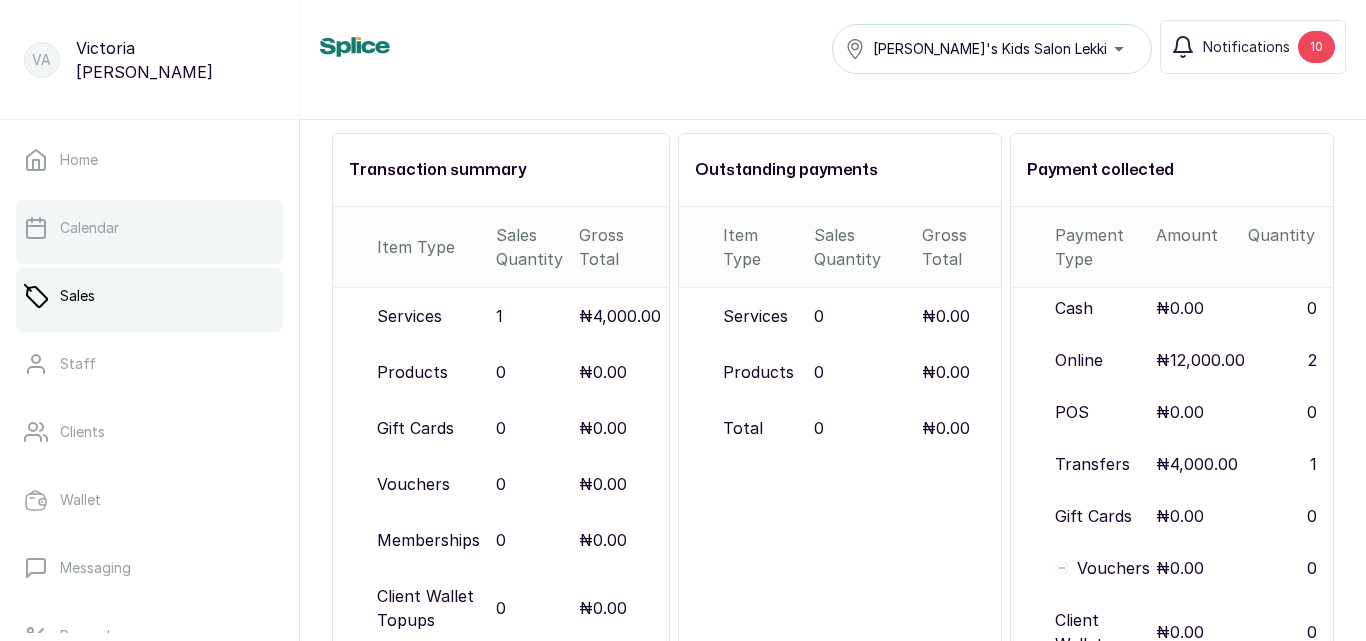 click on "Calendar" at bounding box center (149, 228) 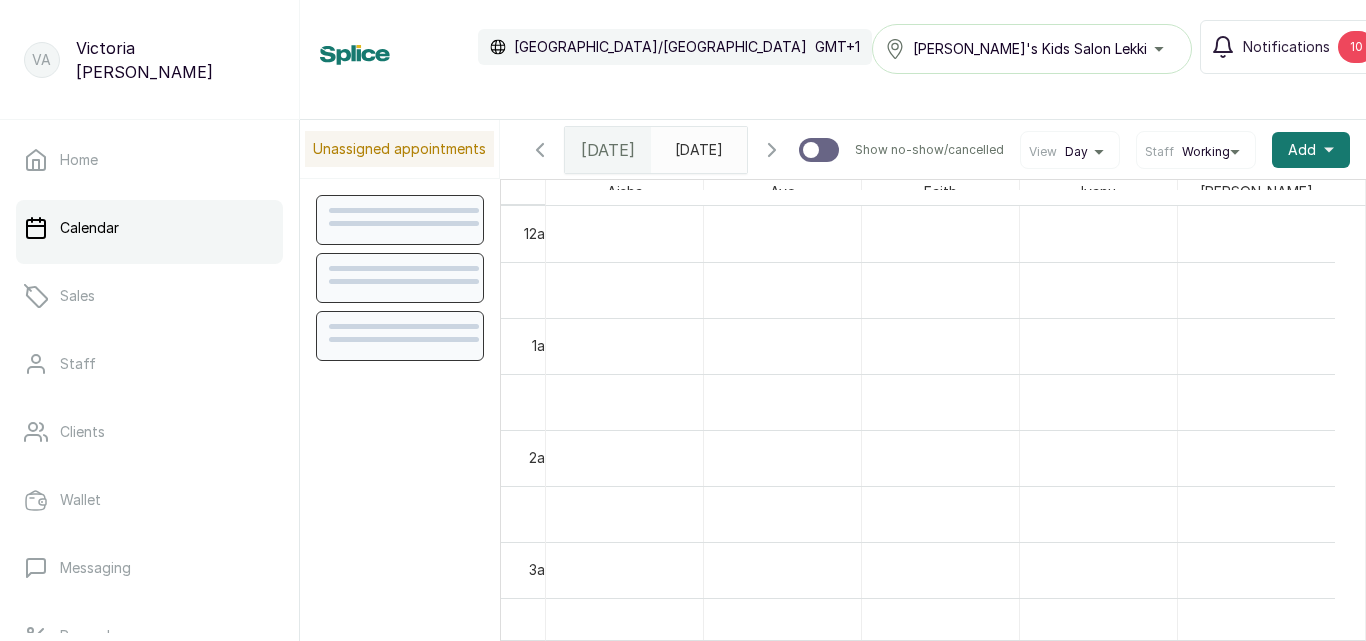scroll, scrollTop: 673, scrollLeft: 0, axis: vertical 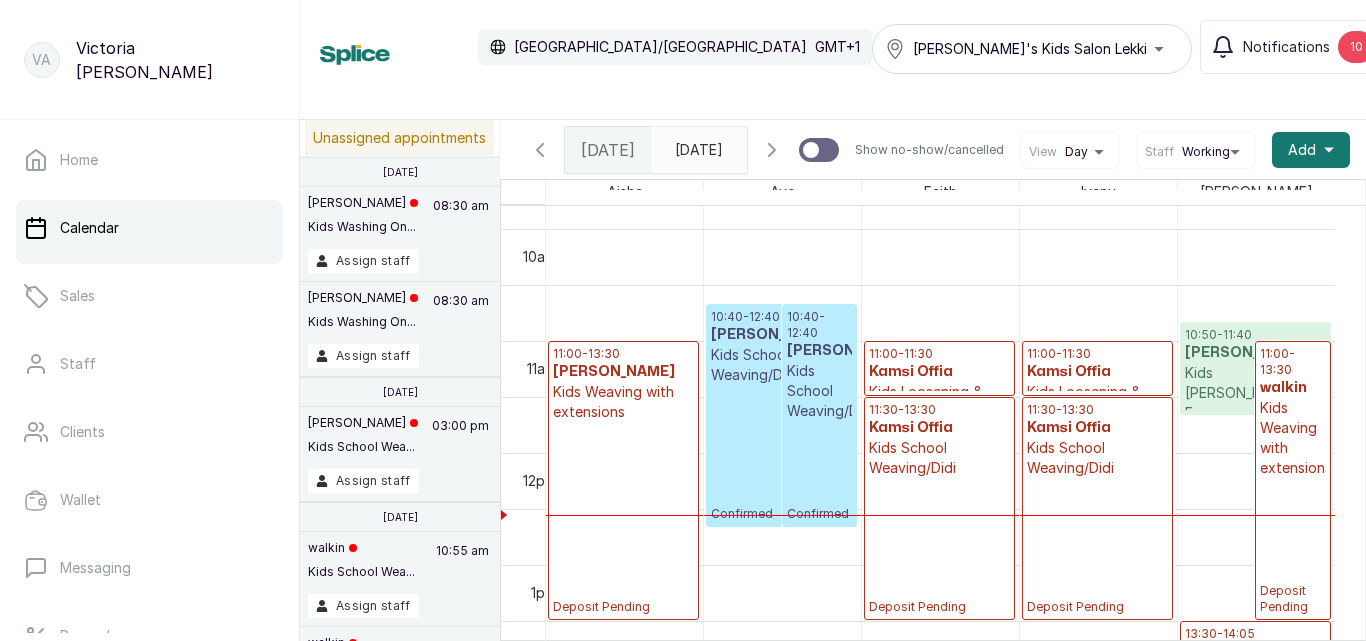 click on "10:40  -  12:40 [PERSON_NAME] Kids School Weaving/Didi Confirmed" at bounding box center (819, 415) 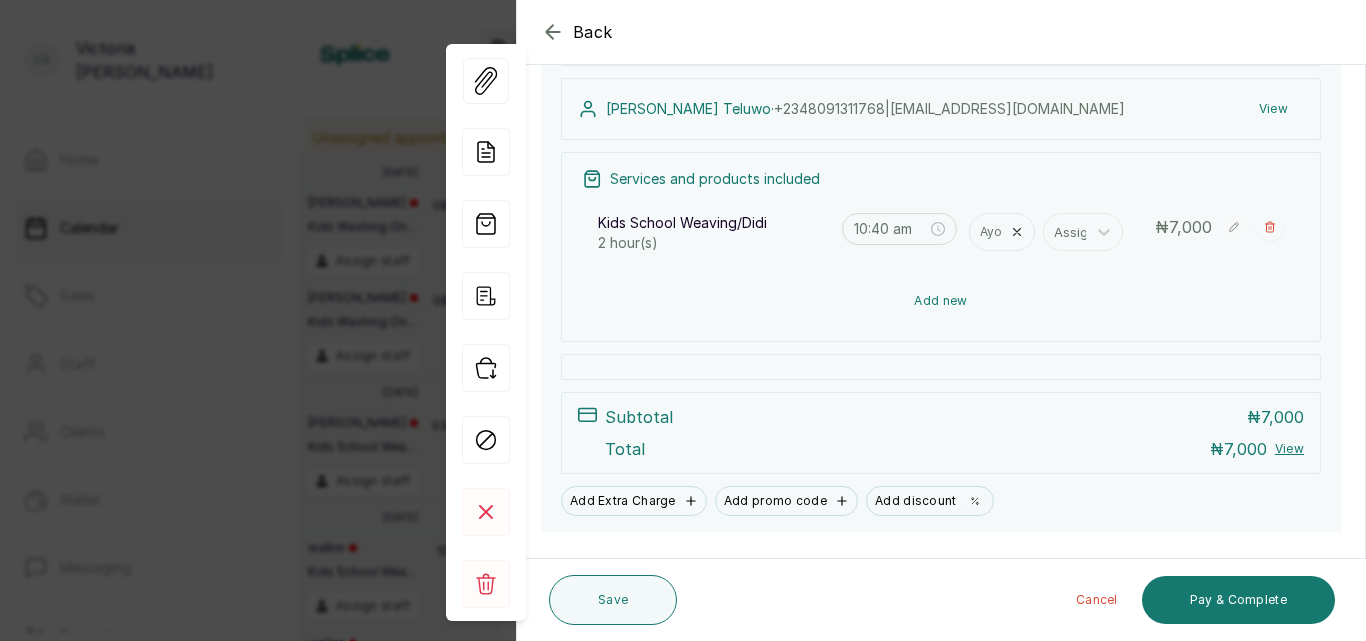 click on "Add new" at bounding box center (941, 301) 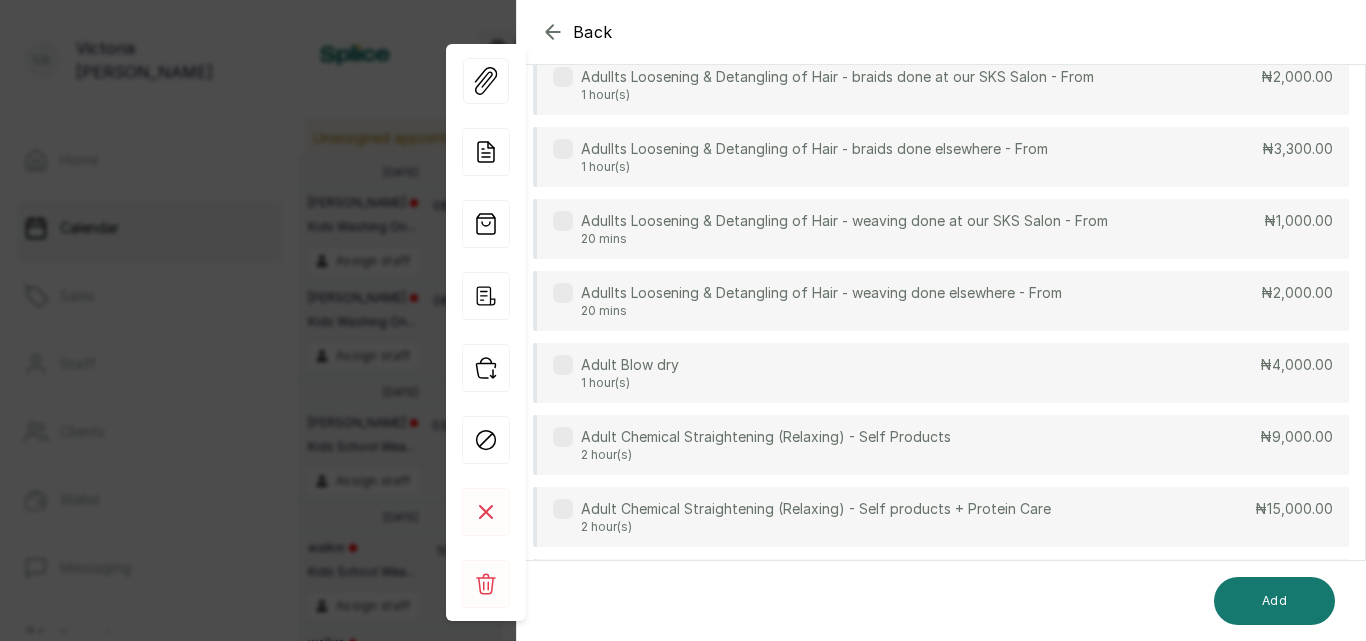 scroll, scrollTop: 149, scrollLeft: 0, axis: vertical 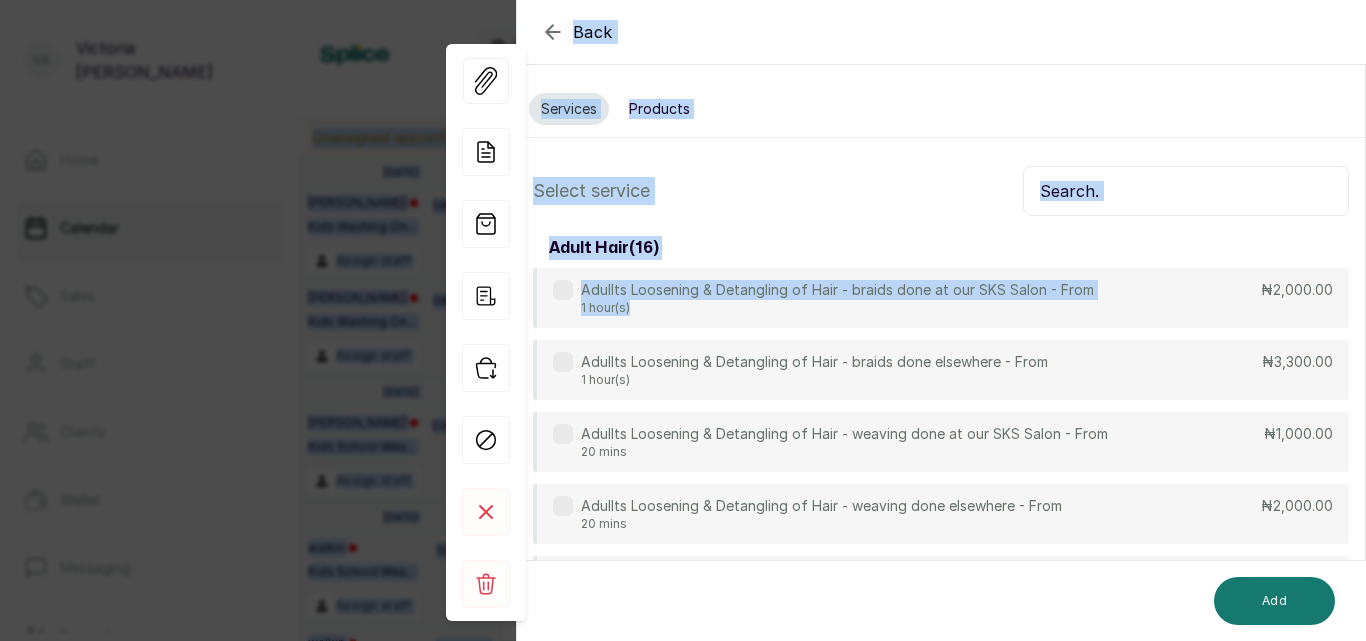 drag, startPoint x: 839, startPoint y: 164, endPoint x: 803, endPoint y: -4, distance: 171.81386 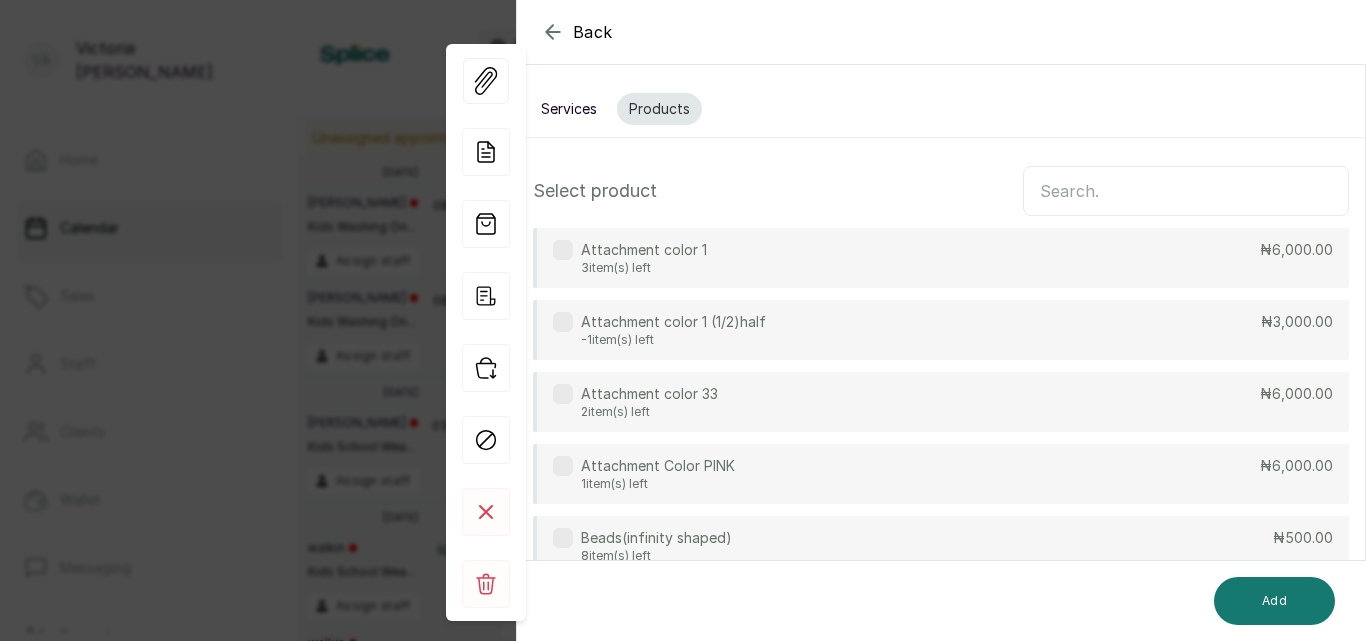 click at bounding box center [1186, 191] 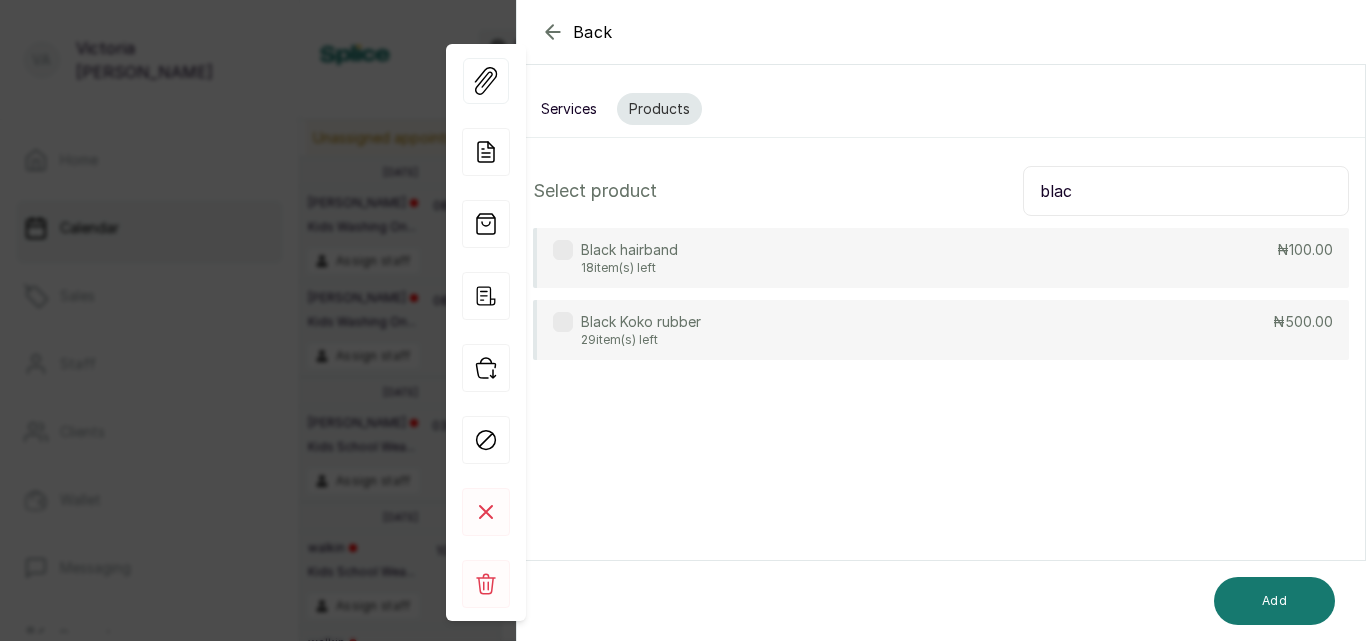 type on "blac" 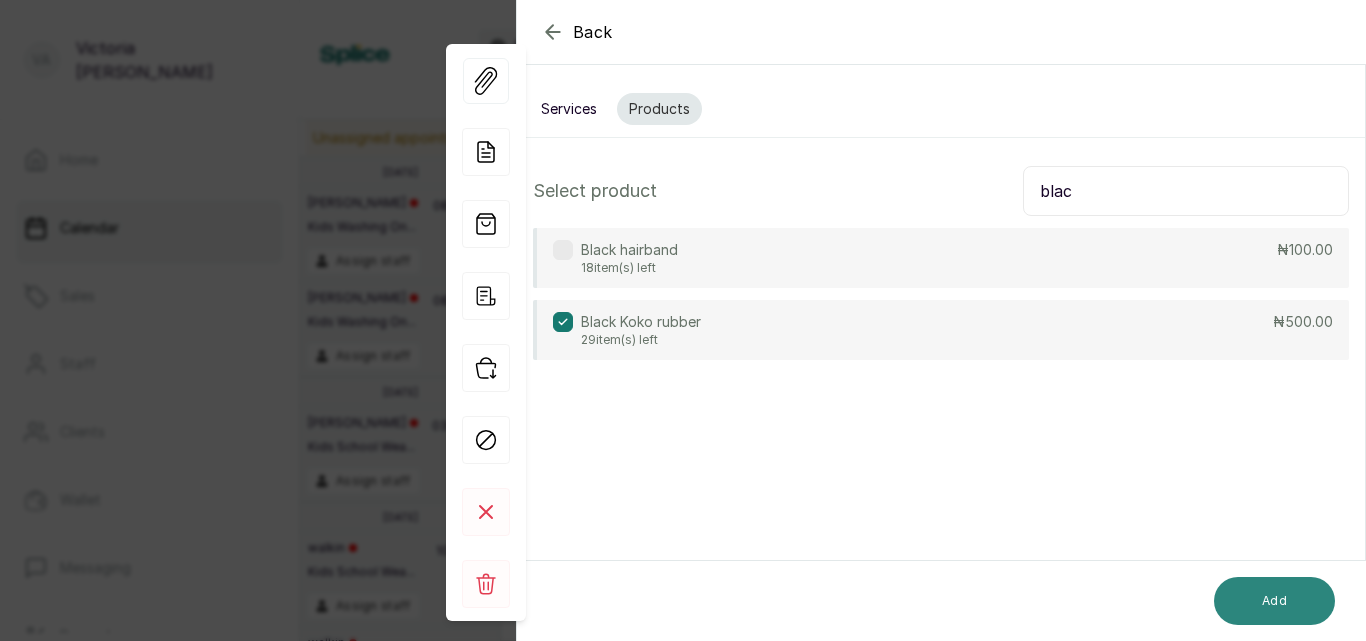 click on "Add" at bounding box center (1274, 601) 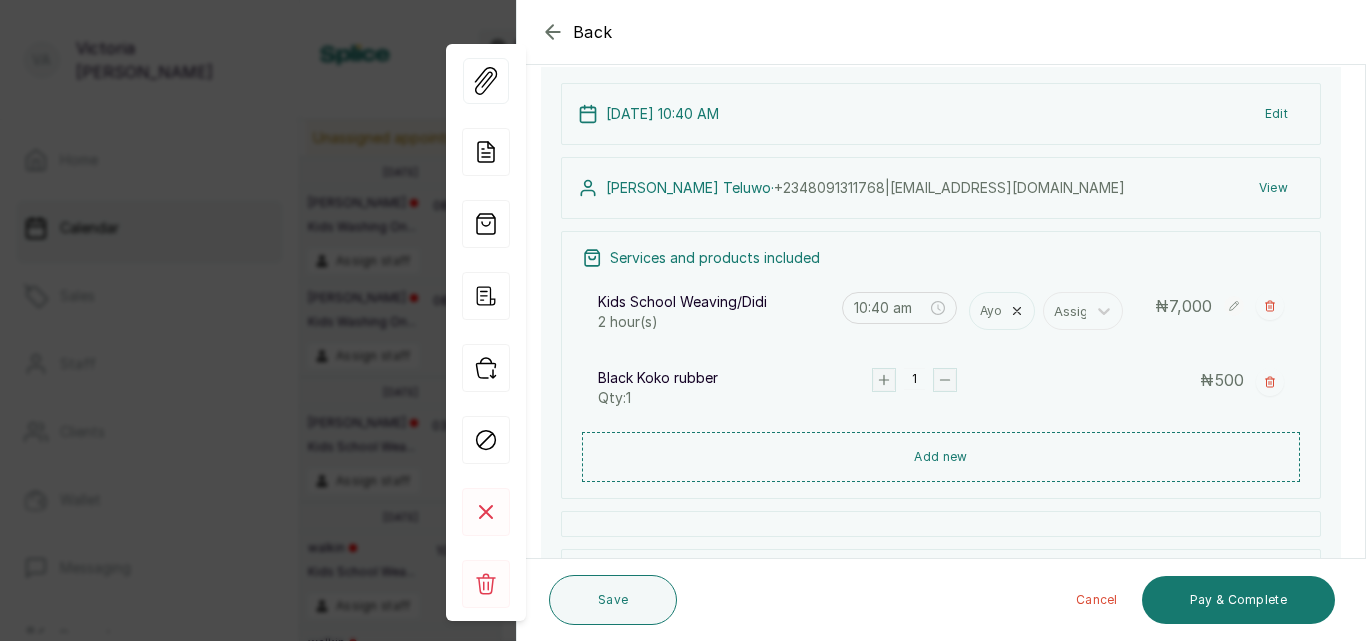 scroll, scrollTop: 138, scrollLeft: 0, axis: vertical 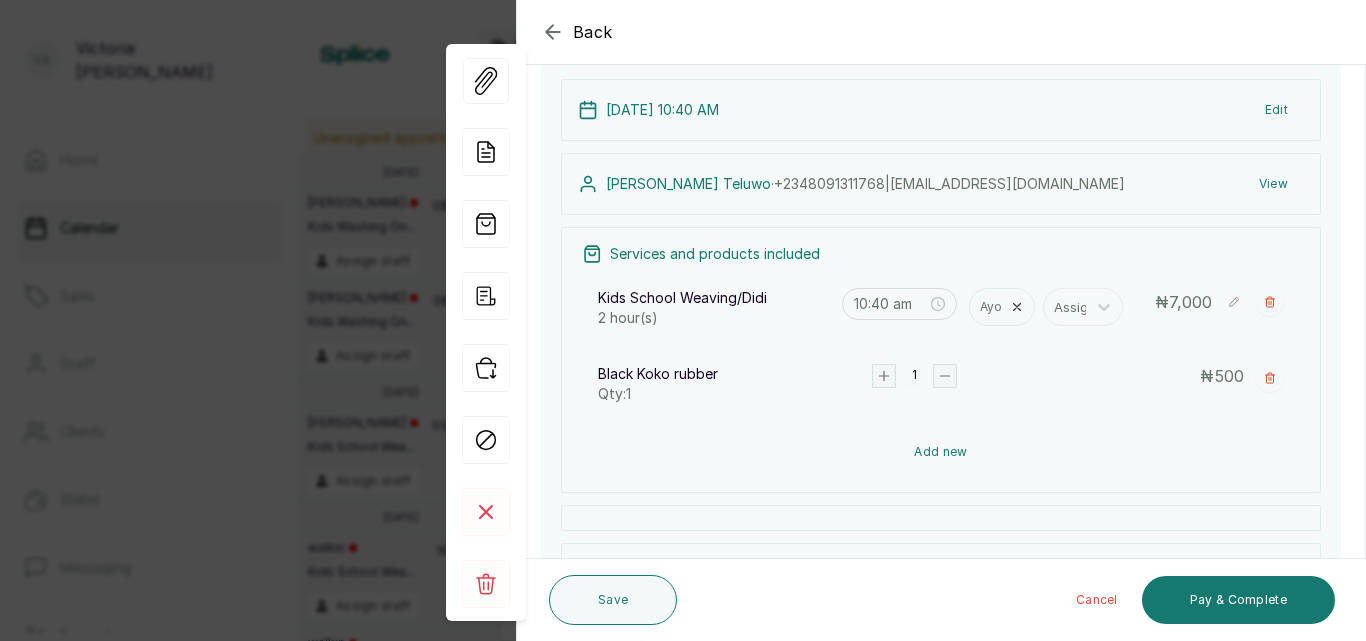 click on "Add new" at bounding box center (941, 452) 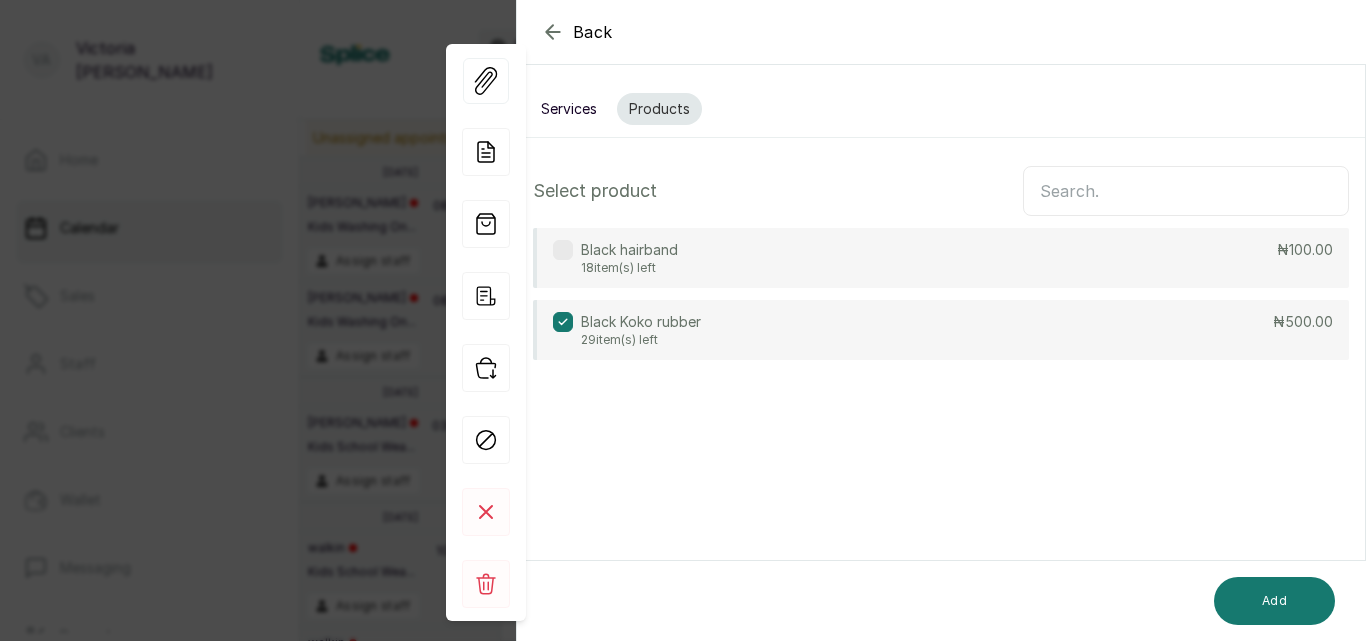 scroll, scrollTop: 0, scrollLeft: 0, axis: both 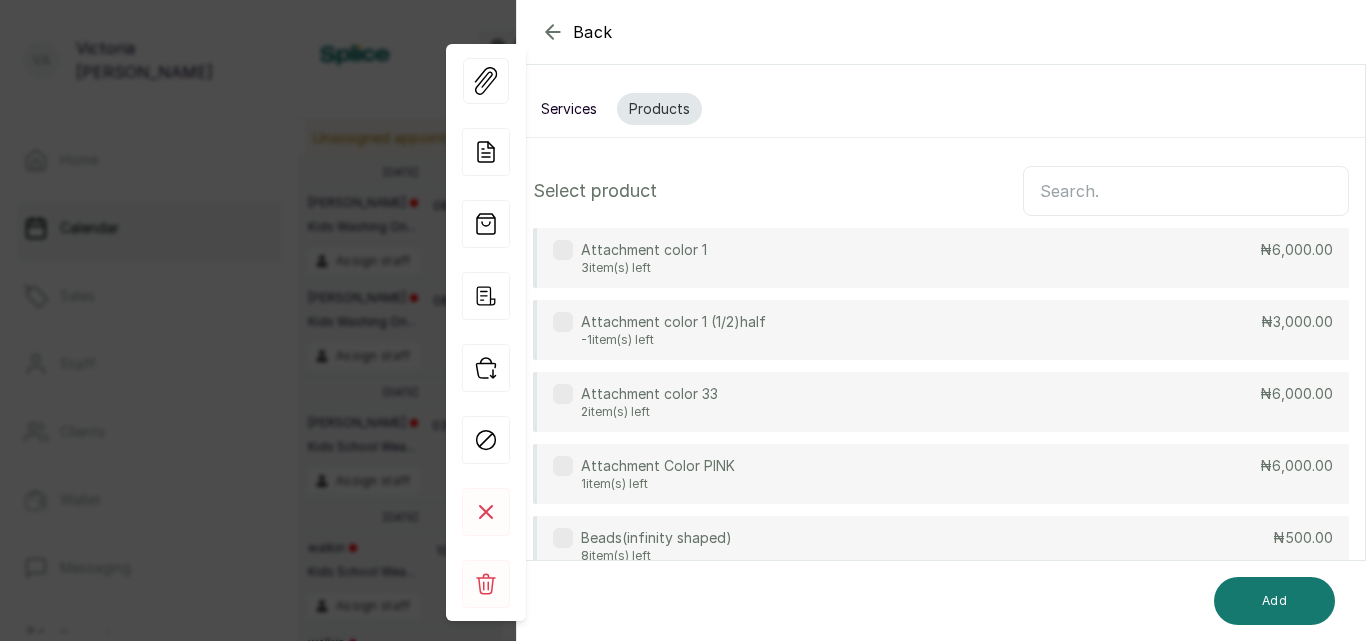 click at bounding box center [1186, 191] 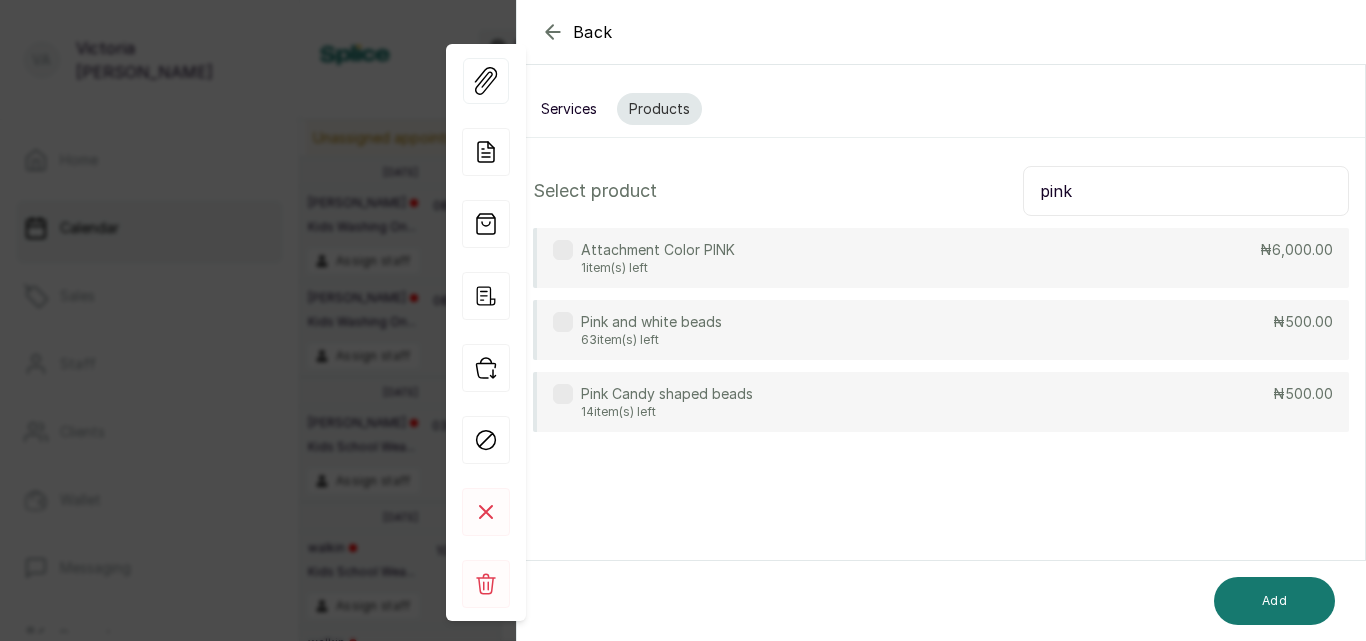 type on "pink" 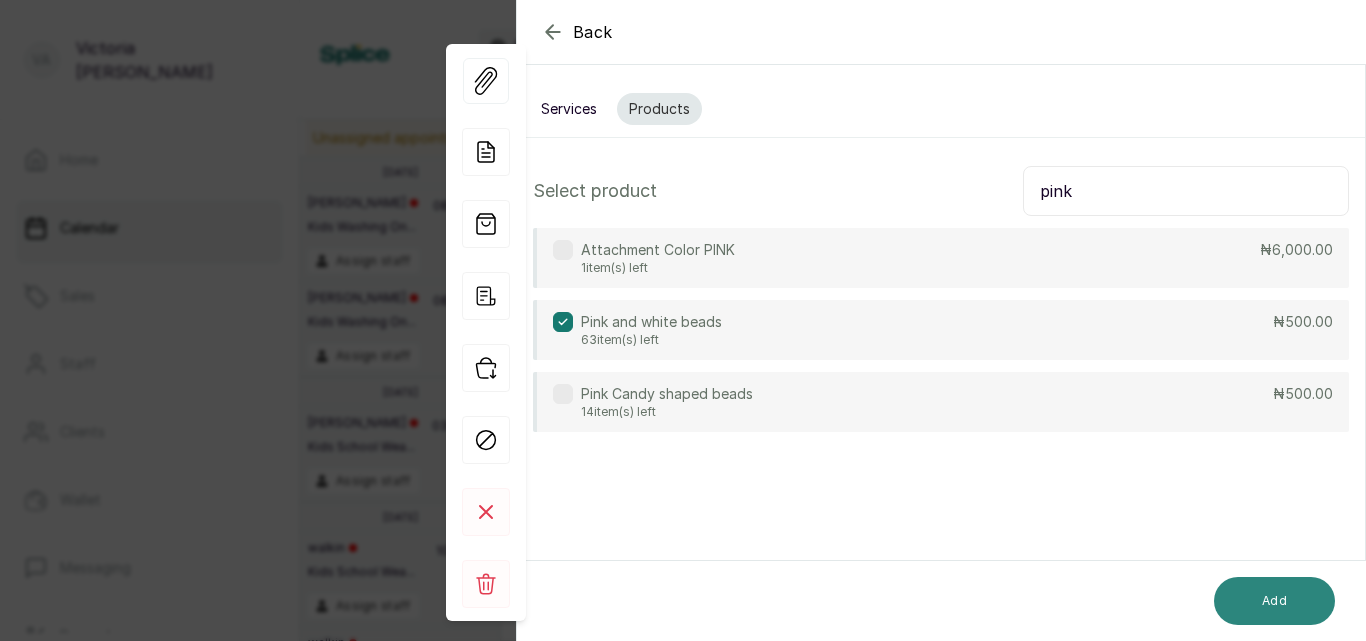 click on "Add" at bounding box center [1274, 601] 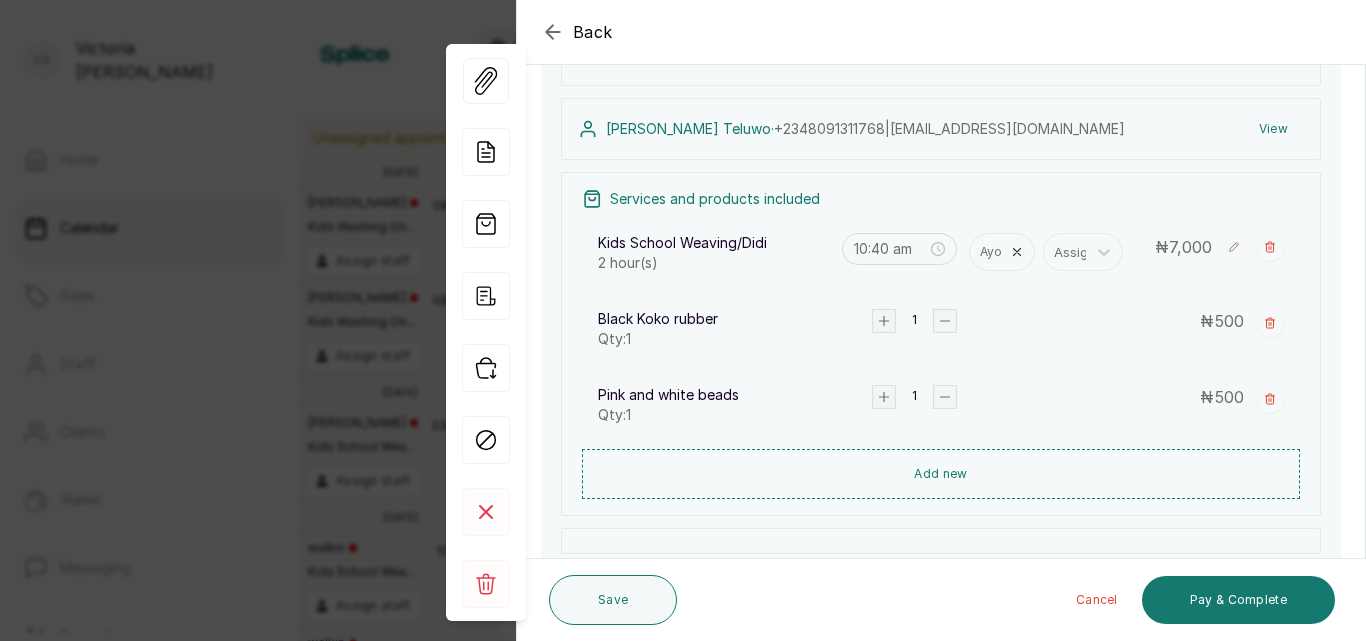 scroll, scrollTop: 218, scrollLeft: 0, axis: vertical 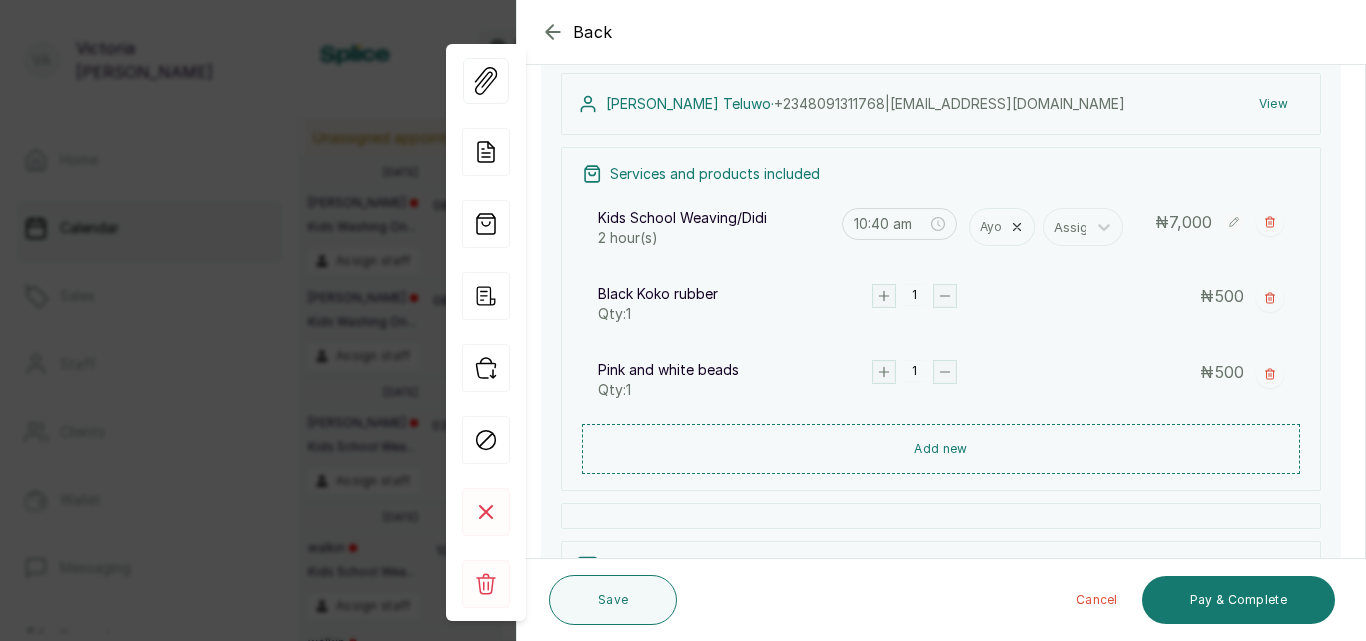 click 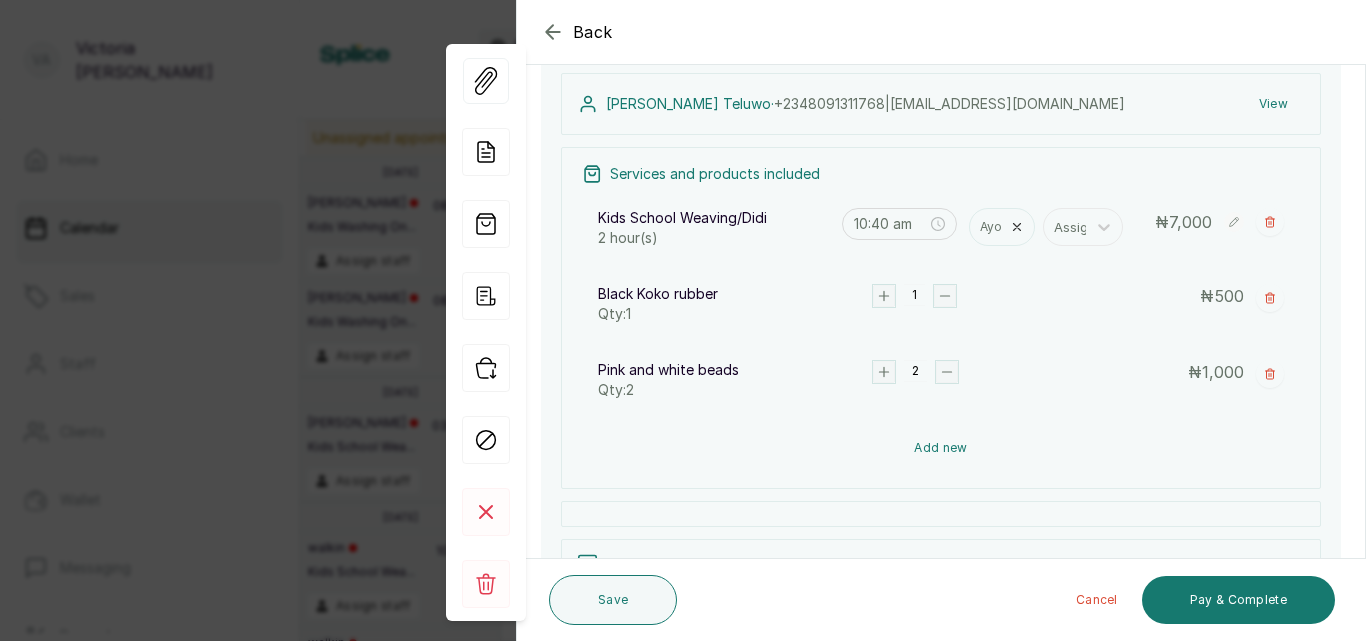 click on "Add new" at bounding box center (941, 448) 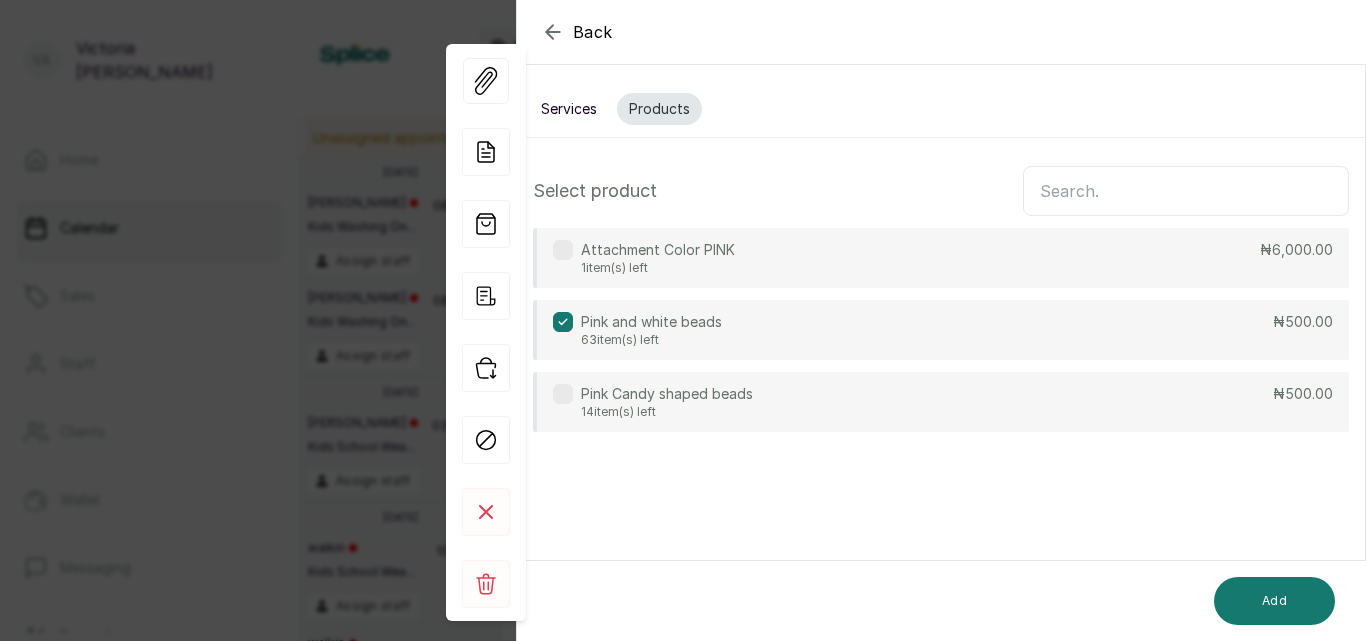 scroll, scrollTop: 0, scrollLeft: 0, axis: both 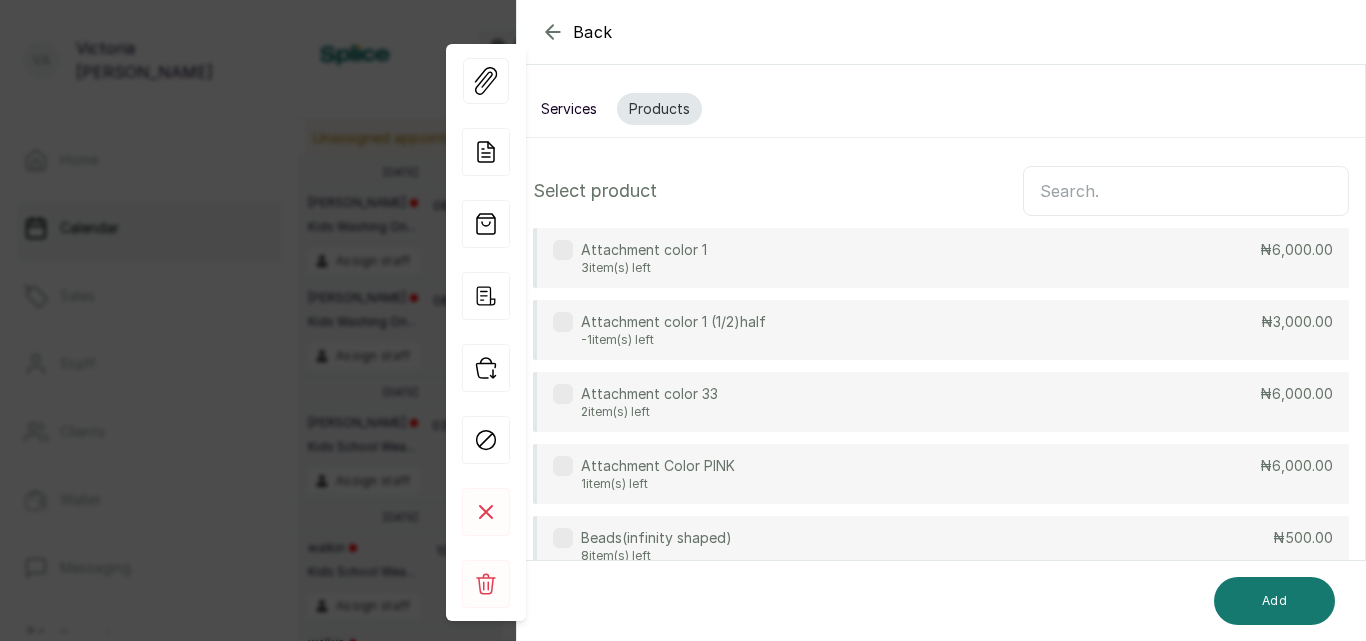 click on "Services" at bounding box center [569, 109] 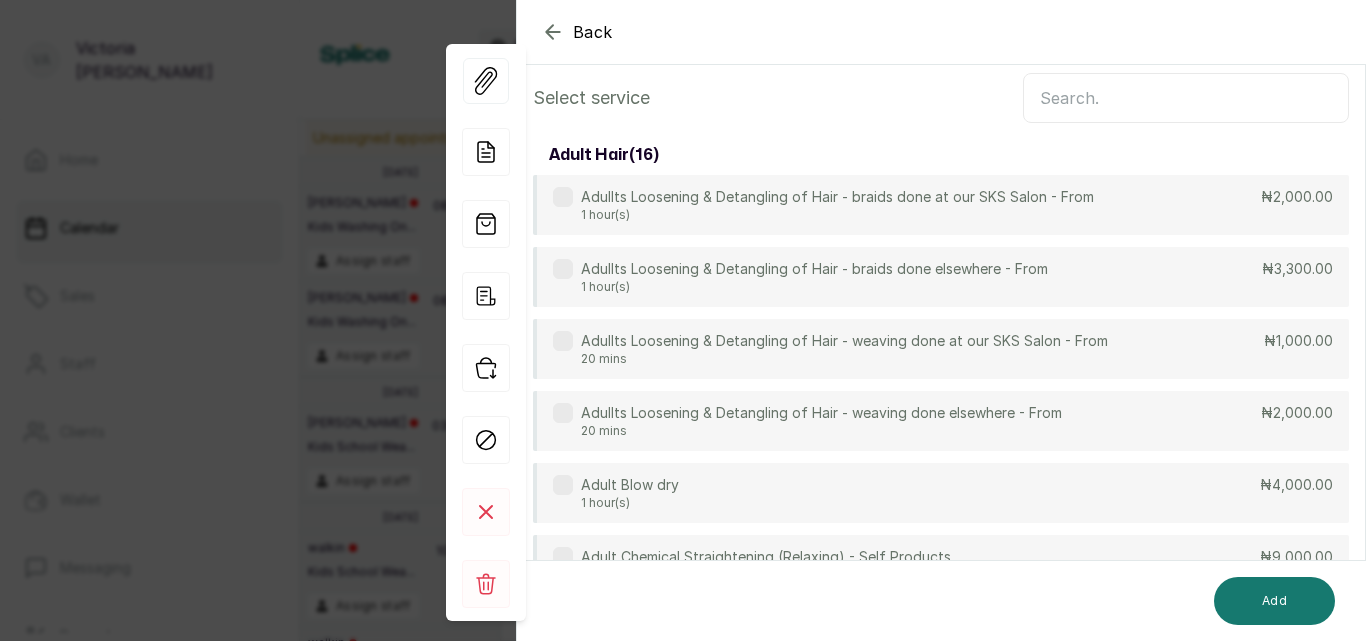 scroll, scrollTop: 149, scrollLeft: 0, axis: vertical 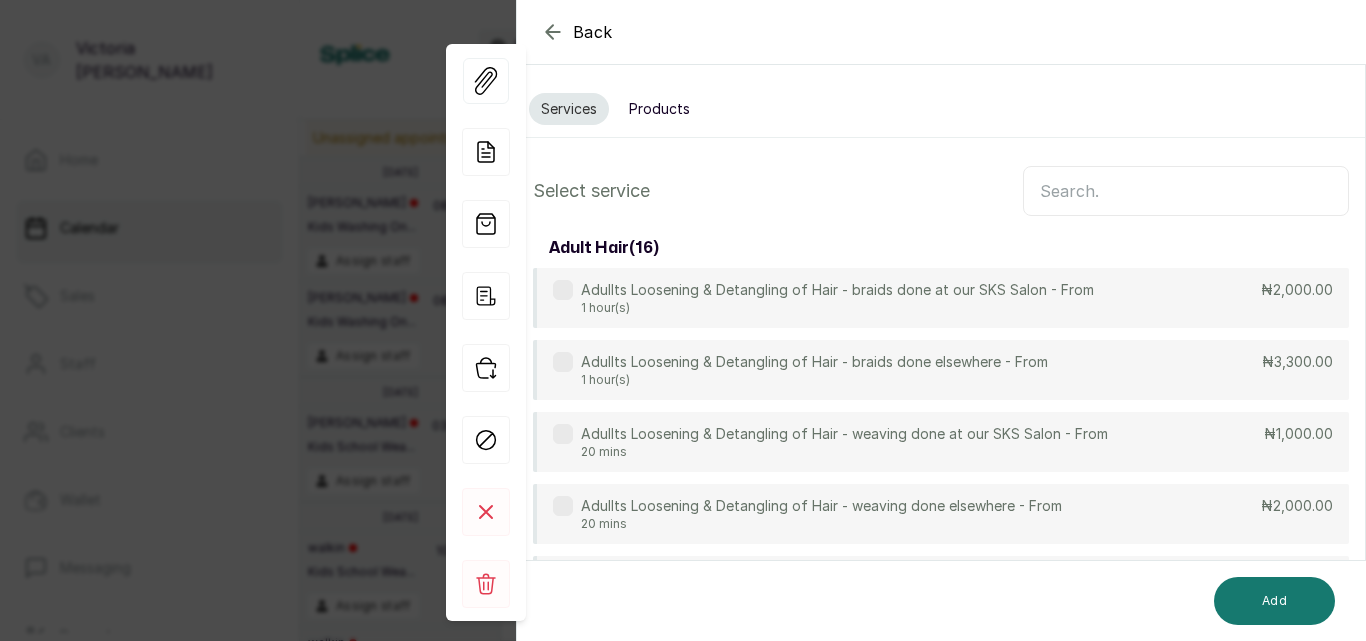 click at bounding box center (1186, 191) 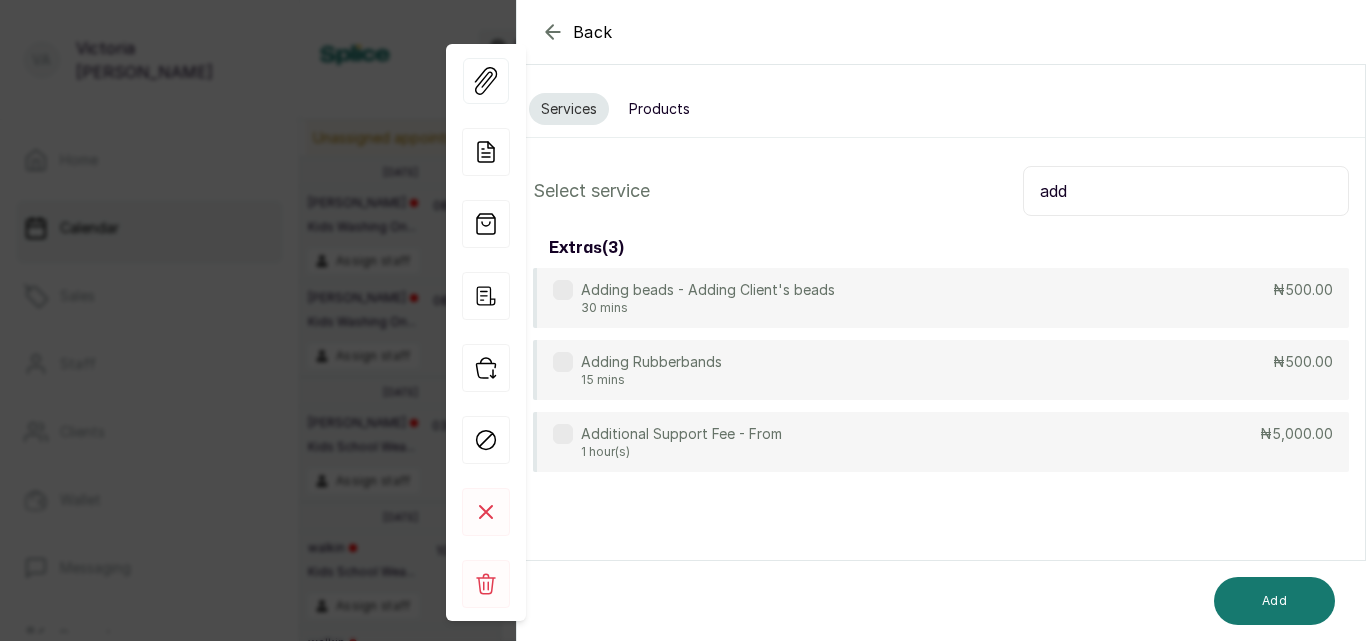 type on "add" 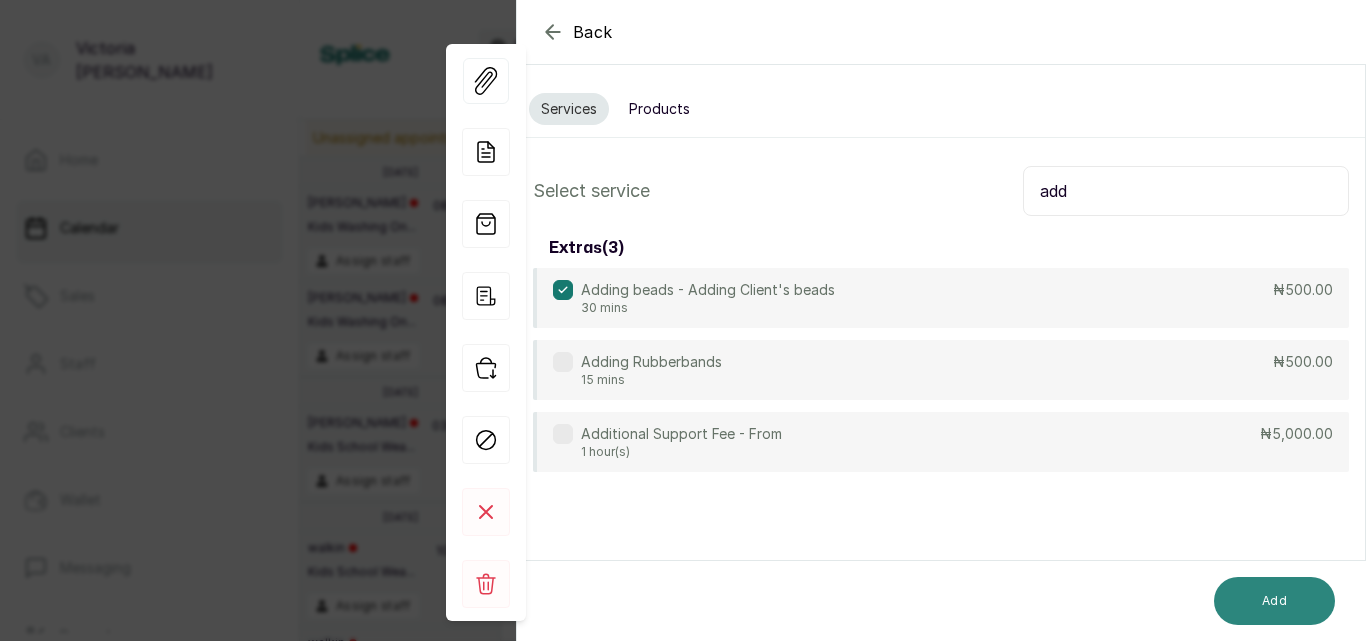 click on "Add" at bounding box center [1274, 601] 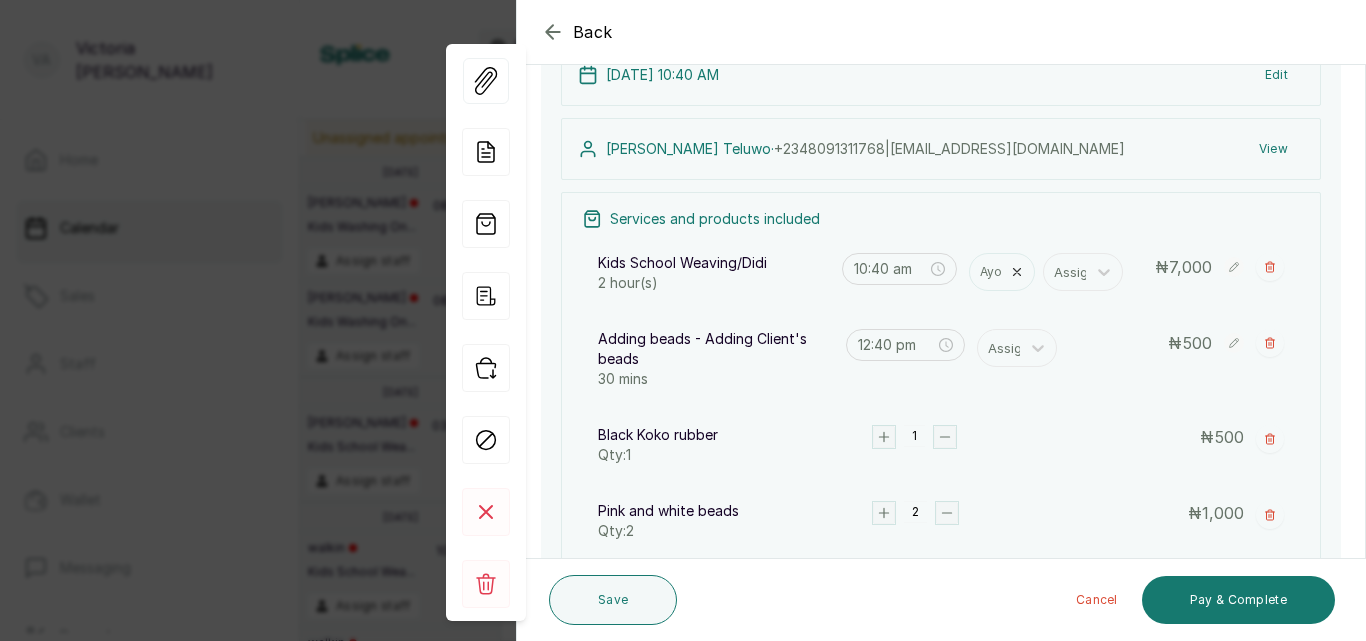 scroll, scrollTop: 507, scrollLeft: 0, axis: vertical 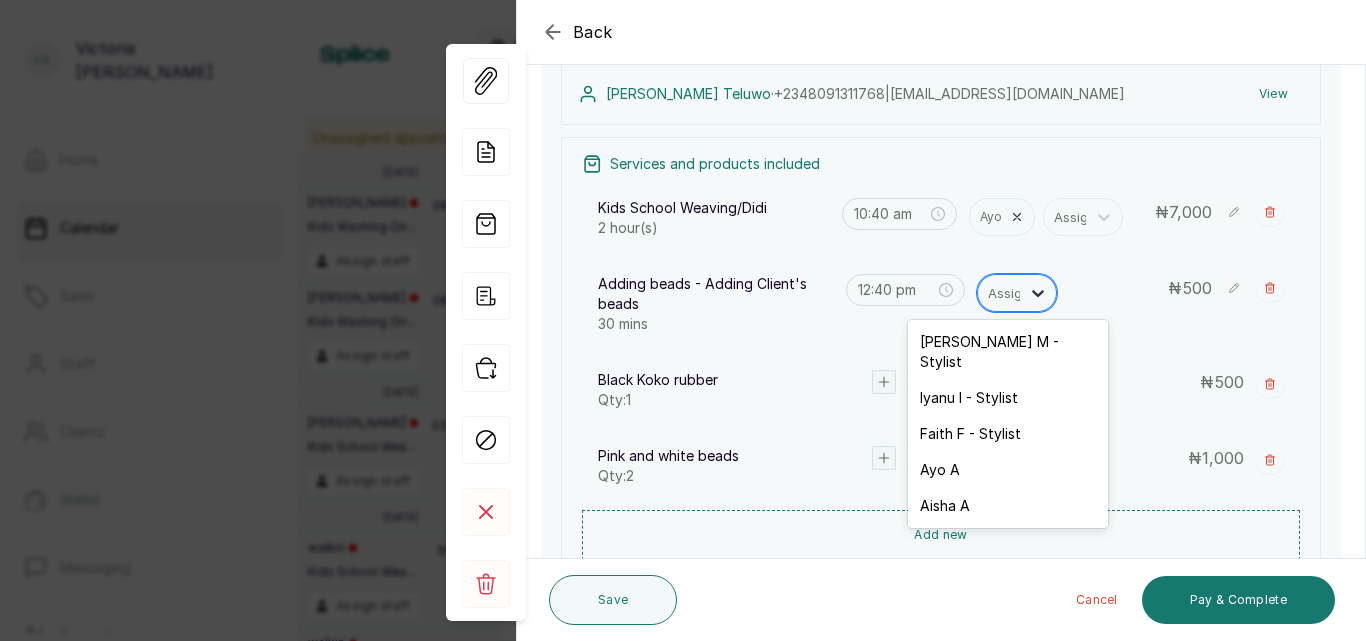 click 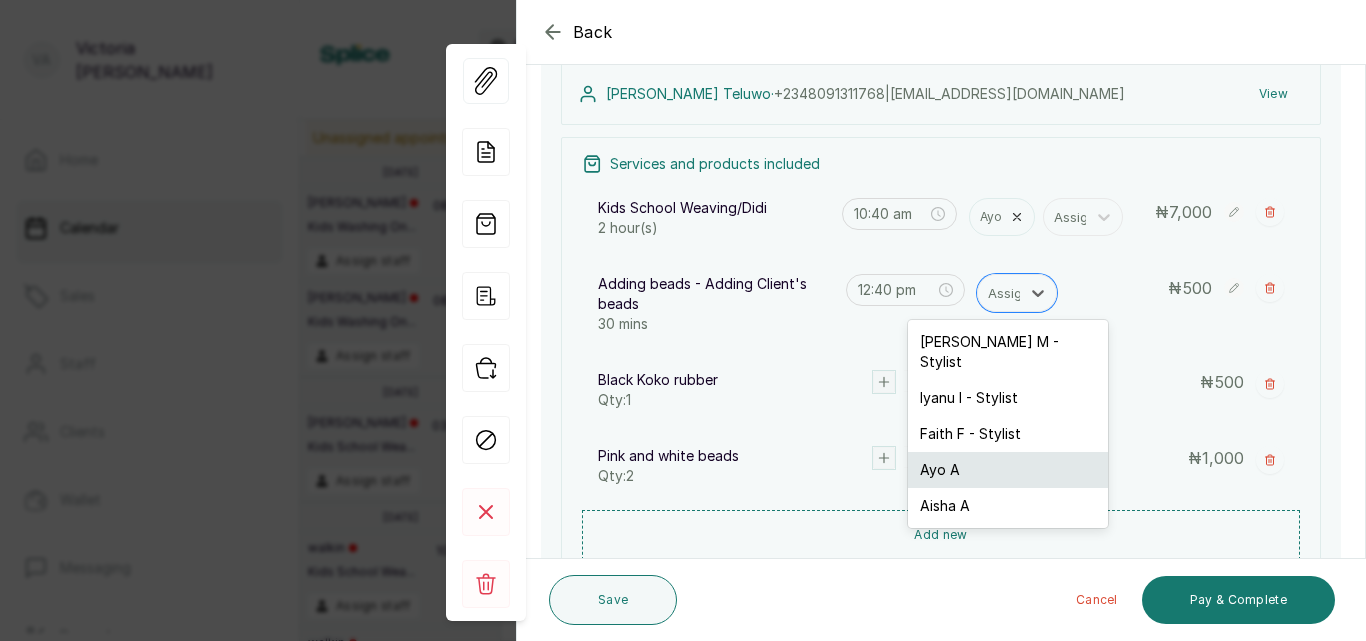 click on "Ayo A" at bounding box center (1008, 470) 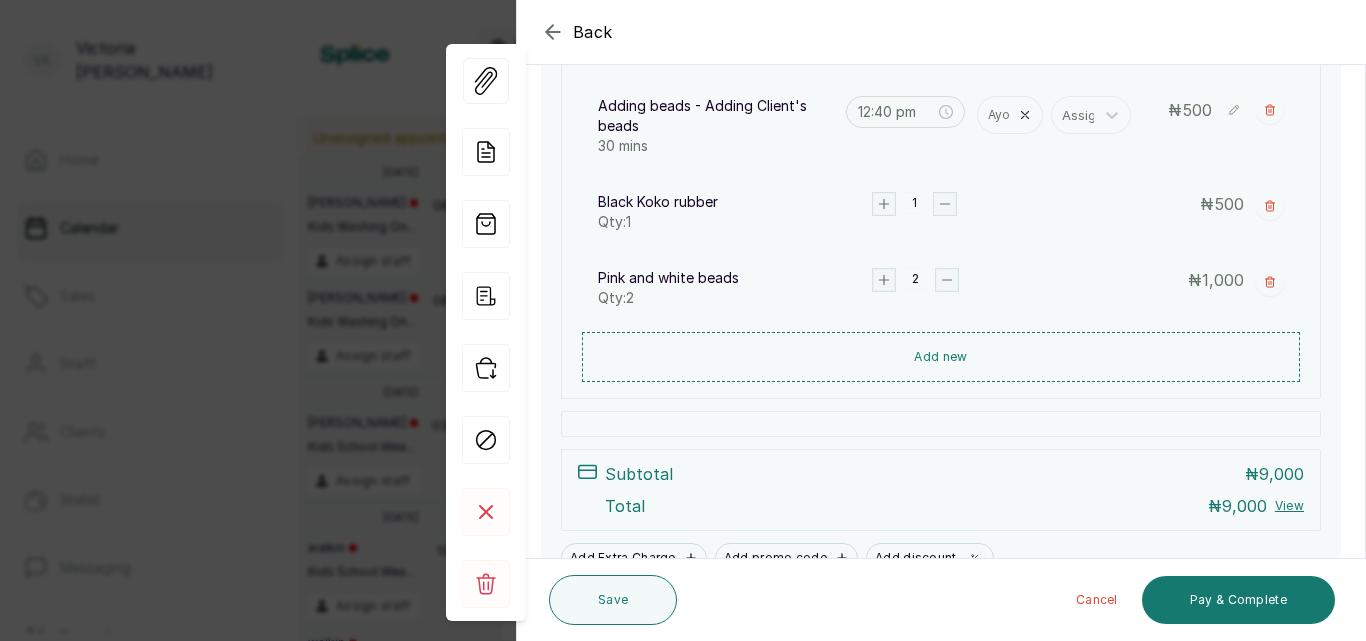 scroll, scrollTop: 507, scrollLeft: 0, axis: vertical 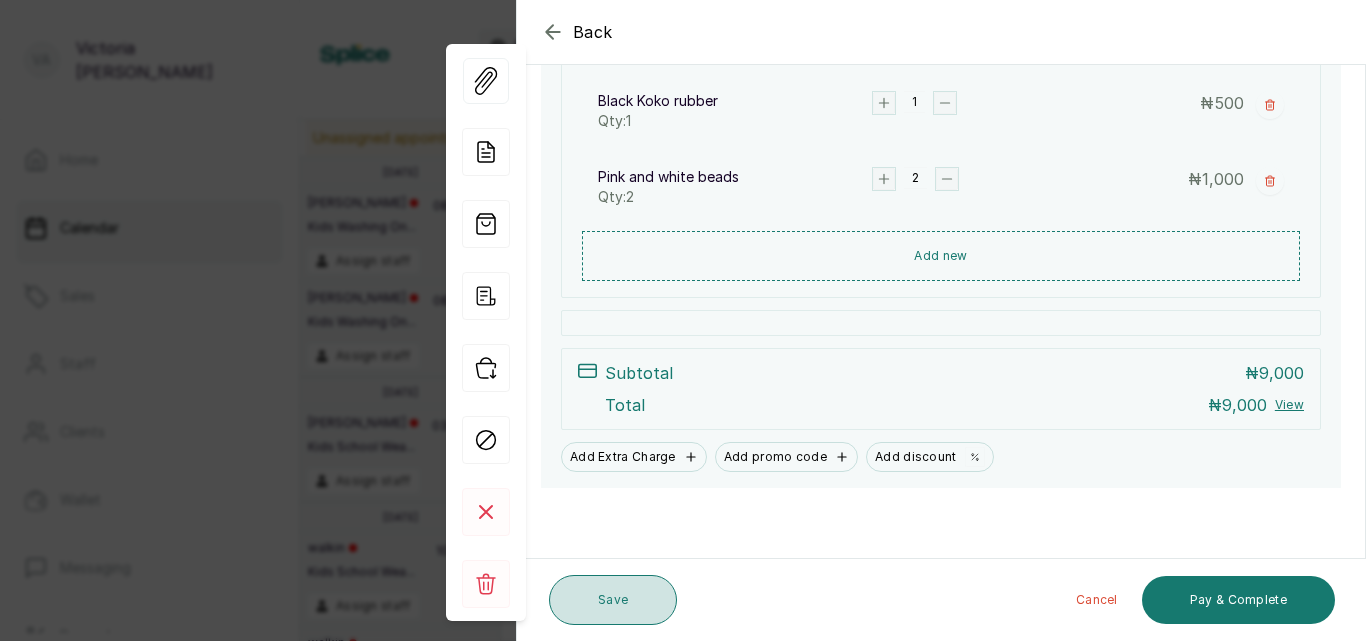 click on "Save" at bounding box center (613, 600) 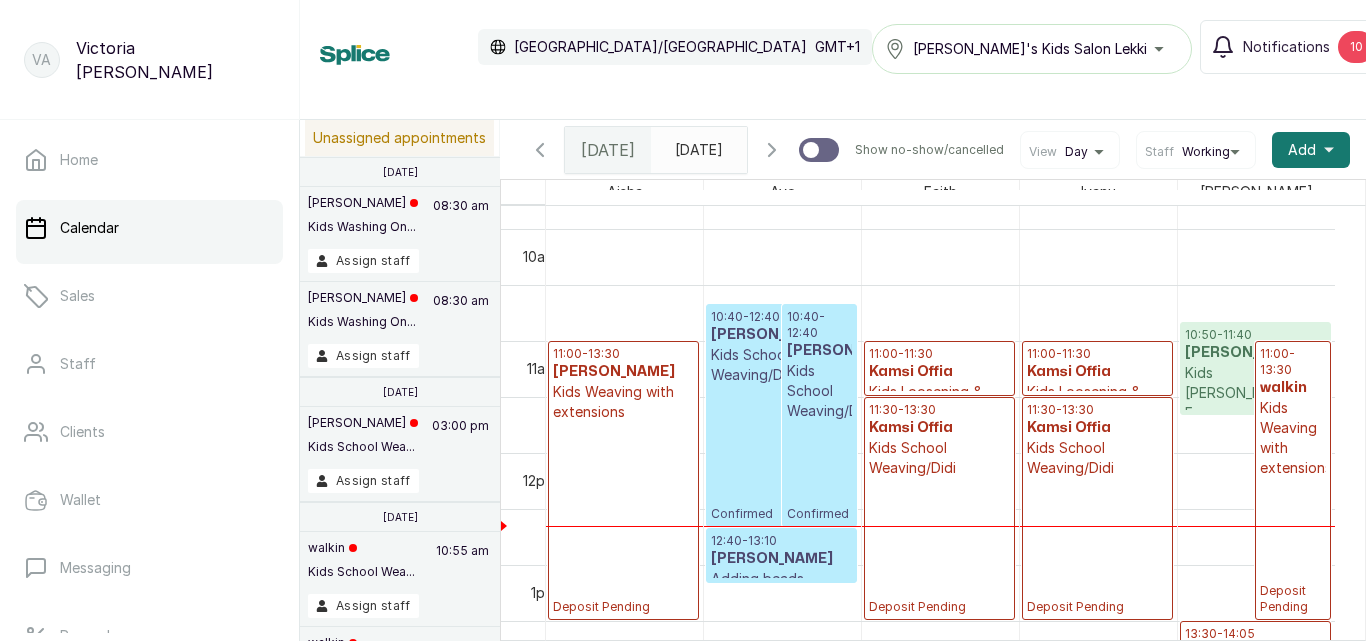 scroll, scrollTop: 1595, scrollLeft: 0, axis: vertical 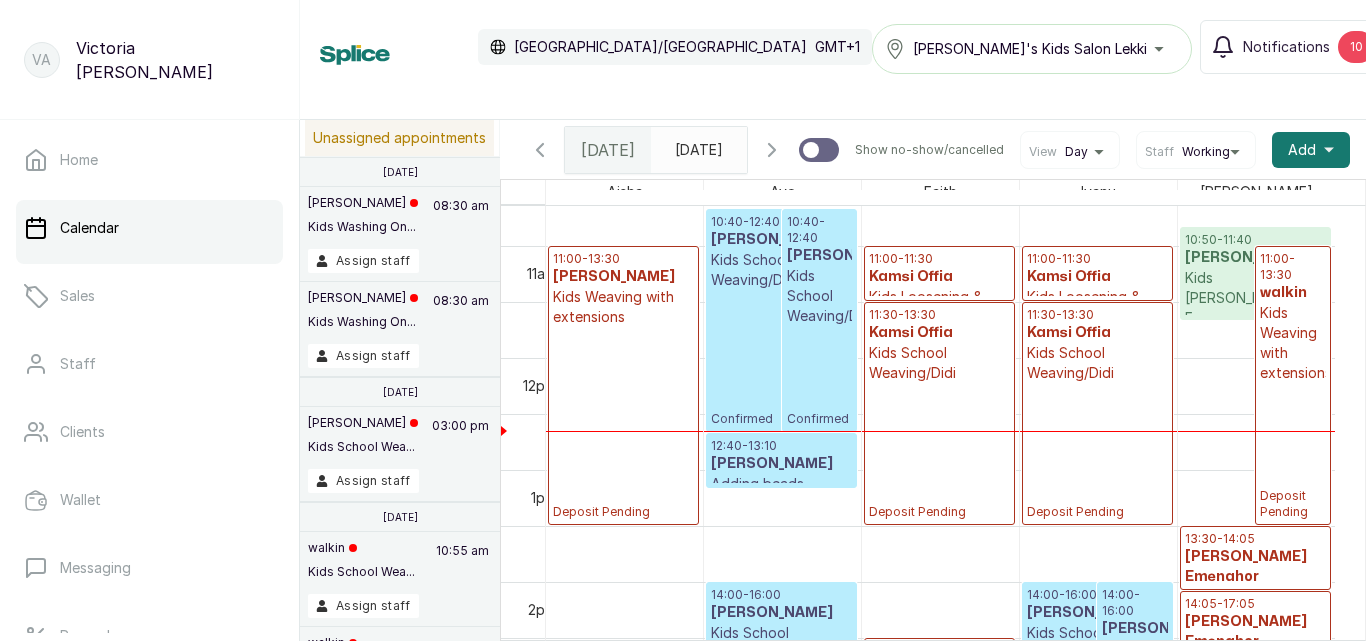 click on "11:30  -  13:30 Kamsi Offia Kids School Weaving/Didi Deposit Pending" at bounding box center [939, 413] 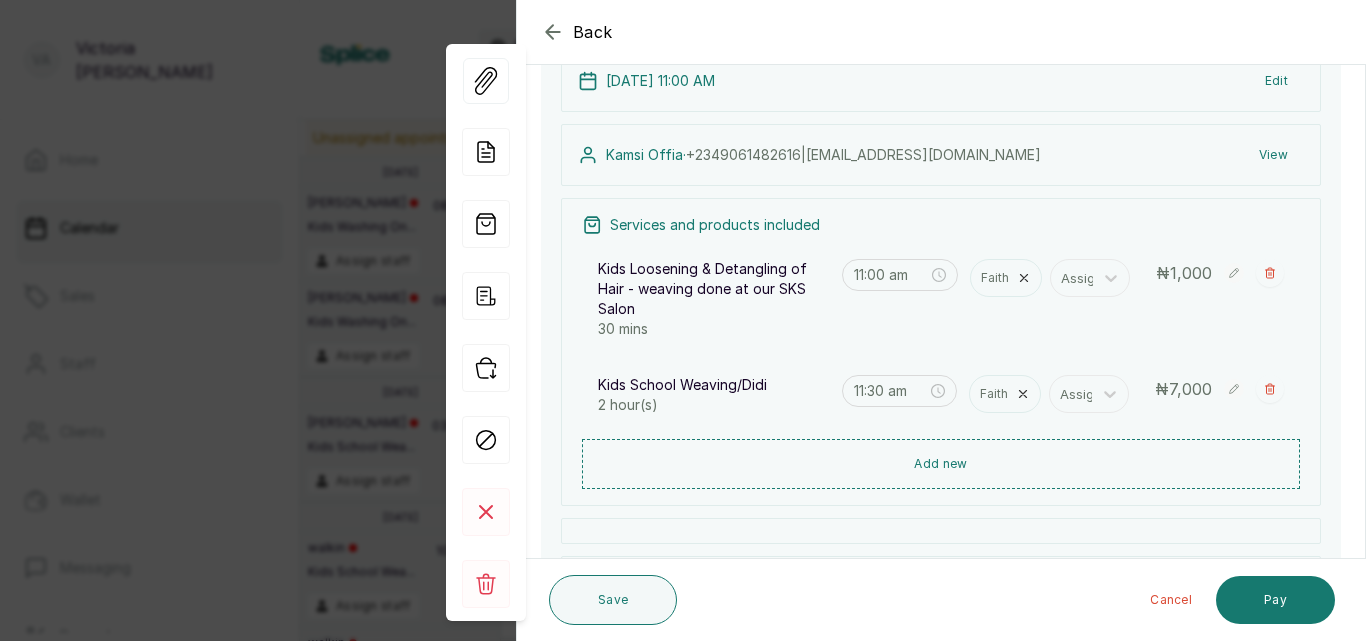 scroll, scrollTop: 184, scrollLeft: 0, axis: vertical 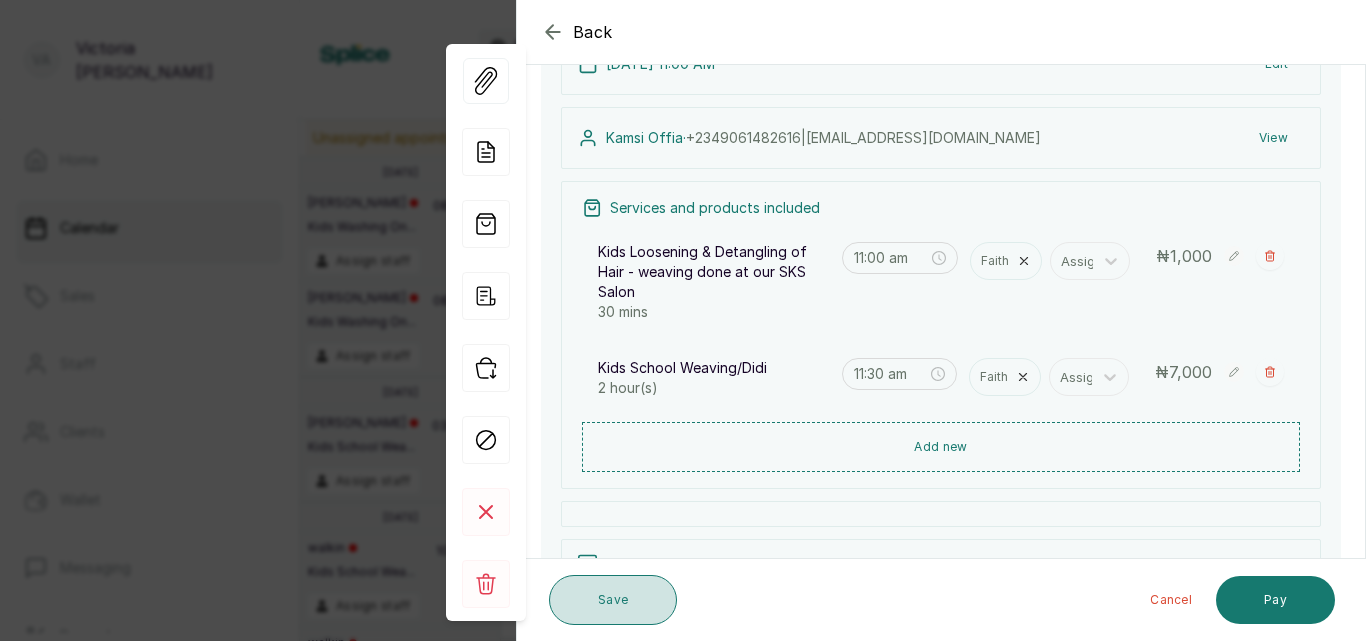click on "Save" at bounding box center [613, 600] 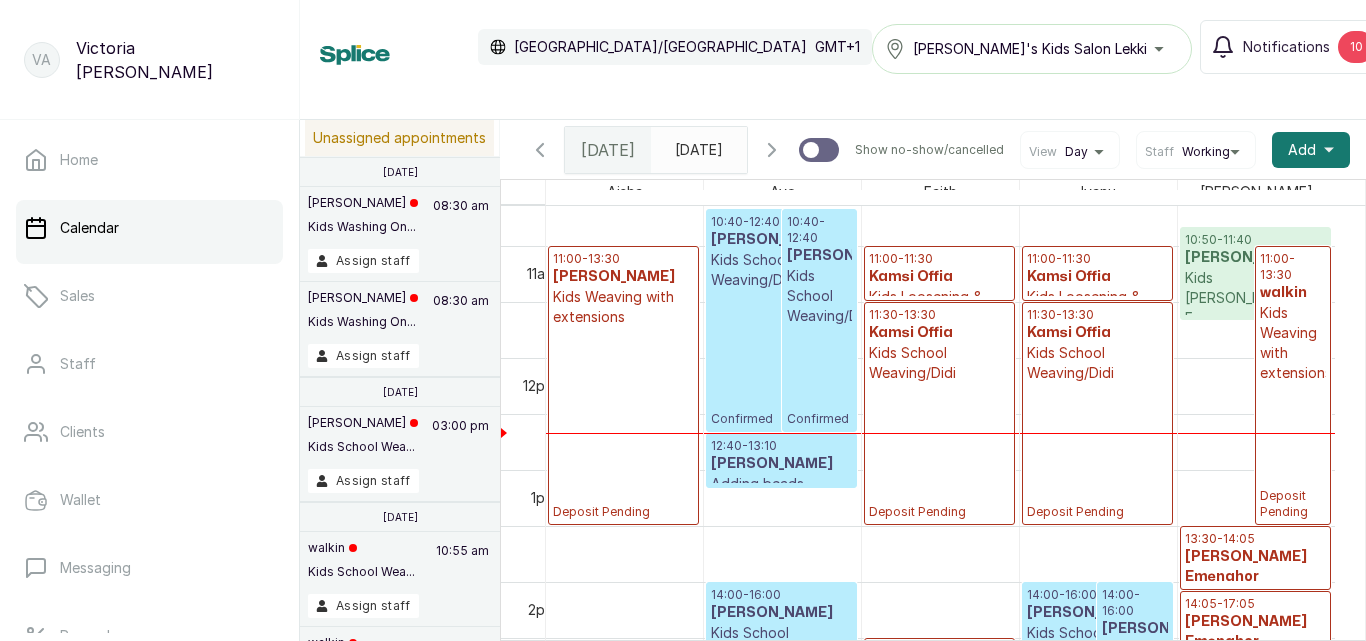 click on "11:30  -  13:30 Kamsi Offia Kids School Weaving/Didi Deposit Pending" at bounding box center (939, 413) 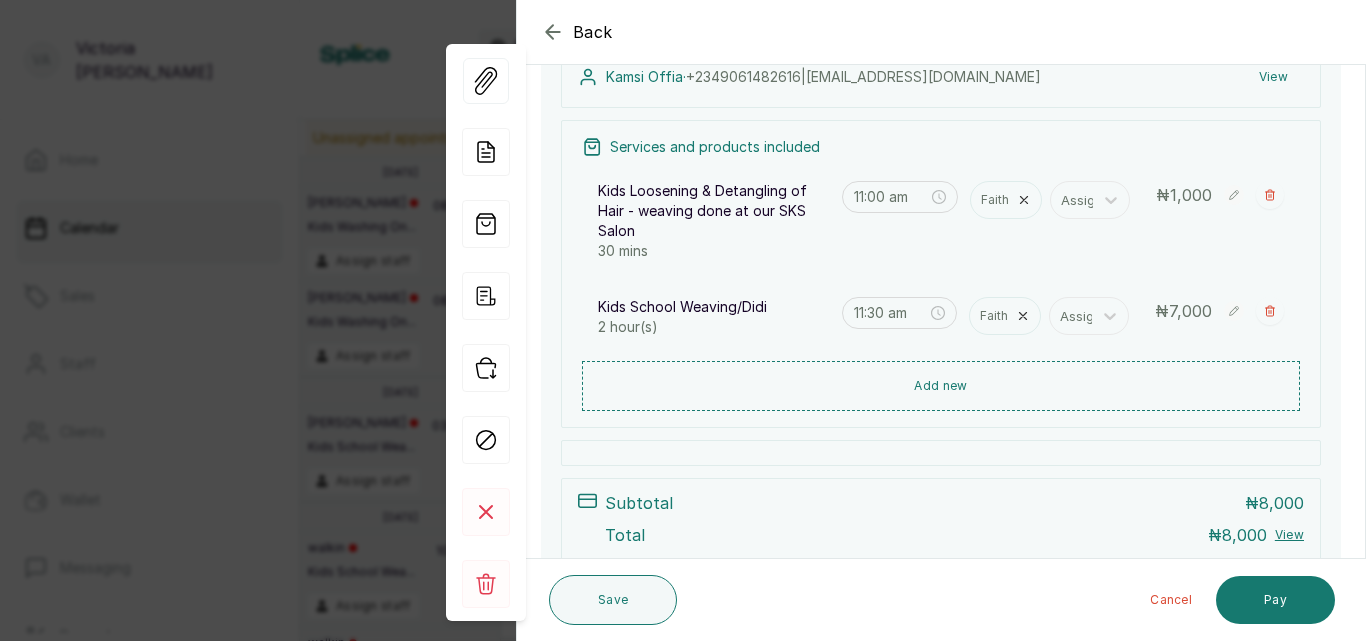scroll, scrollTop: 278, scrollLeft: 0, axis: vertical 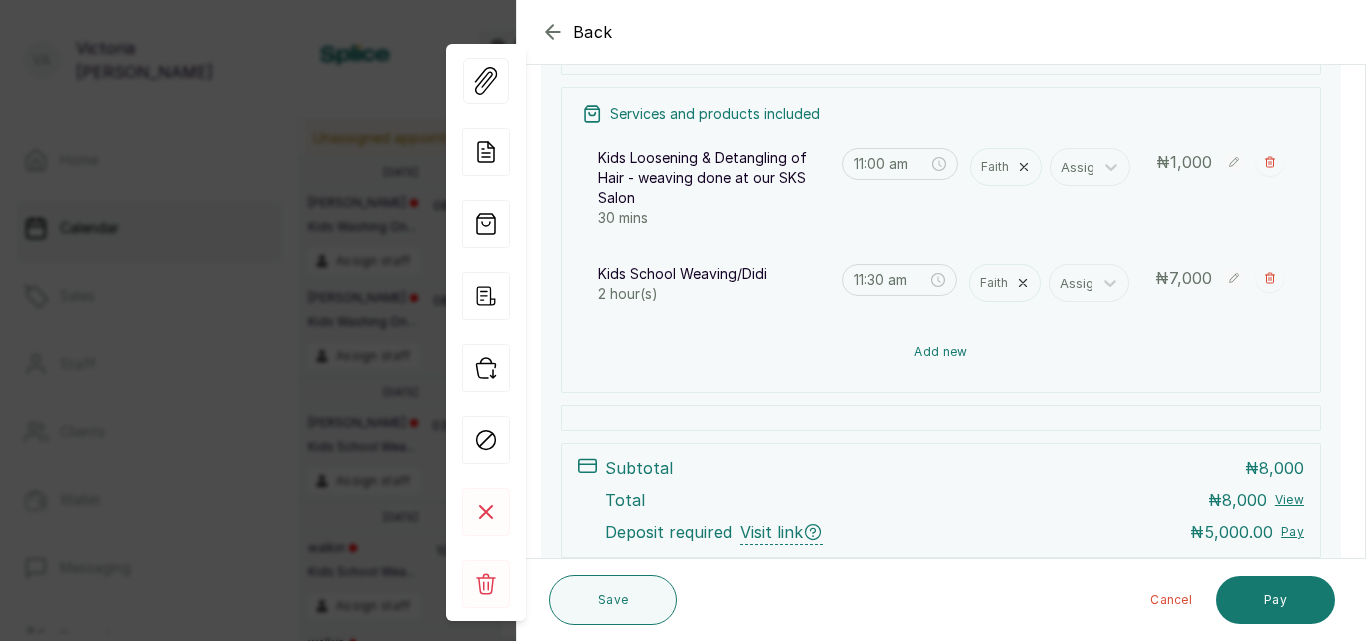 click on "Add new" at bounding box center (941, 352) 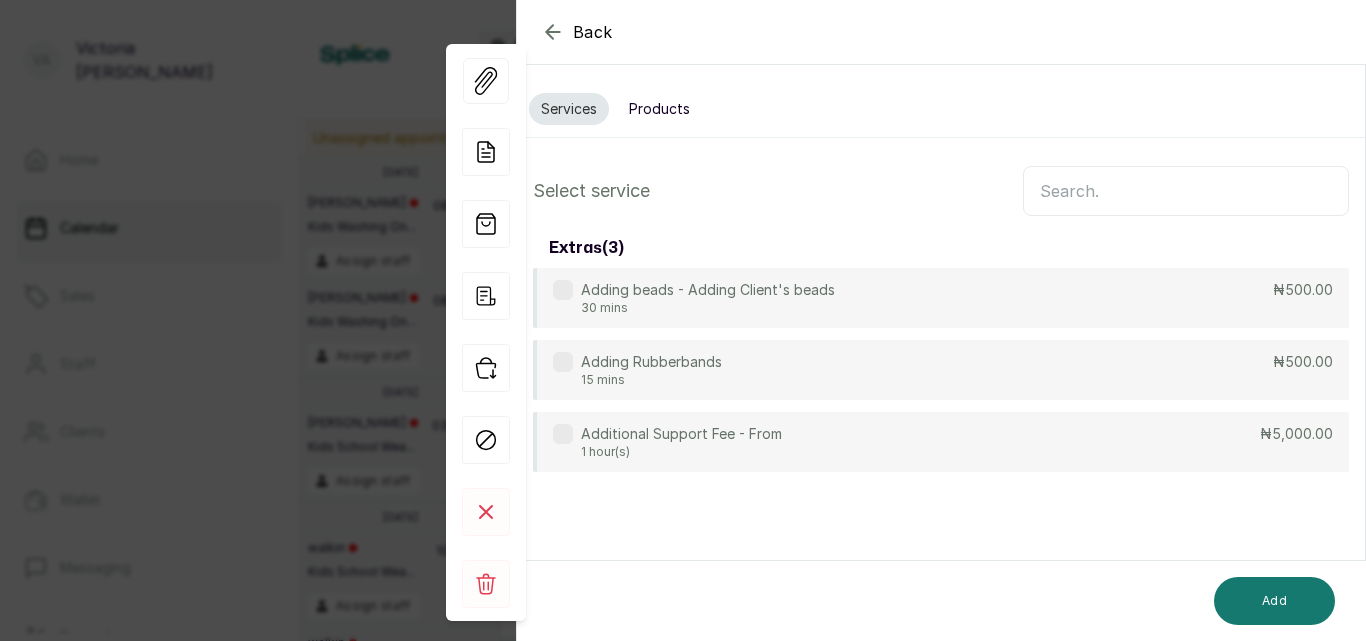 scroll, scrollTop: 0, scrollLeft: 0, axis: both 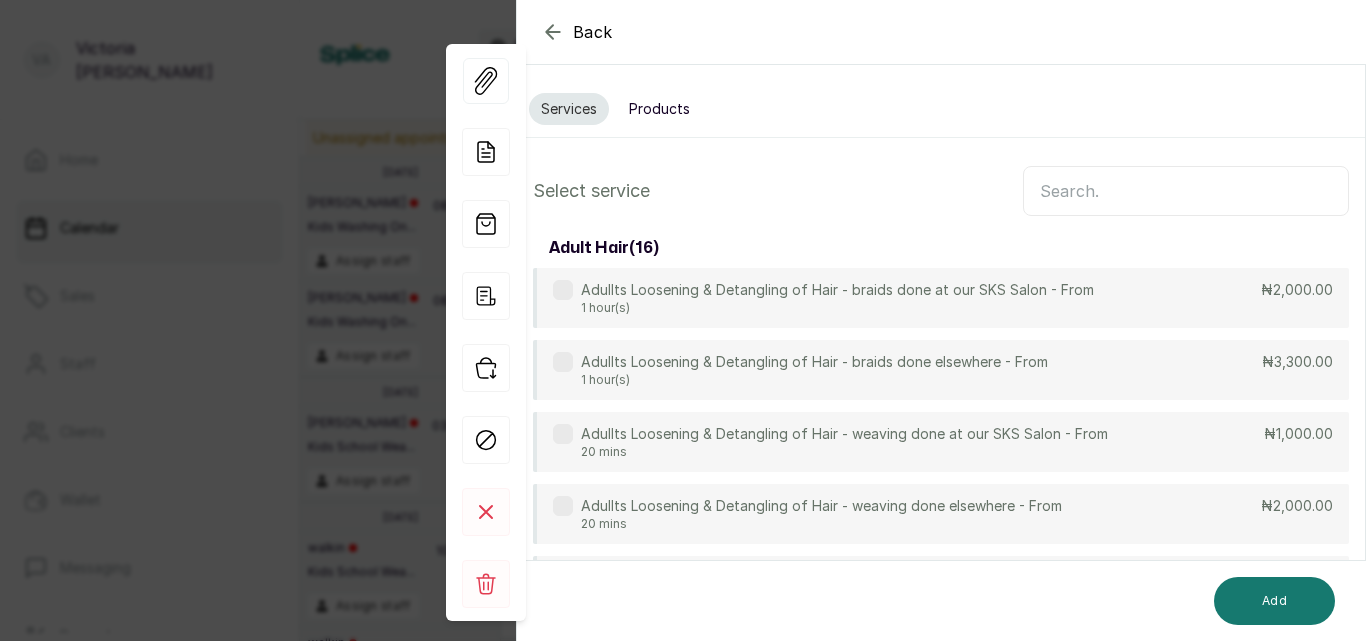 click at bounding box center [1186, 191] 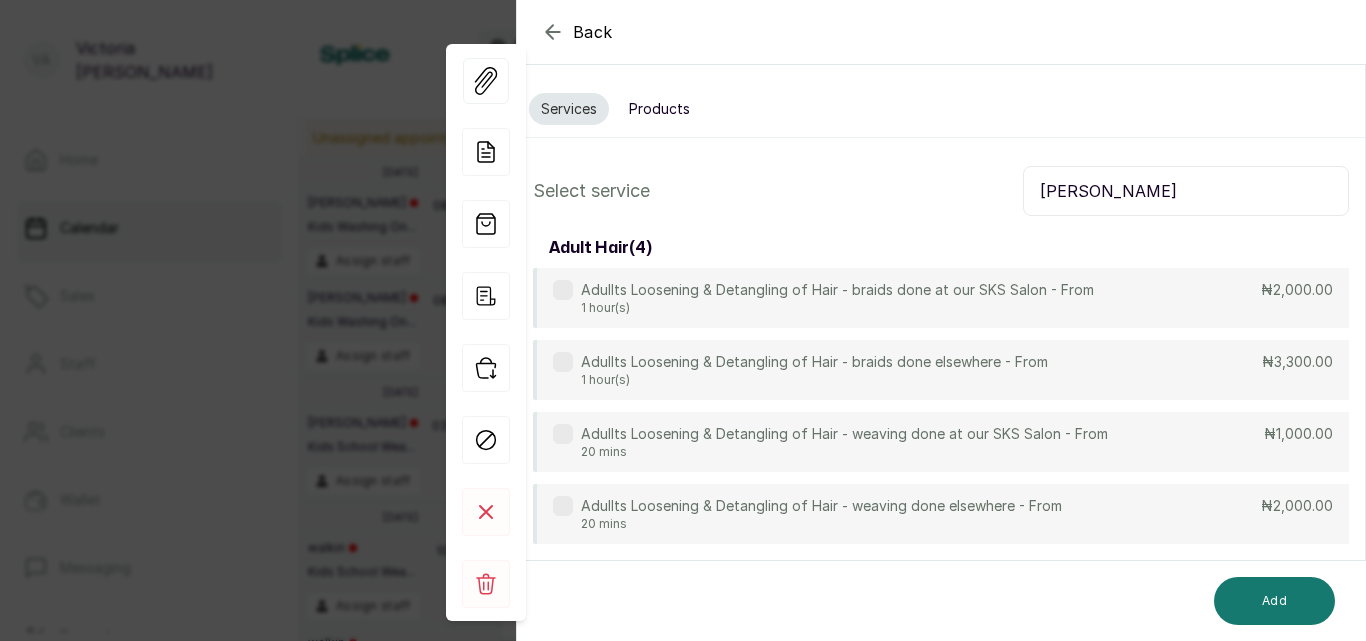 type on "[PERSON_NAME]" 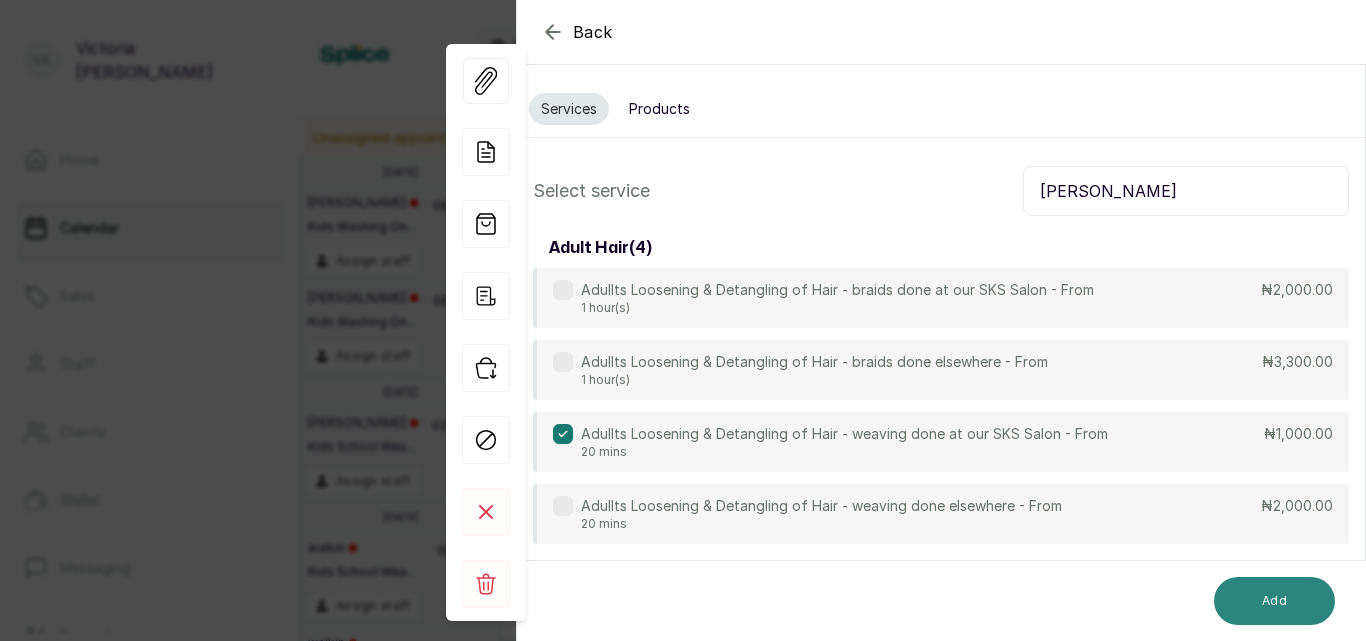 click on "Add" at bounding box center (1274, 601) 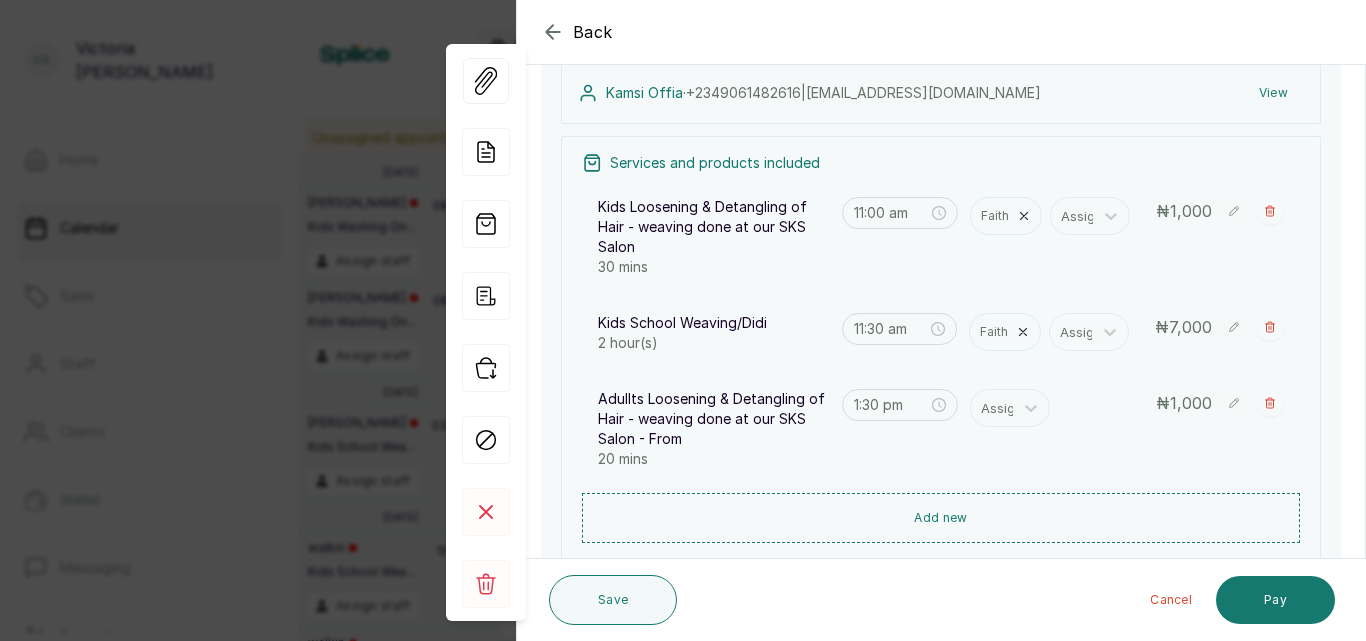 scroll, scrollTop: 241, scrollLeft: 0, axis: vertical 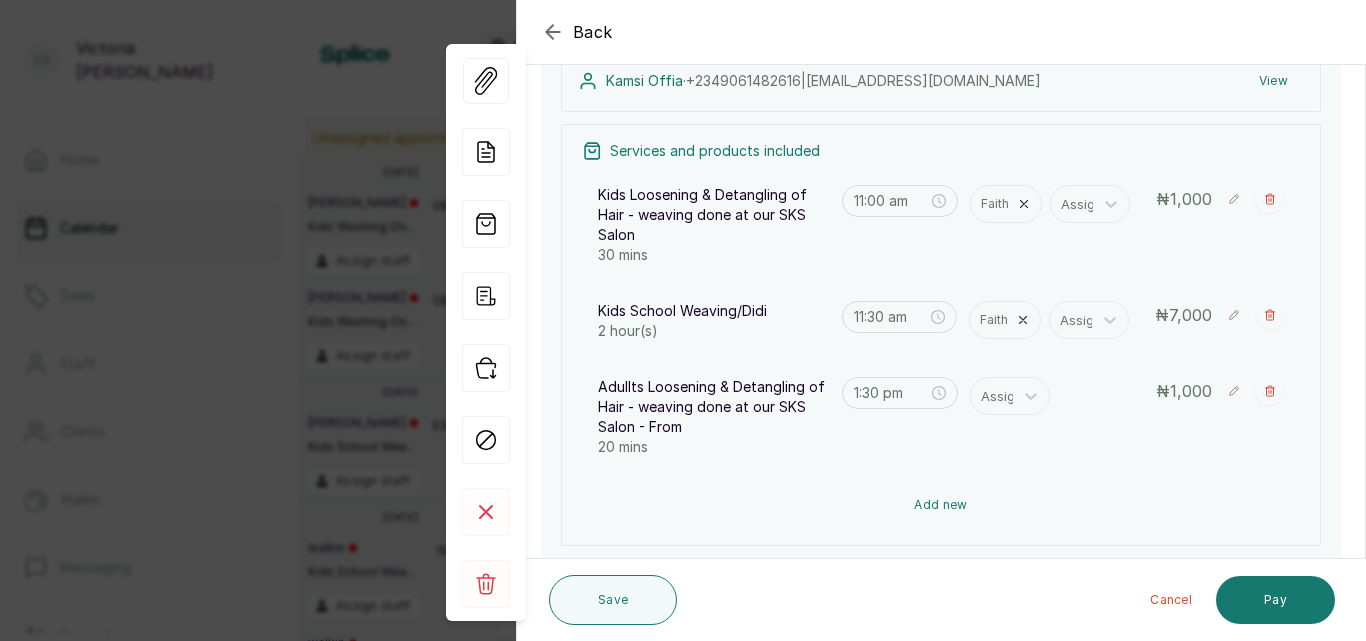 click on "Add new" at bounding box center (941, 505) 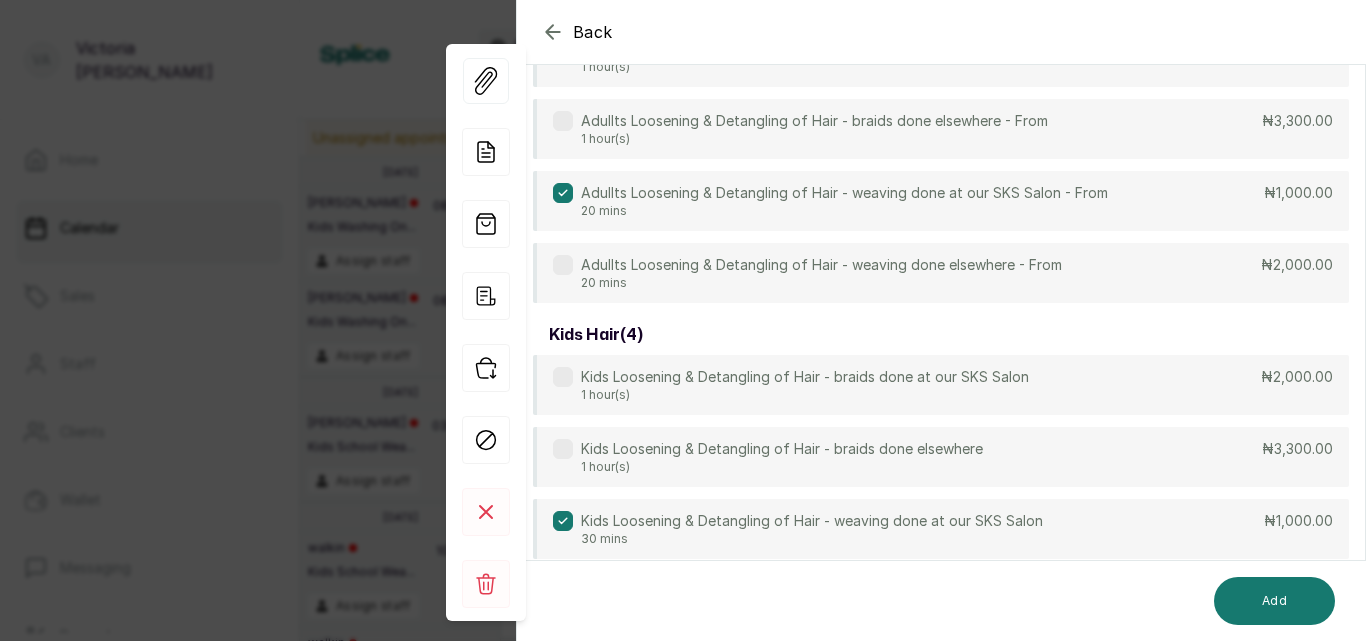 scroll, scrollTop: 149, scrollLeft: 0, axis: vertical 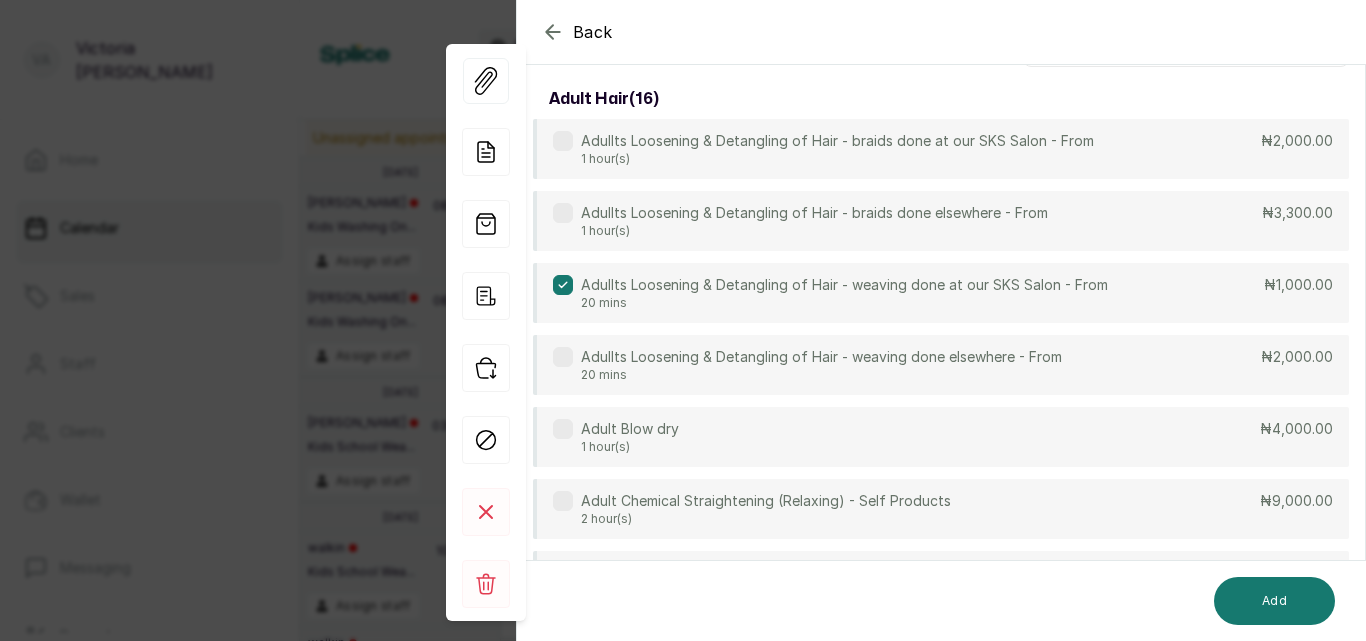click 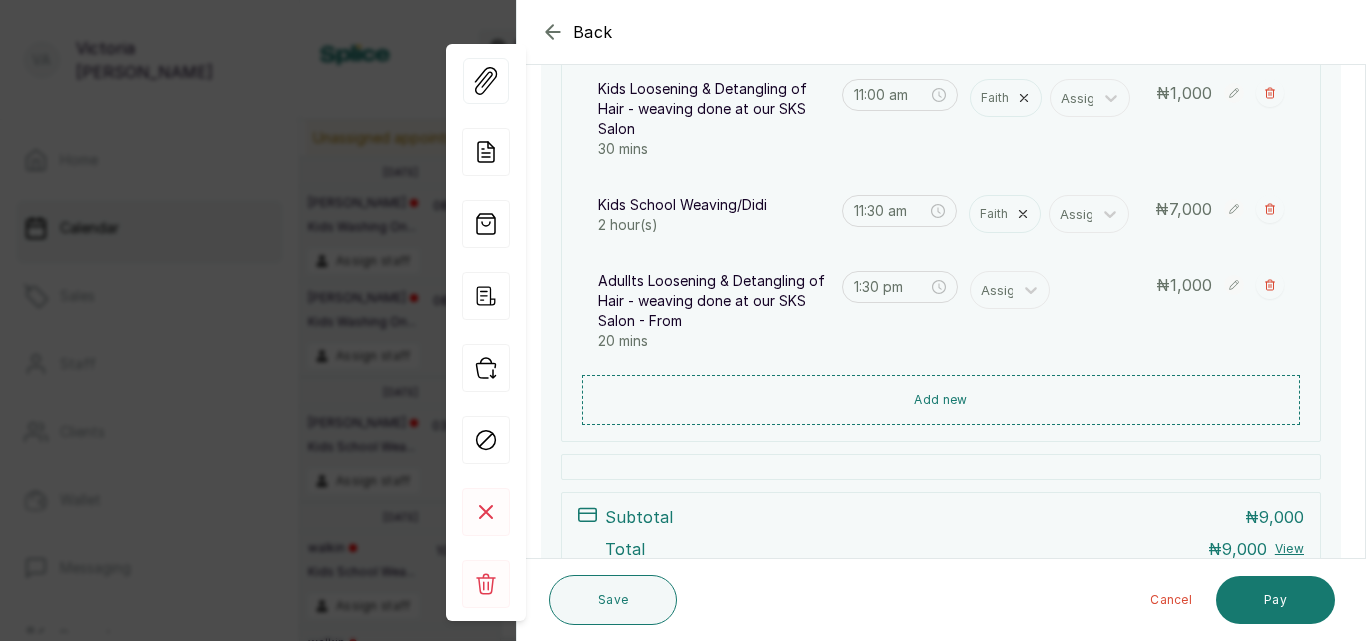scroll, scrollTop: 365, scrollLeft: 0, axis: vertical 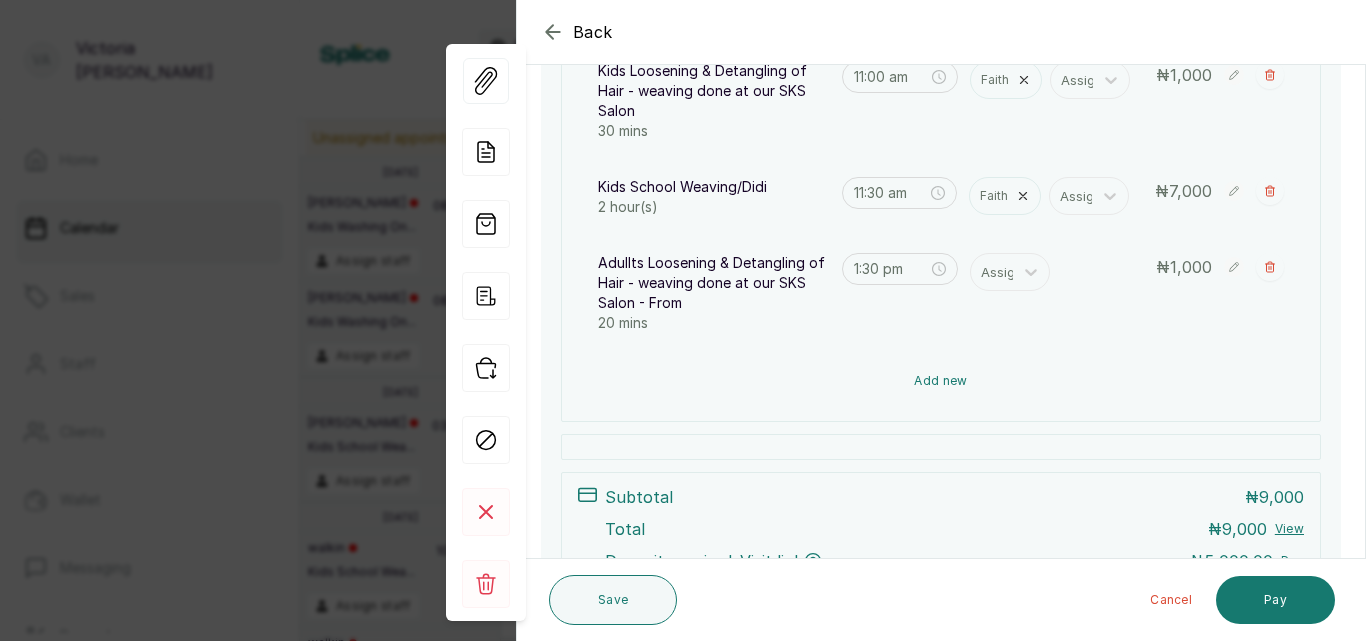 click on "Add new" at bounding box center [941, 381] 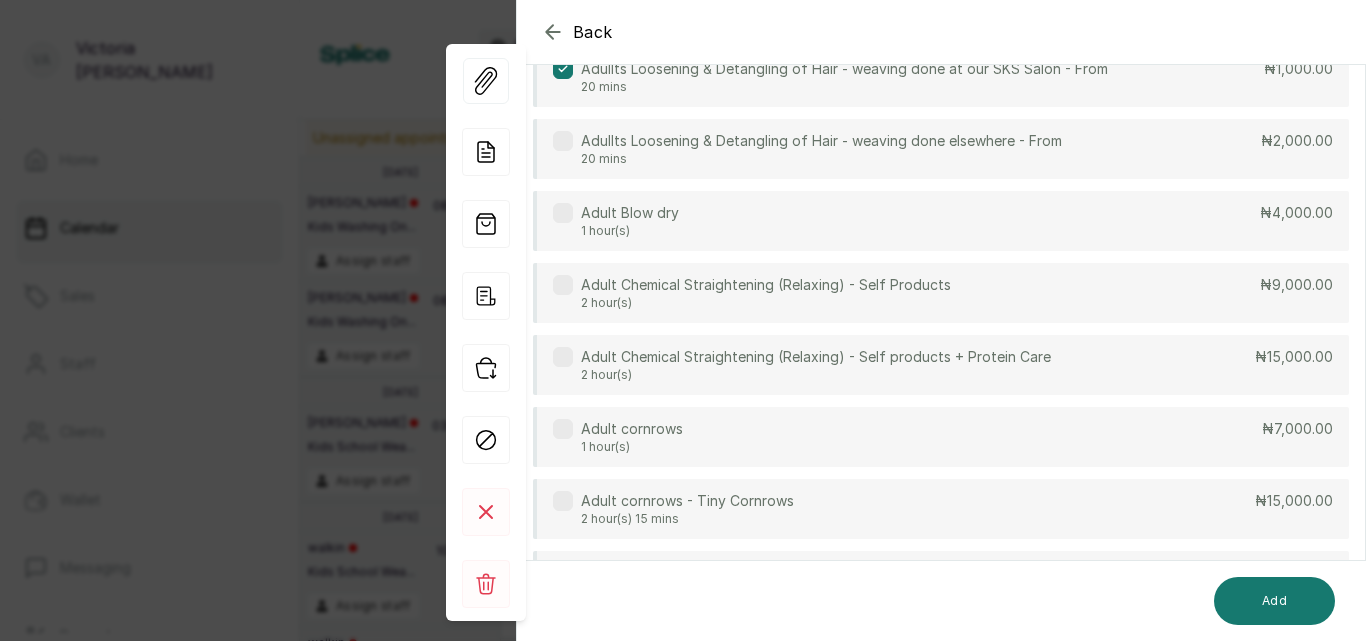 scroll, scrollTop: 149, scrollLeft: 0, axis: vertical 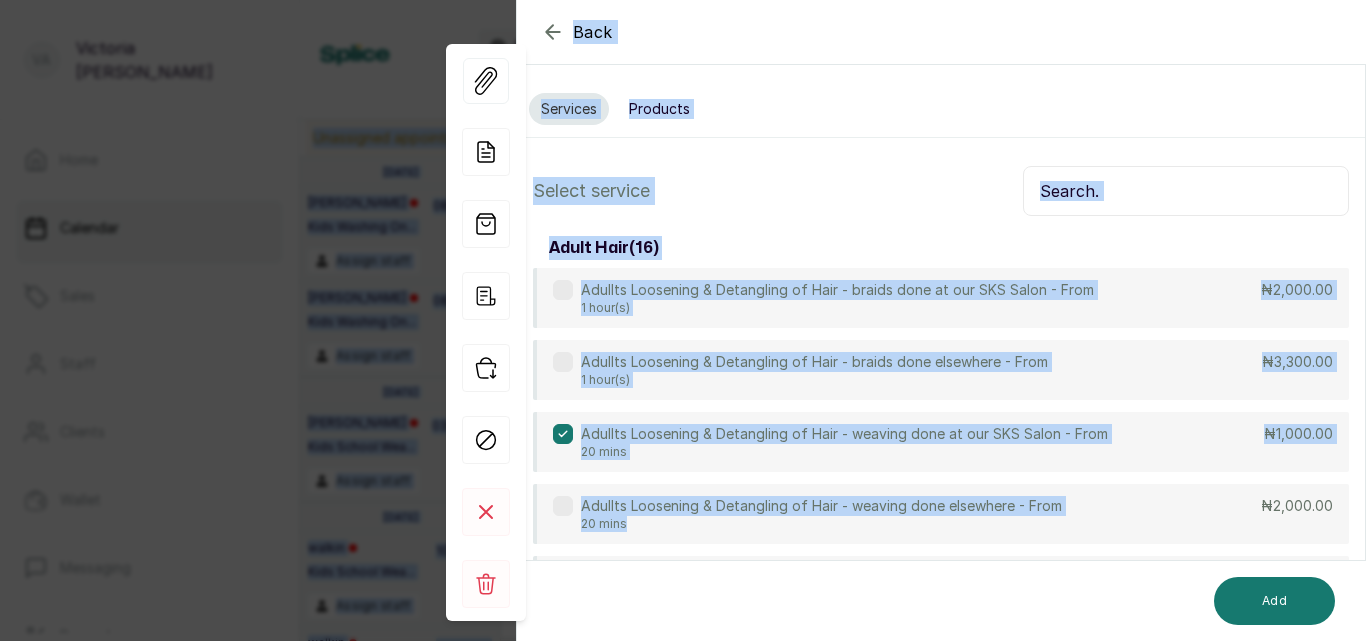 drag, startPoint x: 952, startPoint y: 380, endPoint x: 948, endPoint y: -72, distance: 452.0177 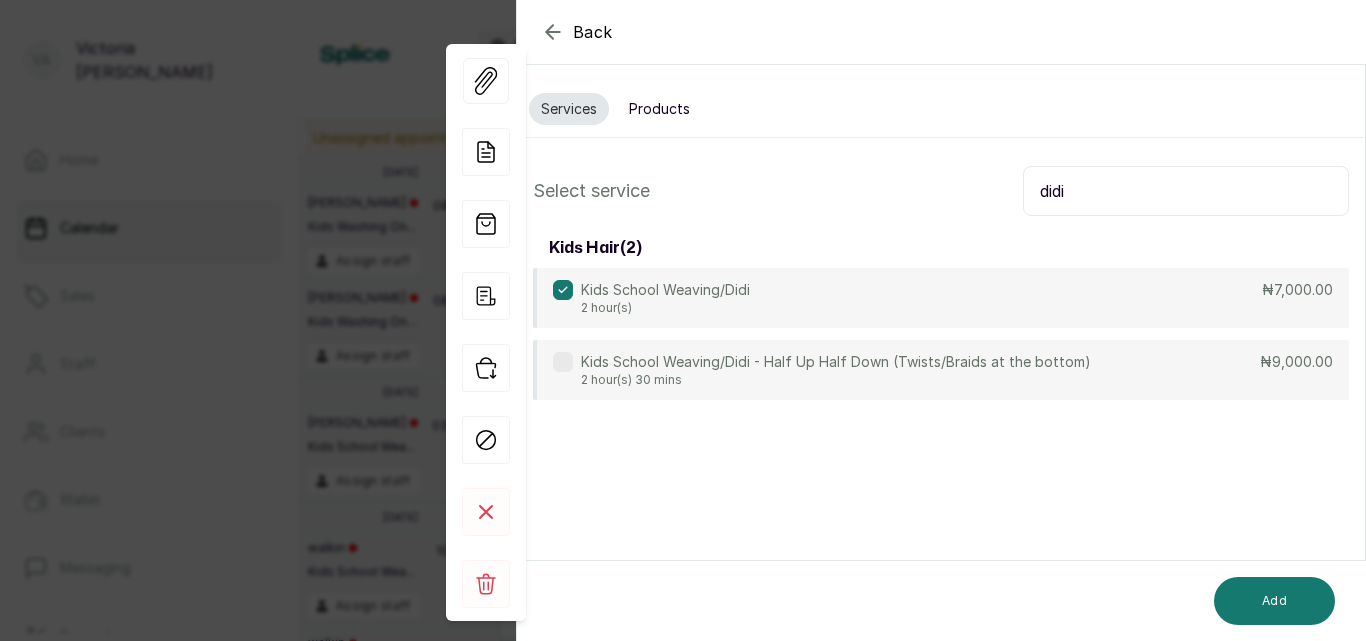 click on "didi" at bounding box center [1186, 191] 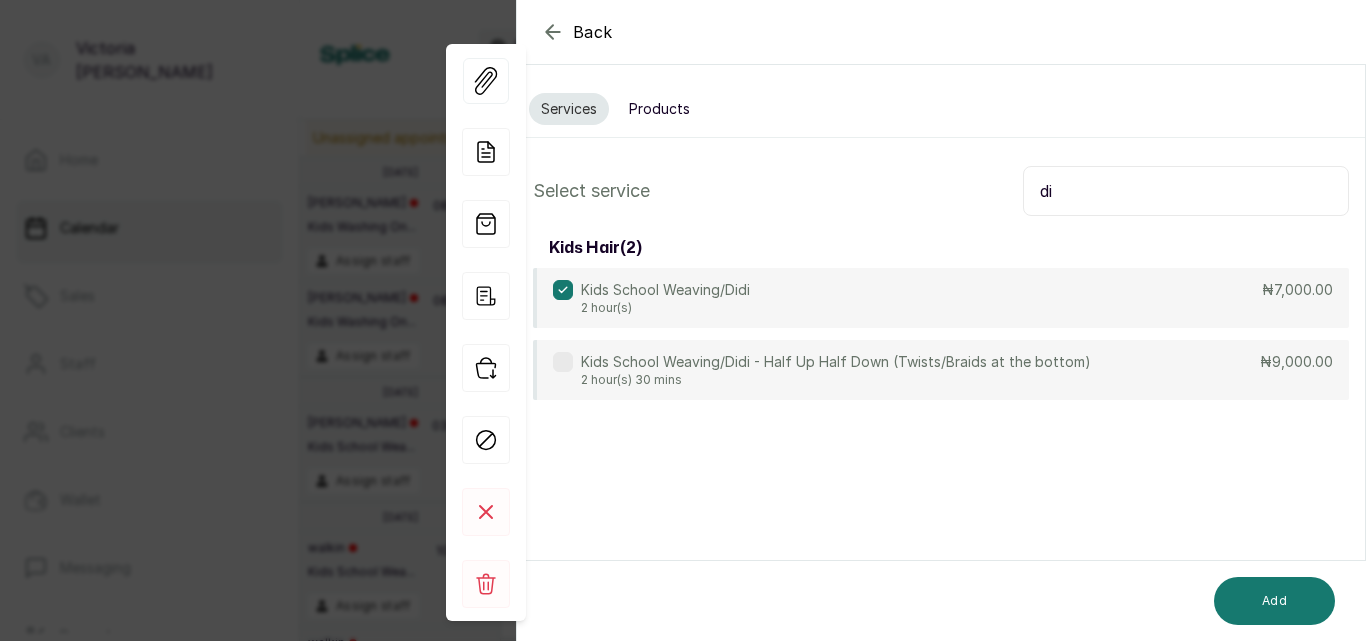 type on "d" 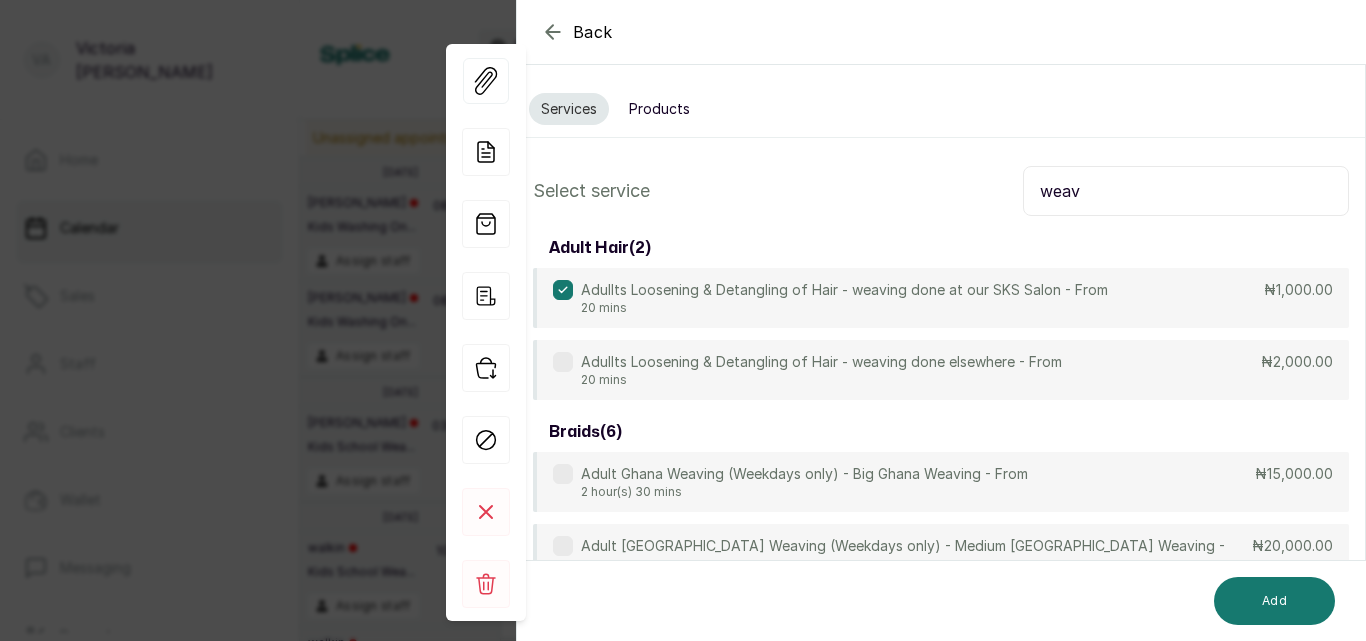 type on "weav" 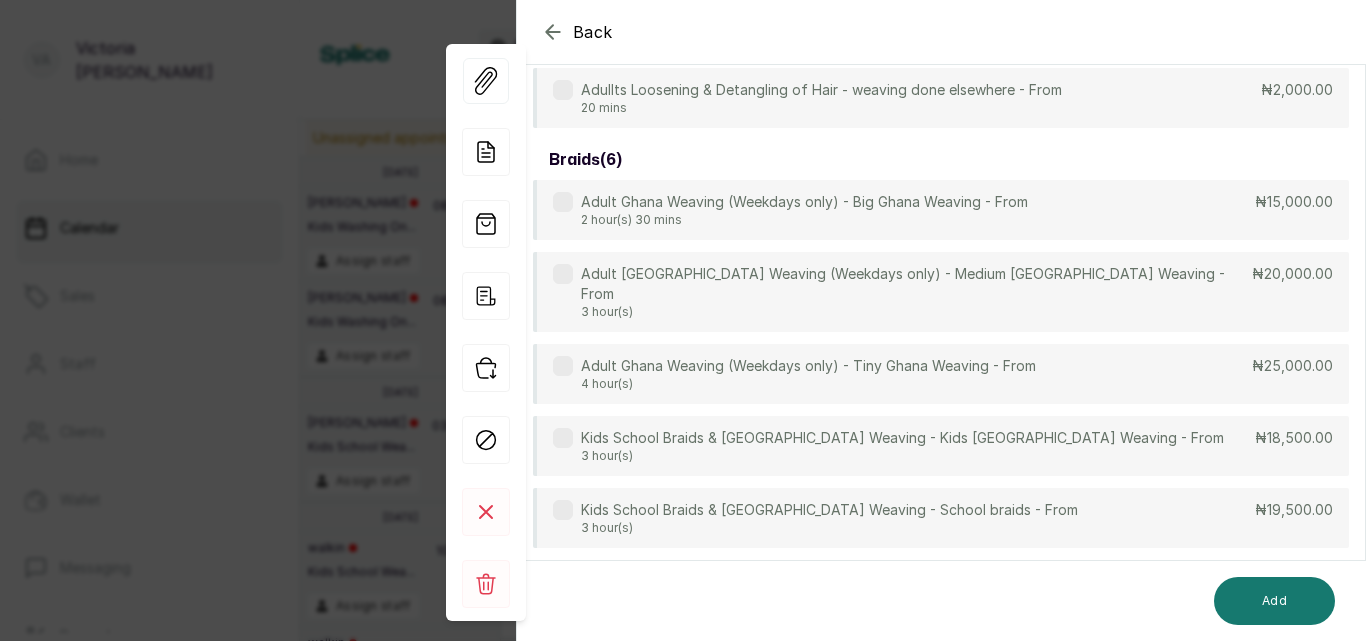 scroll, scrollTop: 285, scrollLeft: 0, axis: vertical 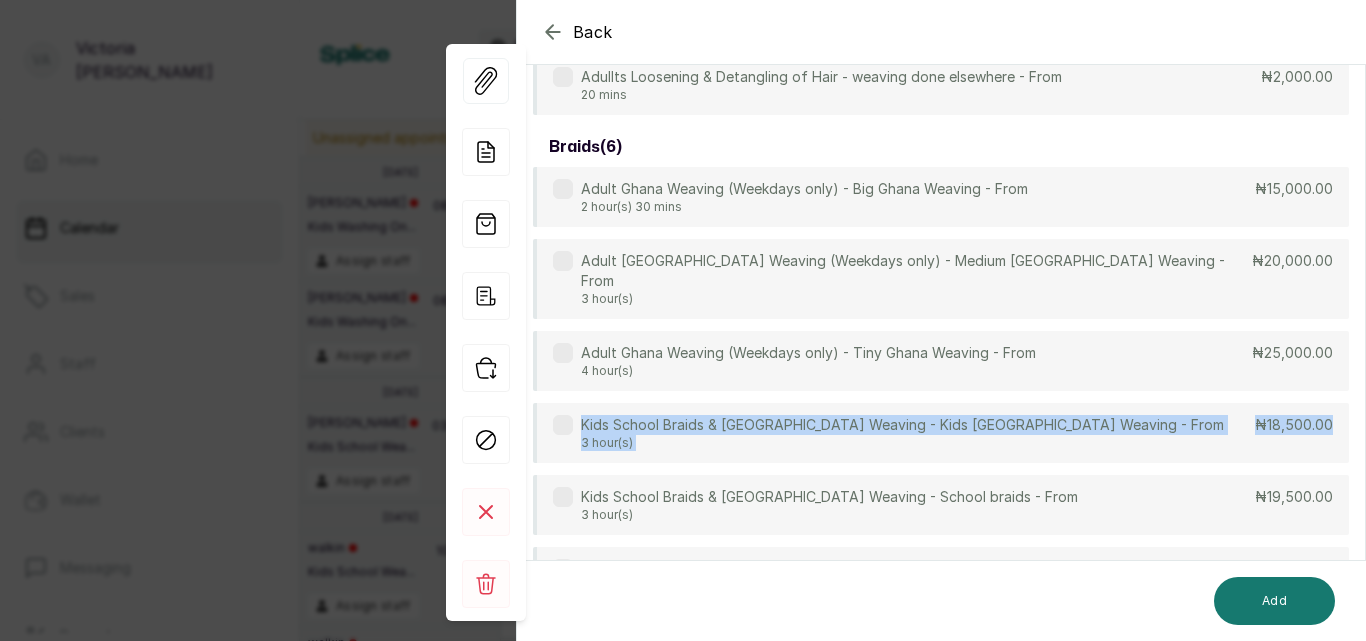 drag, startPoint x: 1365, startPoint y: 365, endPoint x: 1365, endPoint y: 403, distance: 38 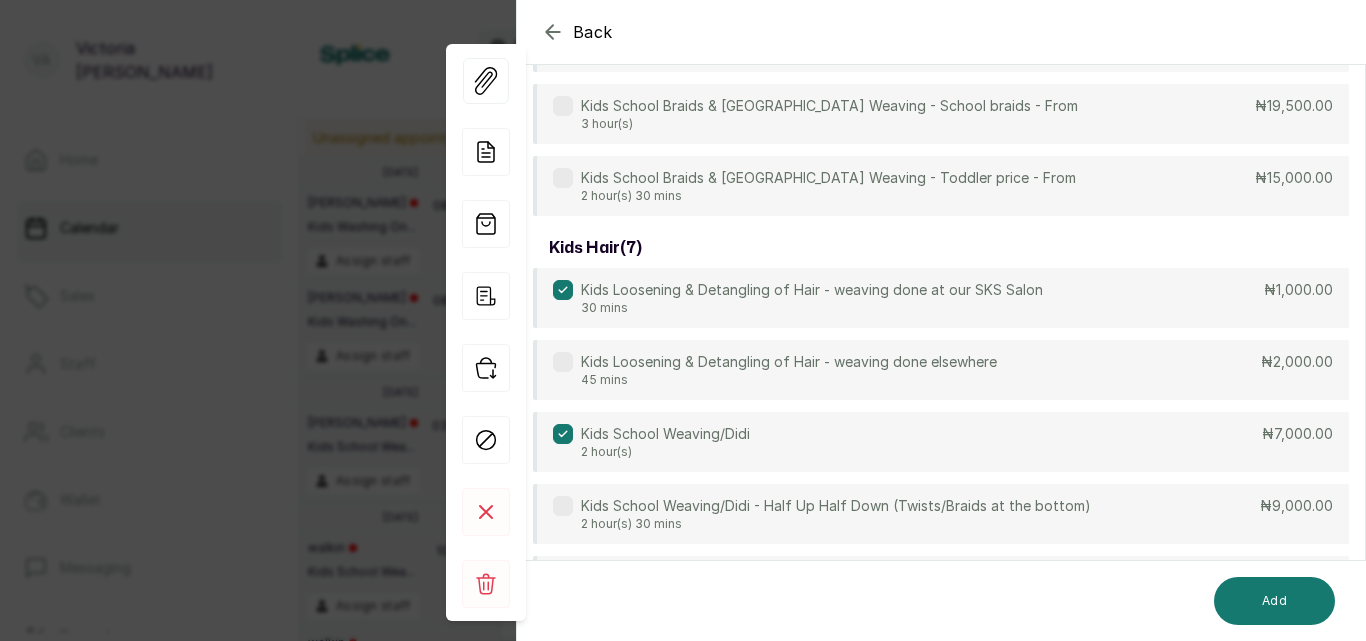 scroll, scrollTop: 912, scrollLeft: 0, axis: vertical 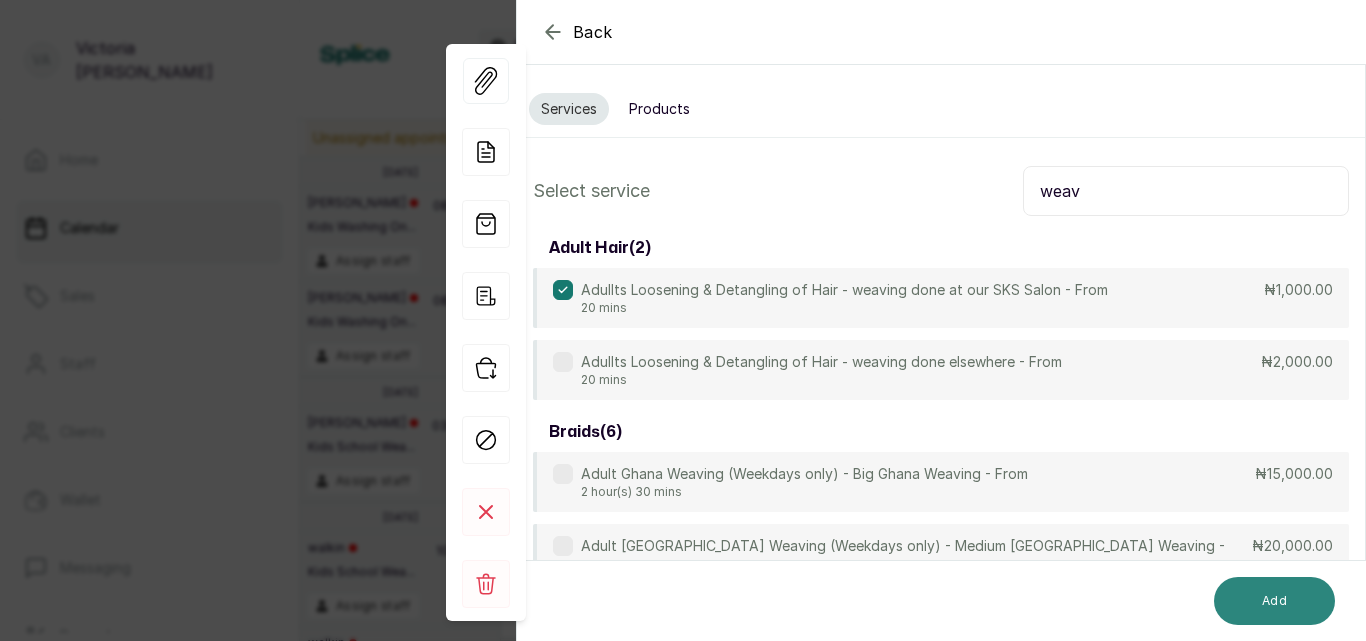 click on "Add" at bounding box center [1274, 601] 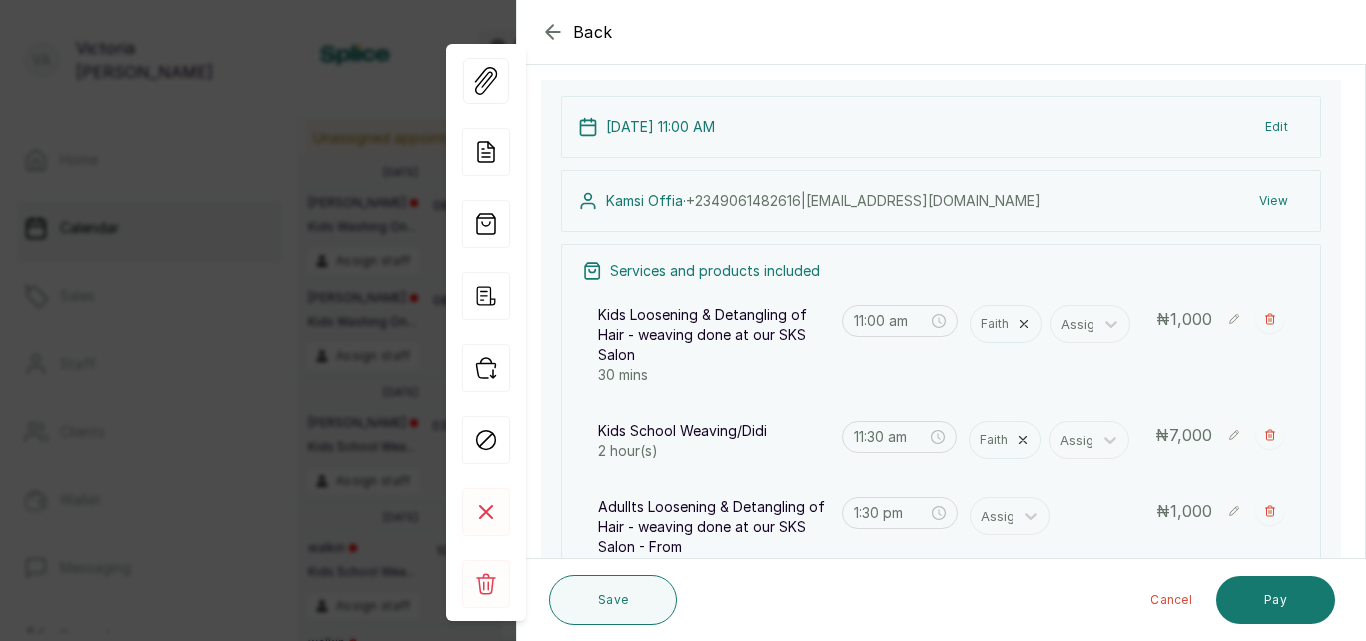 scroll, scrollTop: 241, scrollLeft: 0, axis: vertical 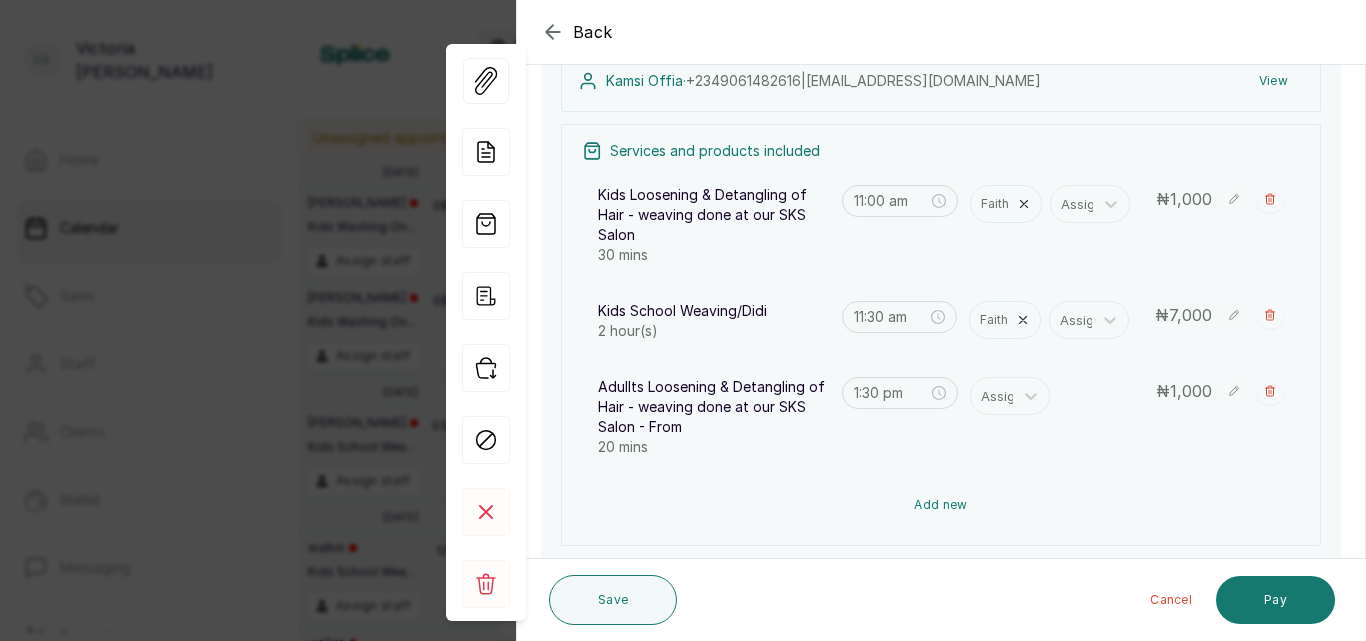 click on "Add new" at bounding box center [941, 505] 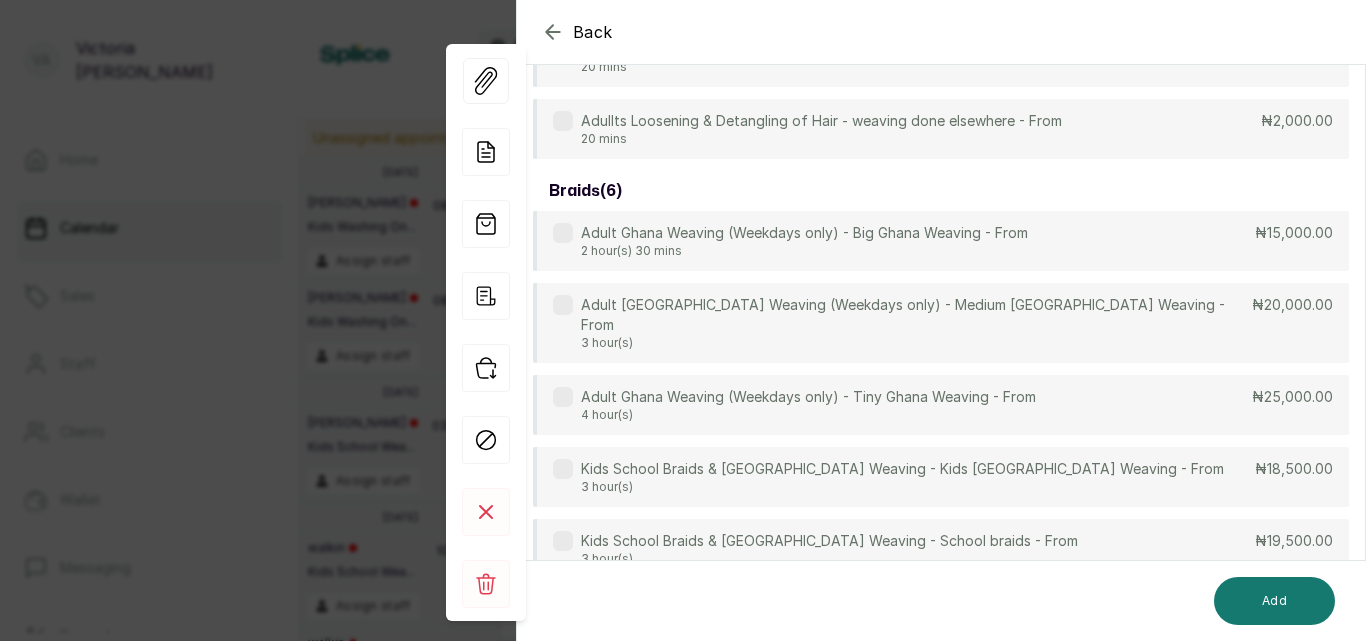 scroll, scrollTop: 149, scrollLeft: 0, axis: vertical 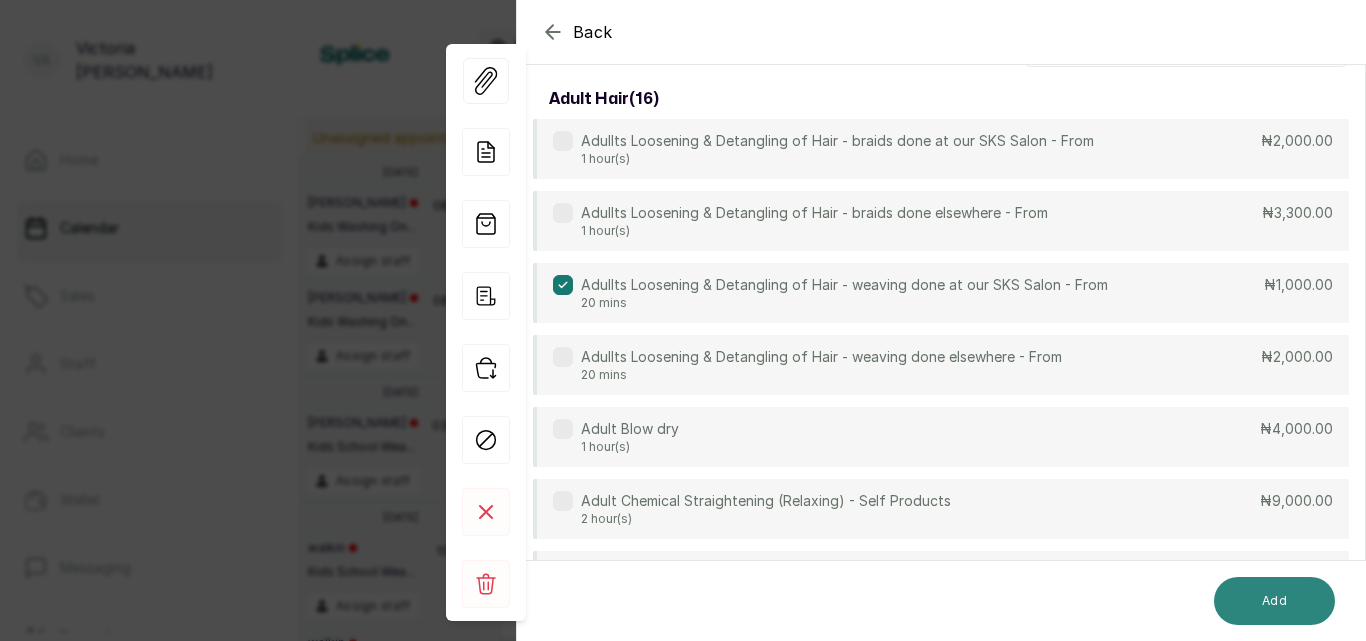 click on "Add" at bounding box center (1274, 601) 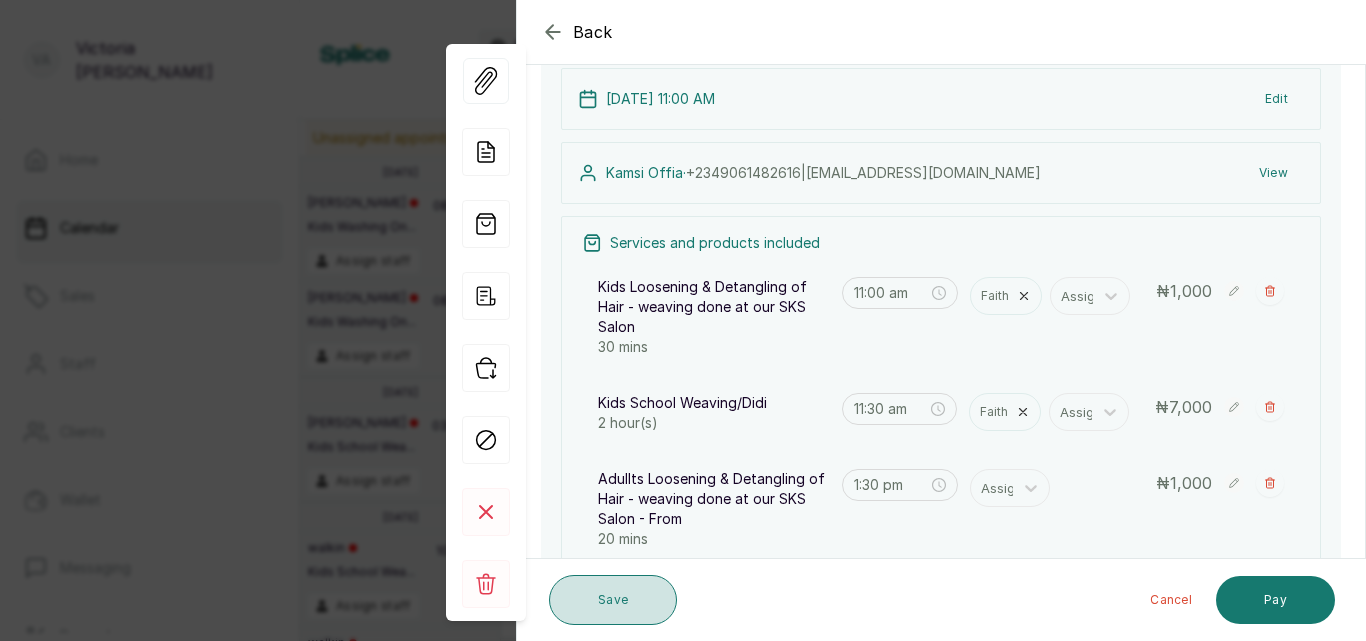 click on "Save" at bounding box center (613, 600) 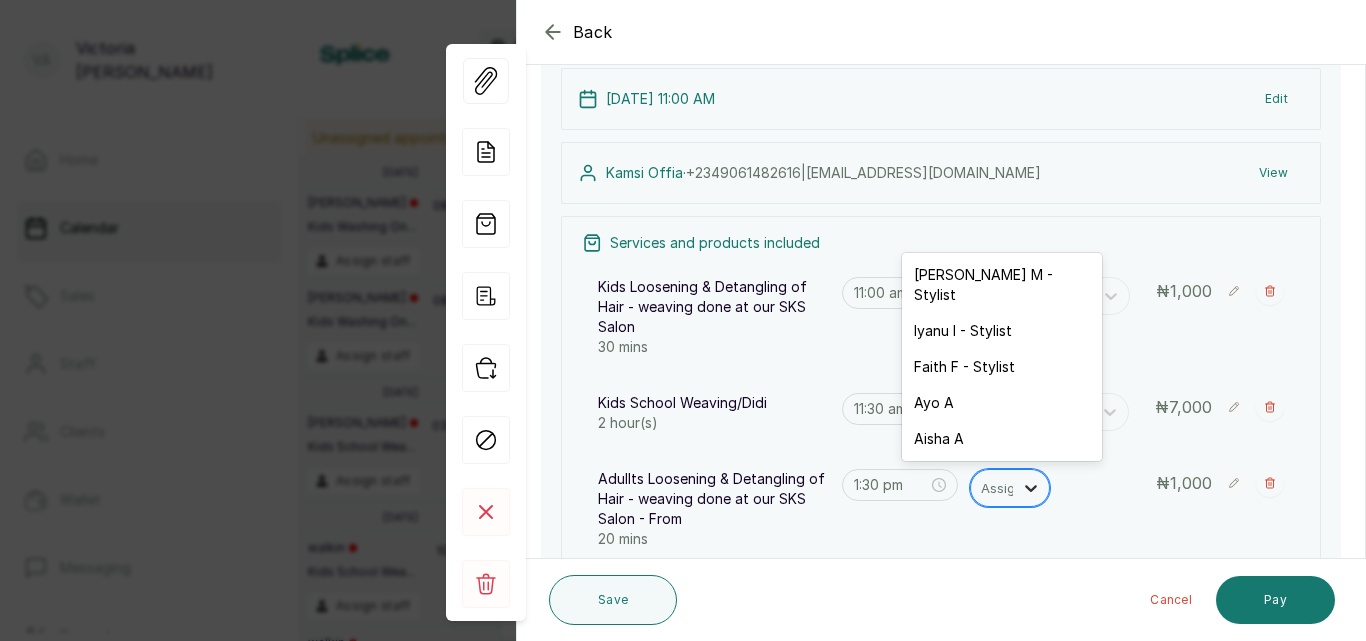 click 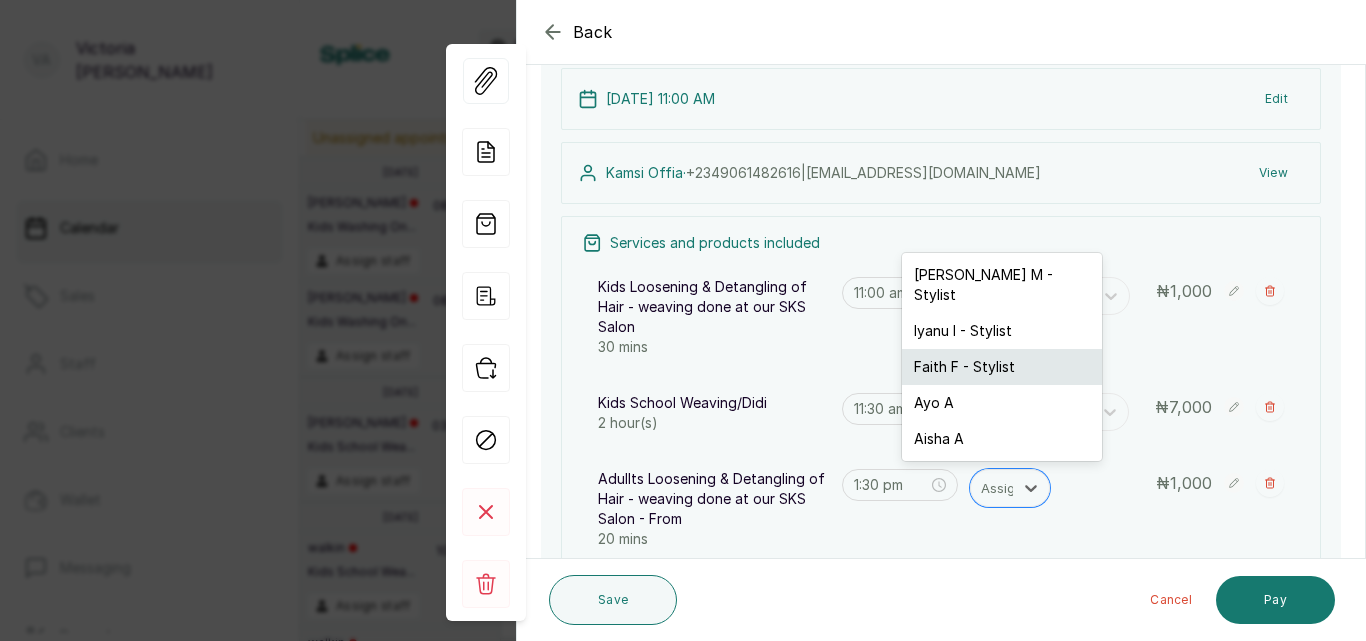 click on "Faith F - Stylist" at bounding box center [1002, 367] 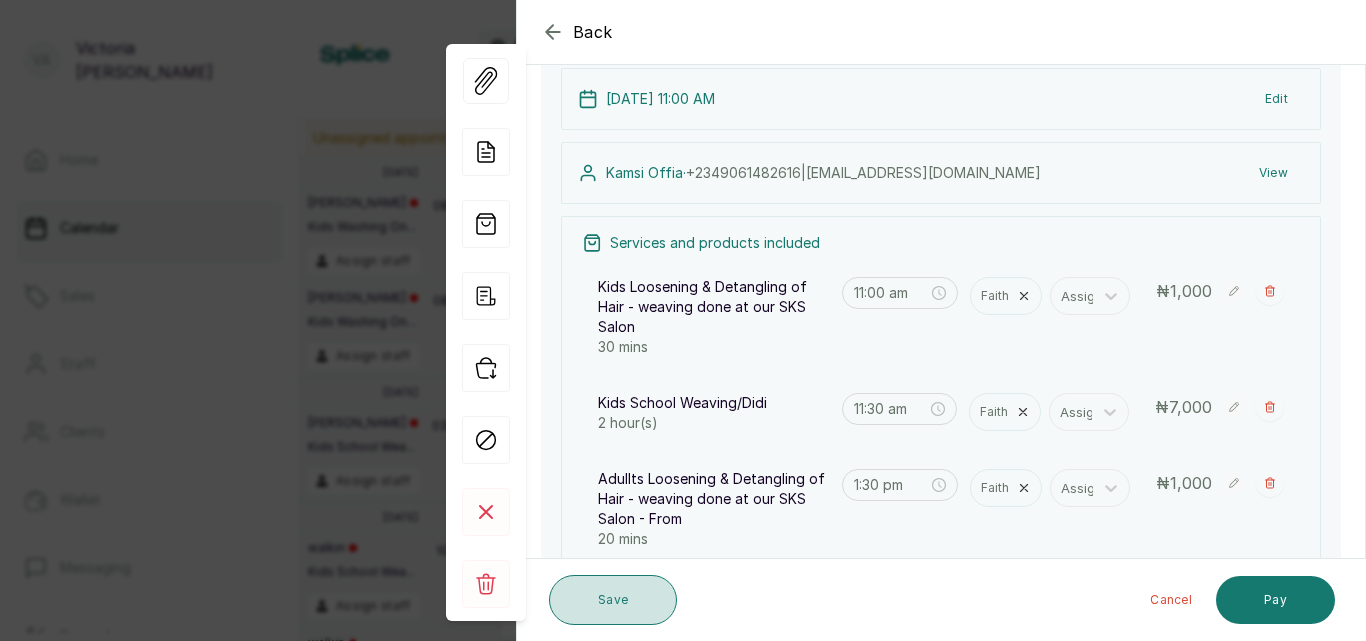 click on "Save" at bounding box center [613, 600] 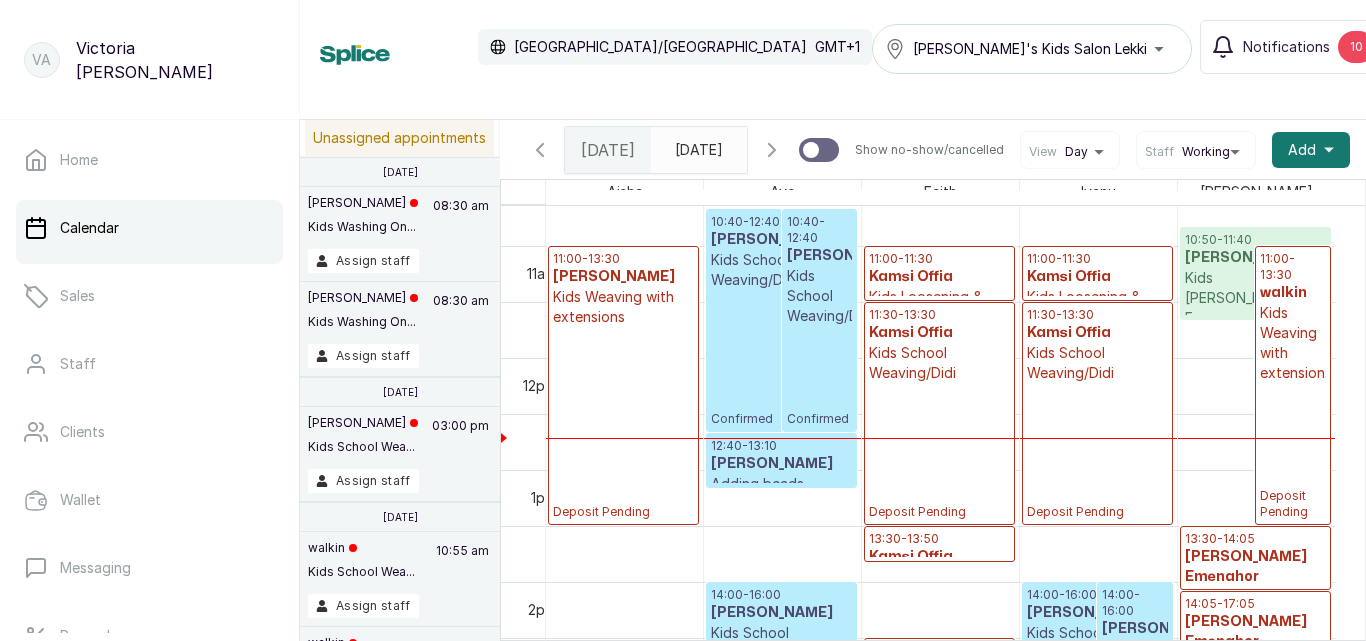 click on "10:40  -  12:40 [PERSON_NAME] Kids School Weaving/Didi Confirmed" at bounding box center (819, 320) 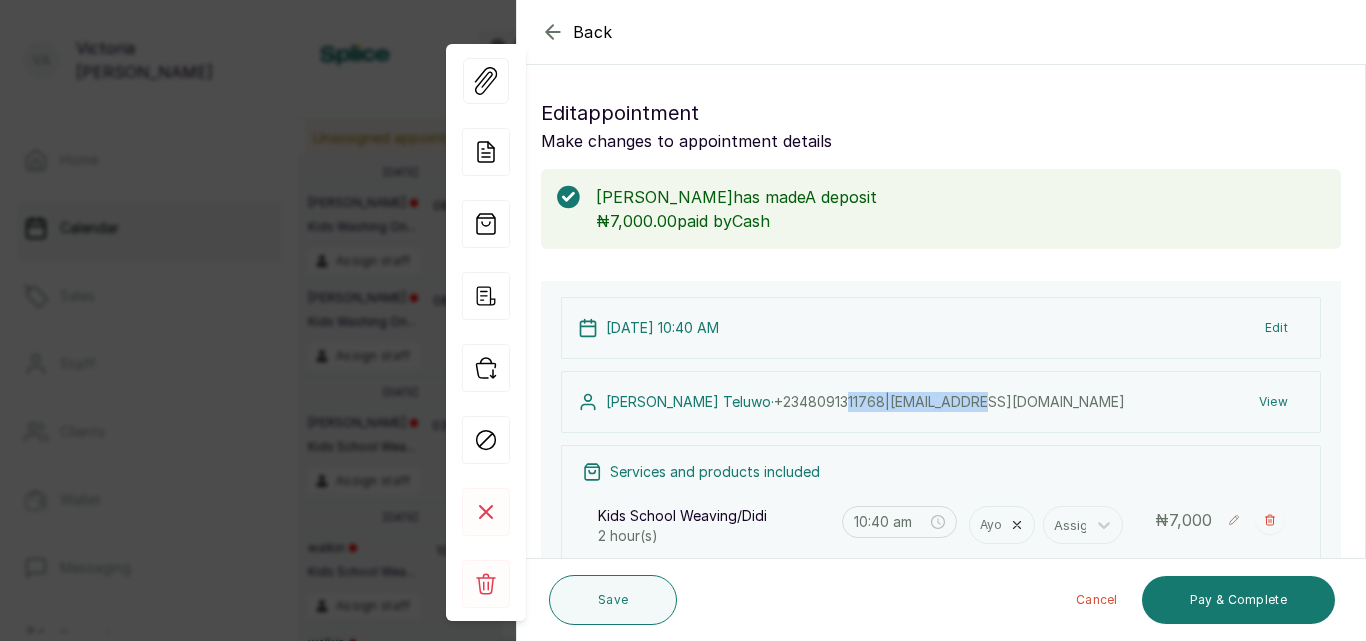 drag, startPoint x: 800, startPoint y: 389, endPoint x: 925, endPoint y: 409, distance: 126.58989 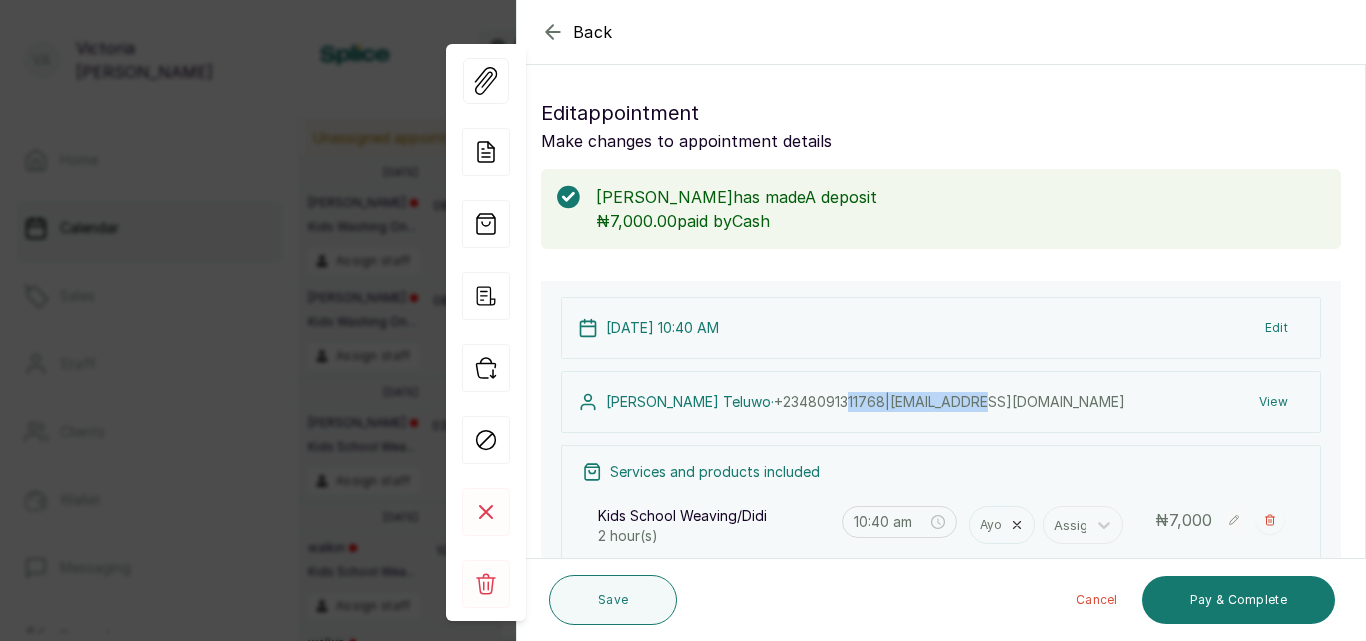 click on "[PERSON_NAME]  ·  [PHONE_NUMBER]  |  [EMAIL_ADDRESS][DOMAIN_NAME] View" at bounding box center [941, 402] 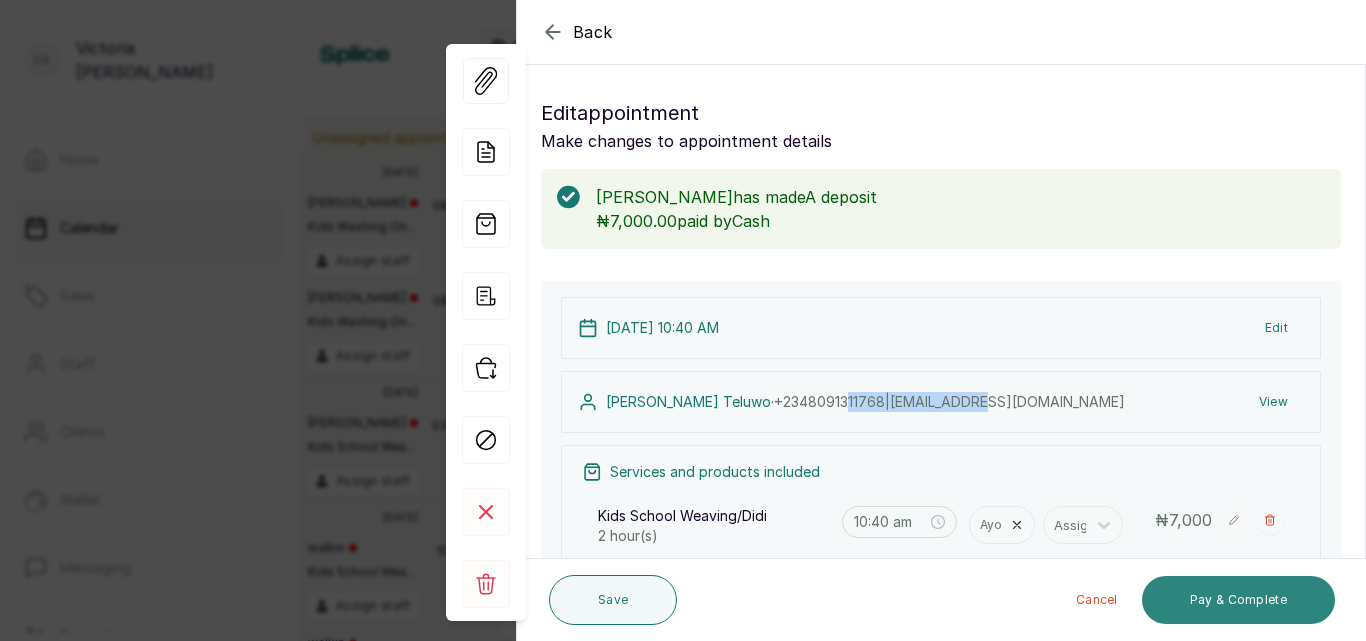 click on "Pay & Complete" at bounding box center (1238, 600) 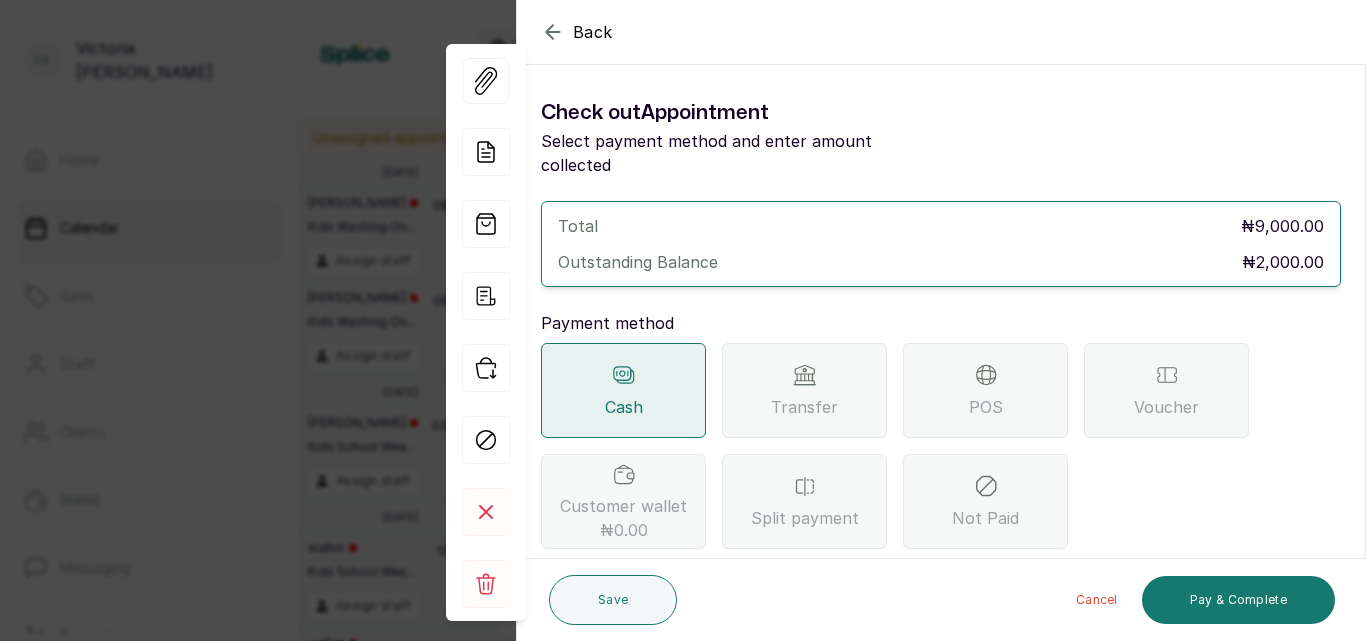 click on "Transfer" at bounding box center (804, 407) 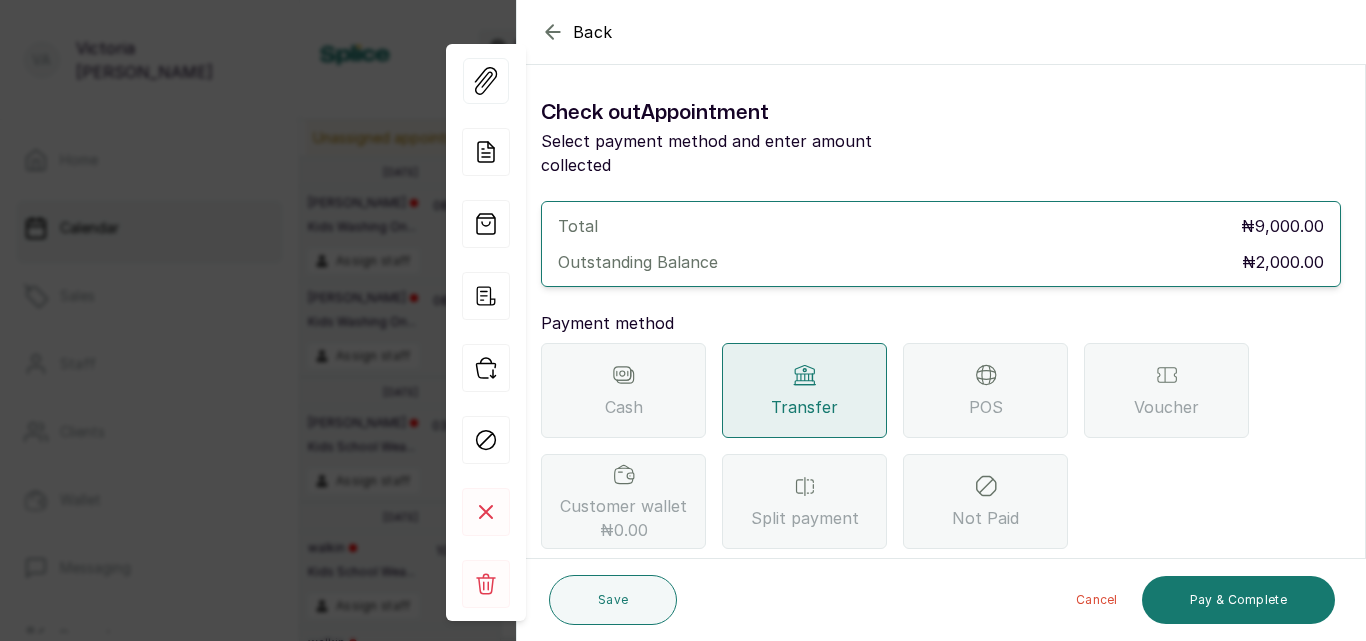 click 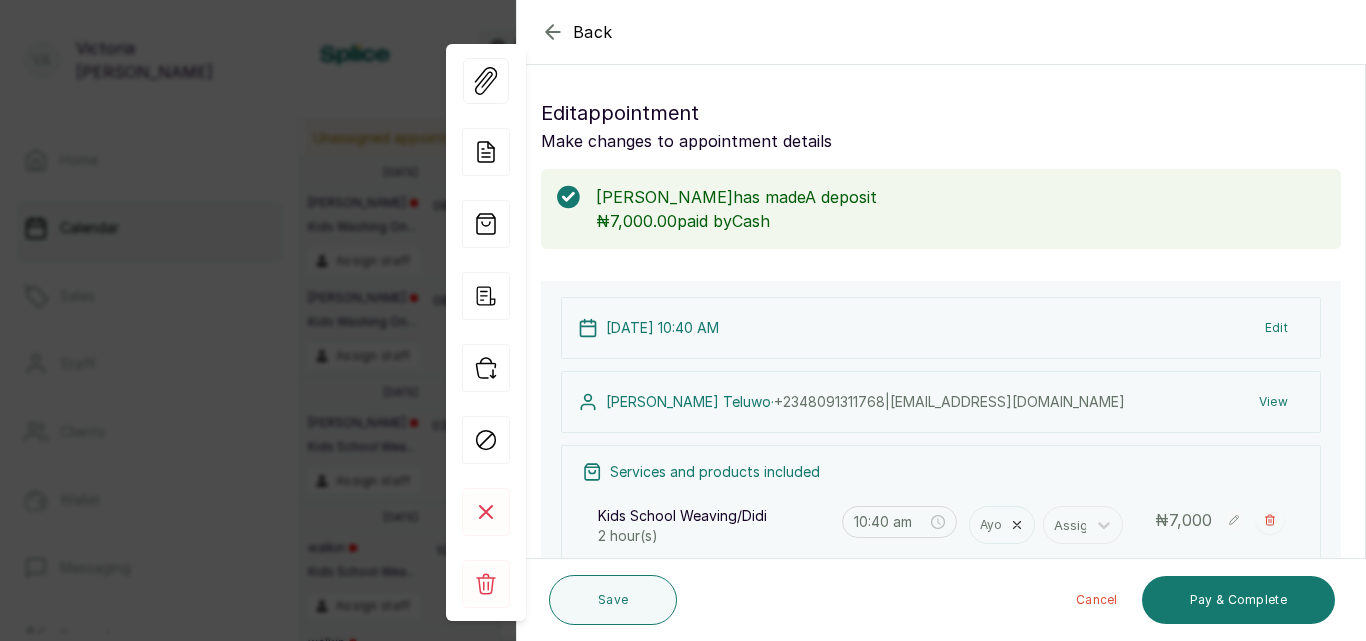 click 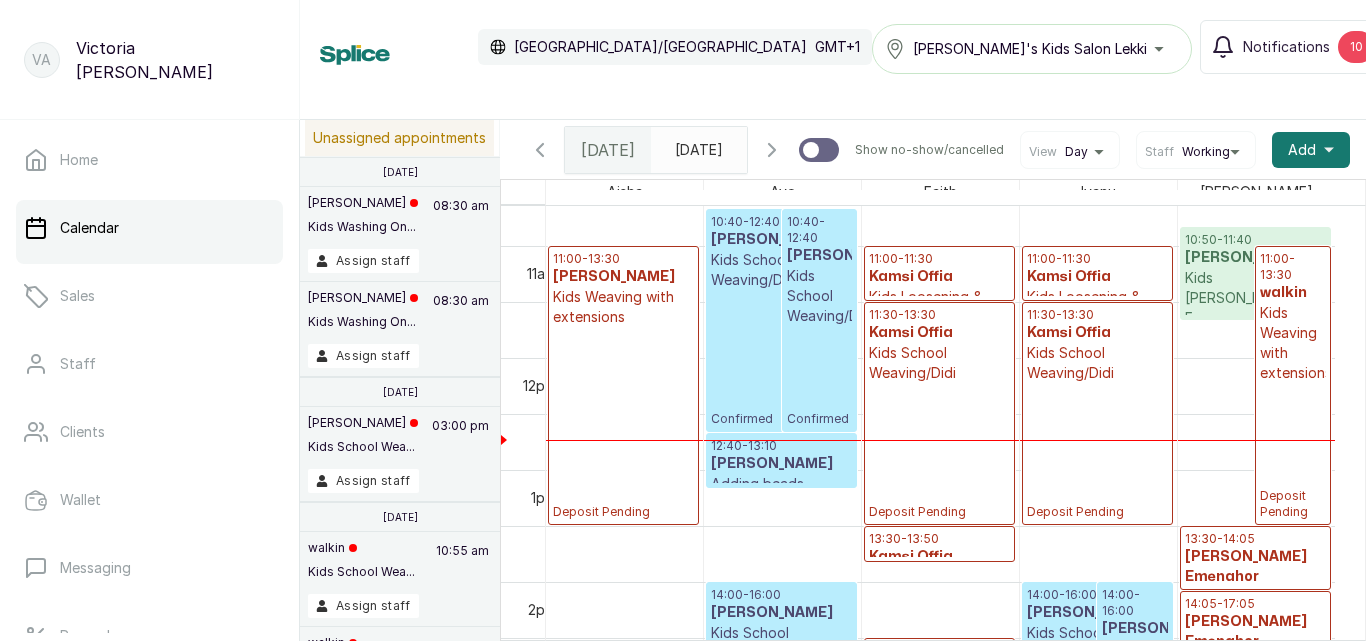 click on "10:40  -  12:40 [PERSON_NAME] Kids School Weaving/Didi Confirmed" at bounding box center [819, 320] 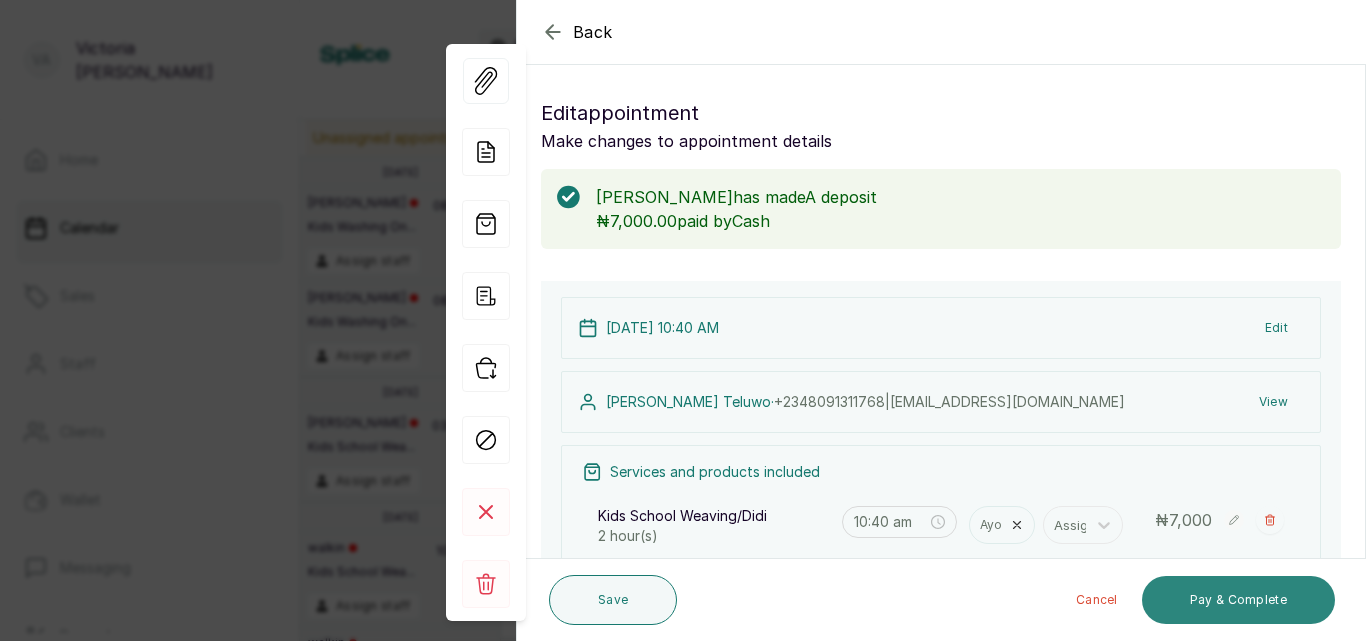 click on "Pay & Complete" at bounding box center [1238, 600] 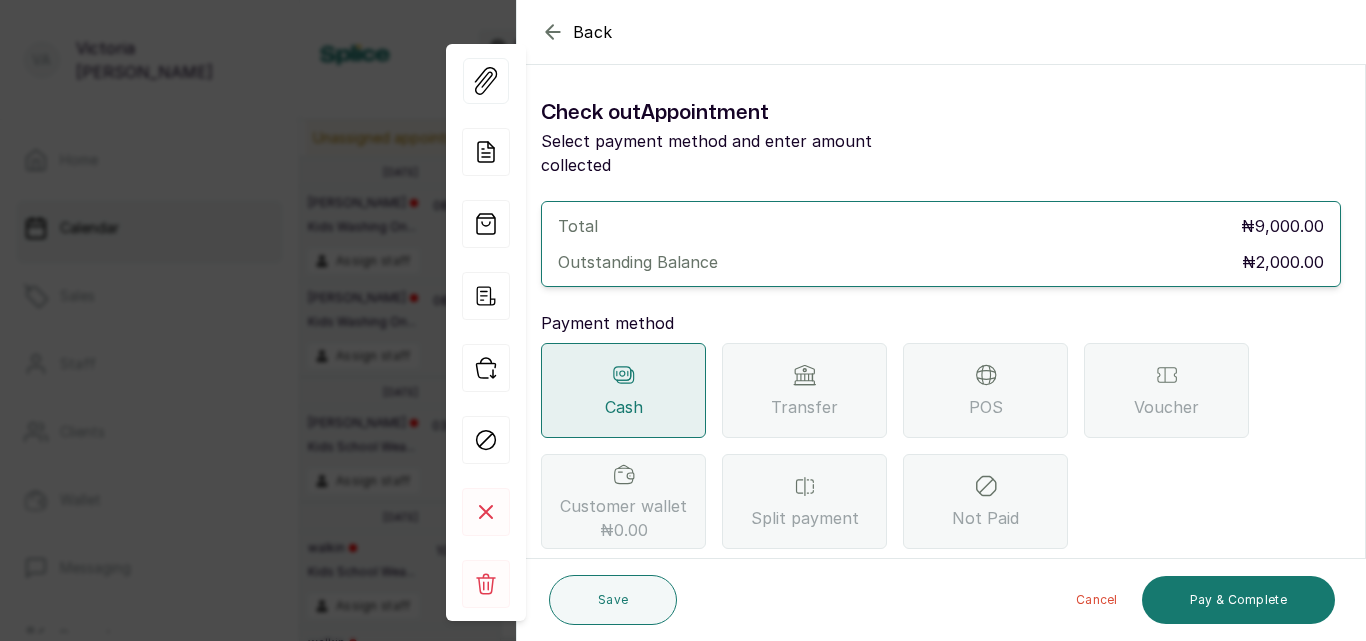 click on "Transfer" at bounding box center (804, 390) 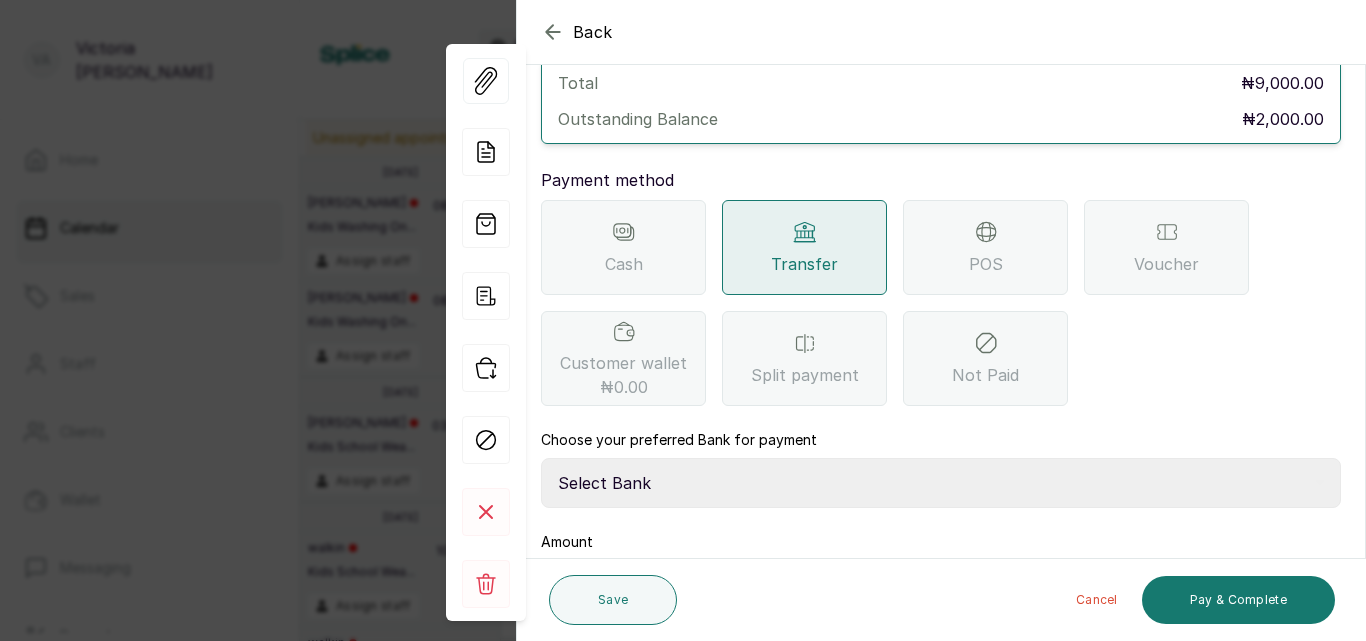 scroll, scrollTop: 234, scrollLeft: 0, axis: vertical 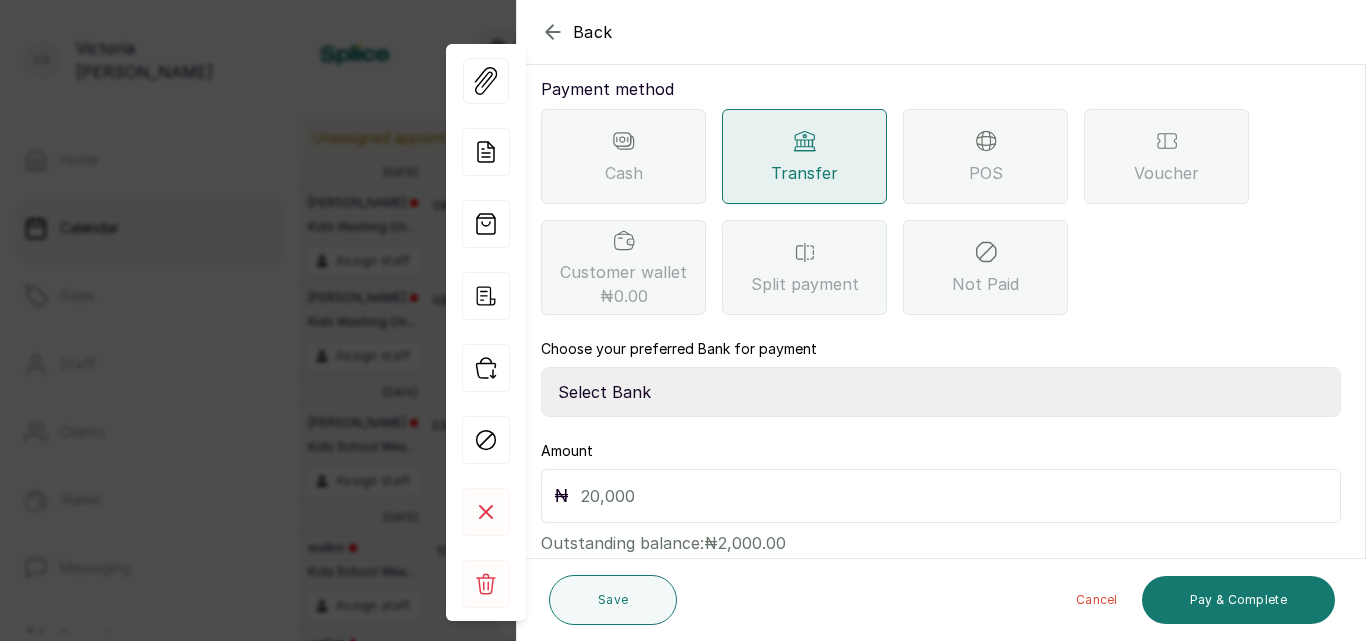 click on "Select Bank CANARY YELLOW Moniepoint MFB CANARY YELLOW Sparkle Microfinance Bank" at bounding box center (941, 392) 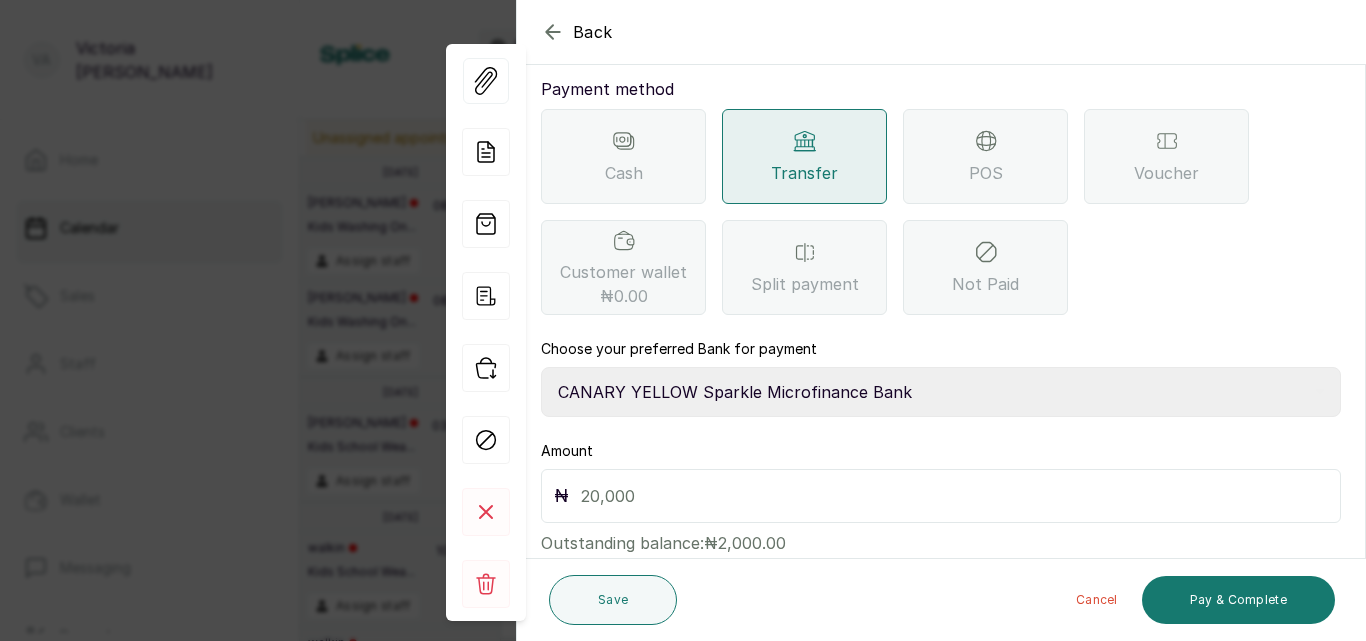click on "Select Bank CANARY YELLOW Moniepoint MFB CANARY YELLOW Sparkle Microfinance Bank" at bounding box center [941, 392] 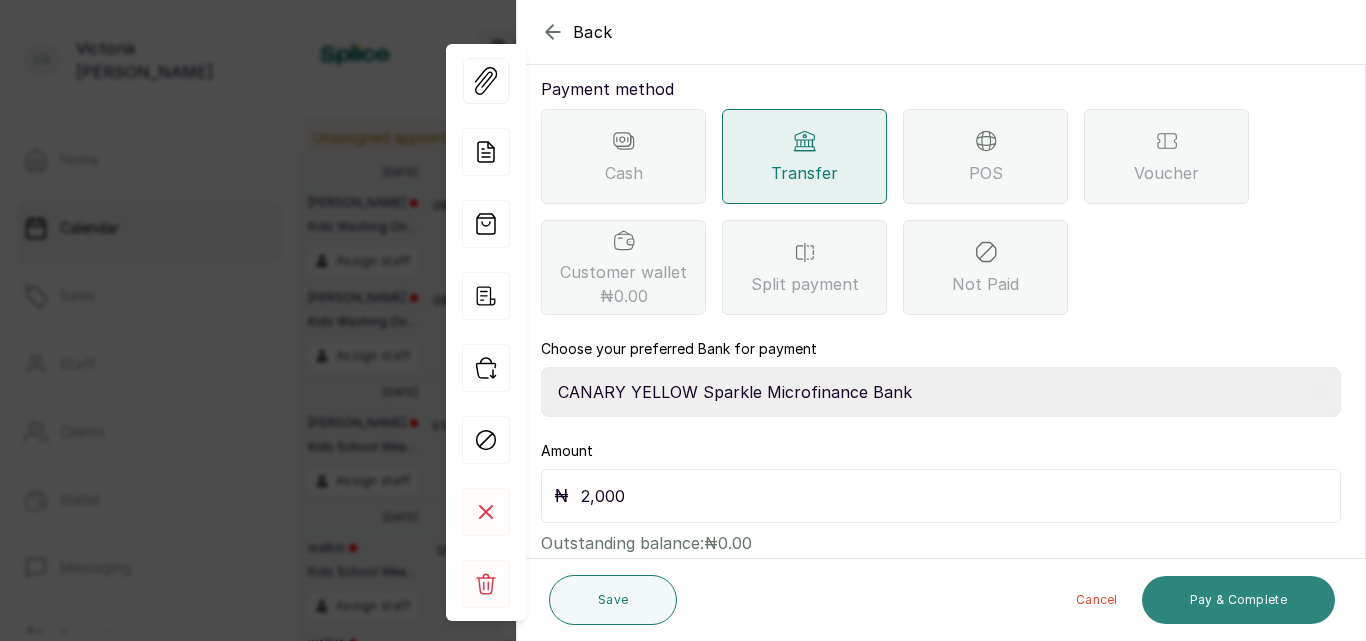 type on "2,000" 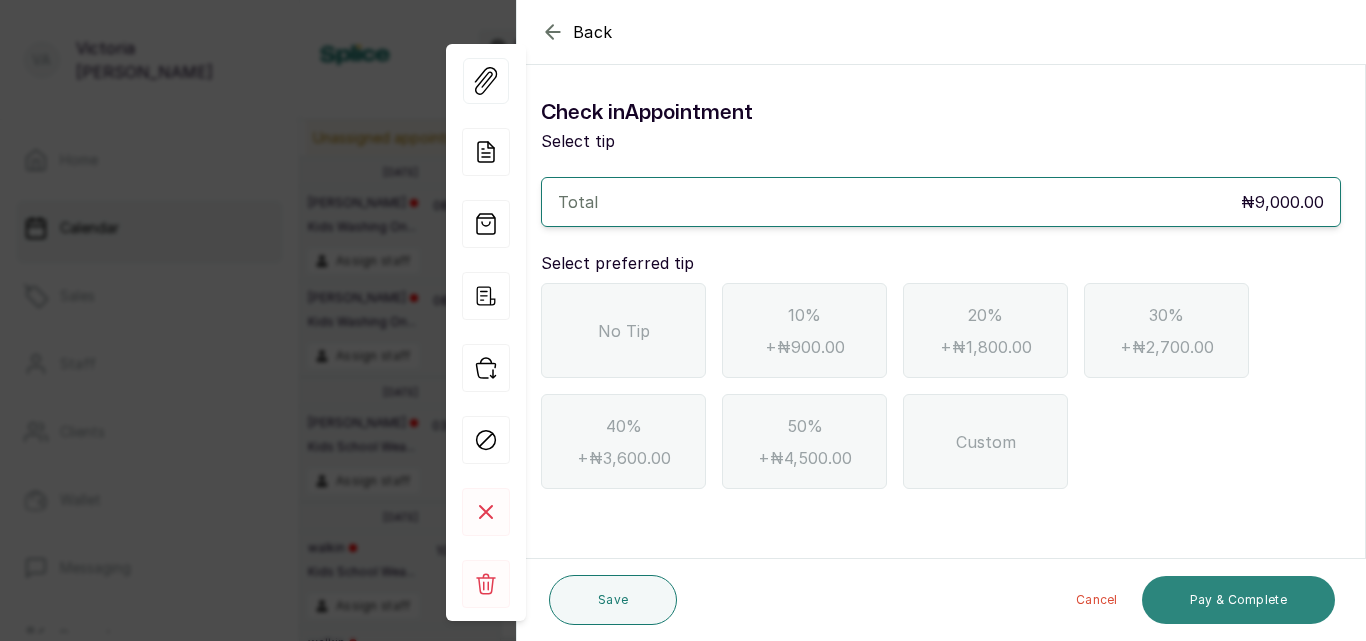scroll, scrollTop: 0, scrollLeft: 0, axis: both 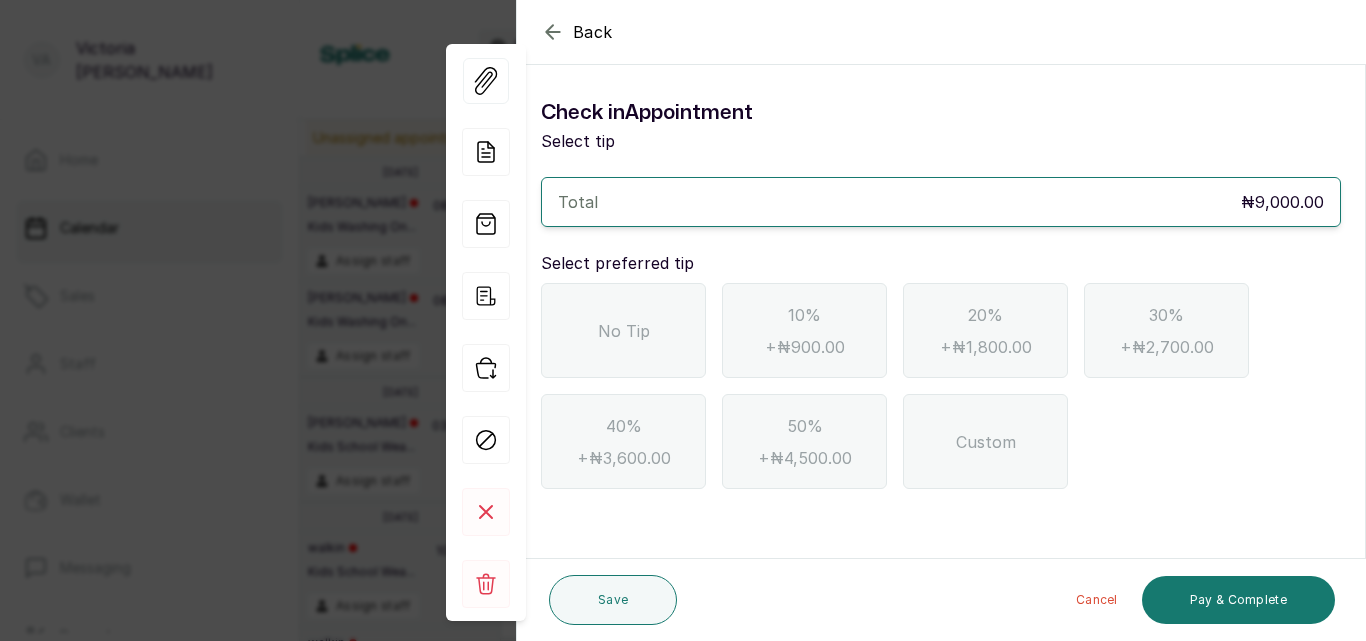 click on "No Tip" at bounding box center (623, 330) 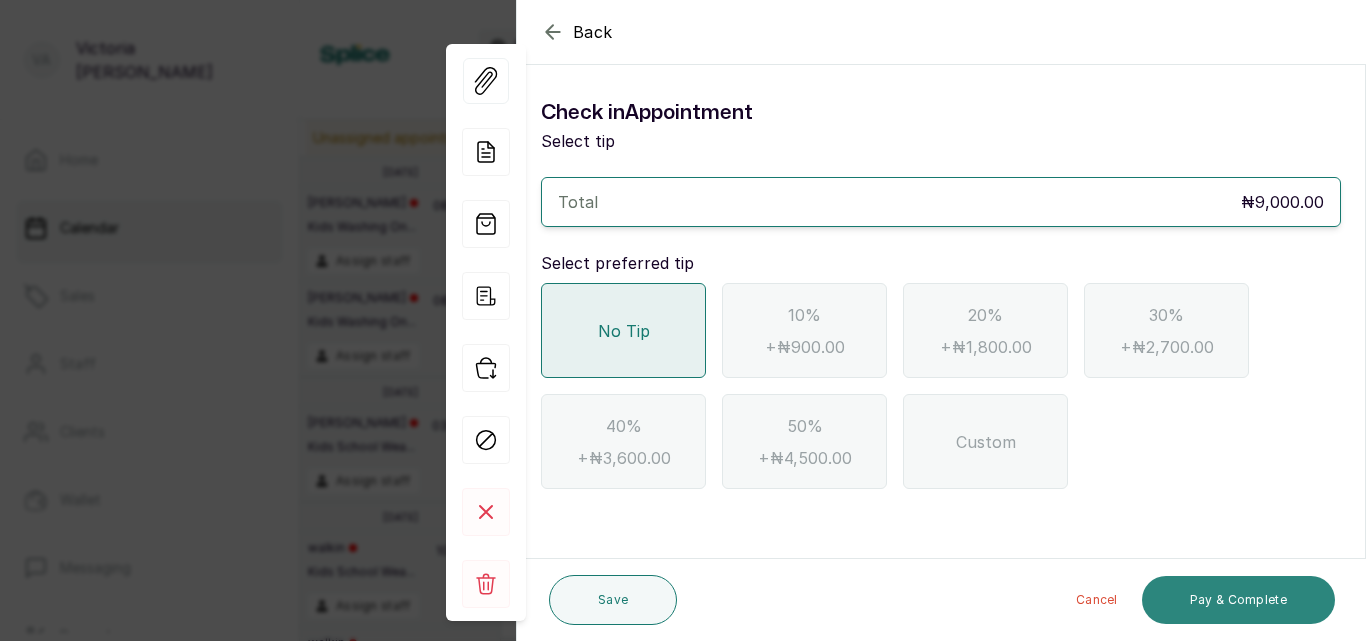 click on "Pay & Complete" at bounding box center [1238, 600] 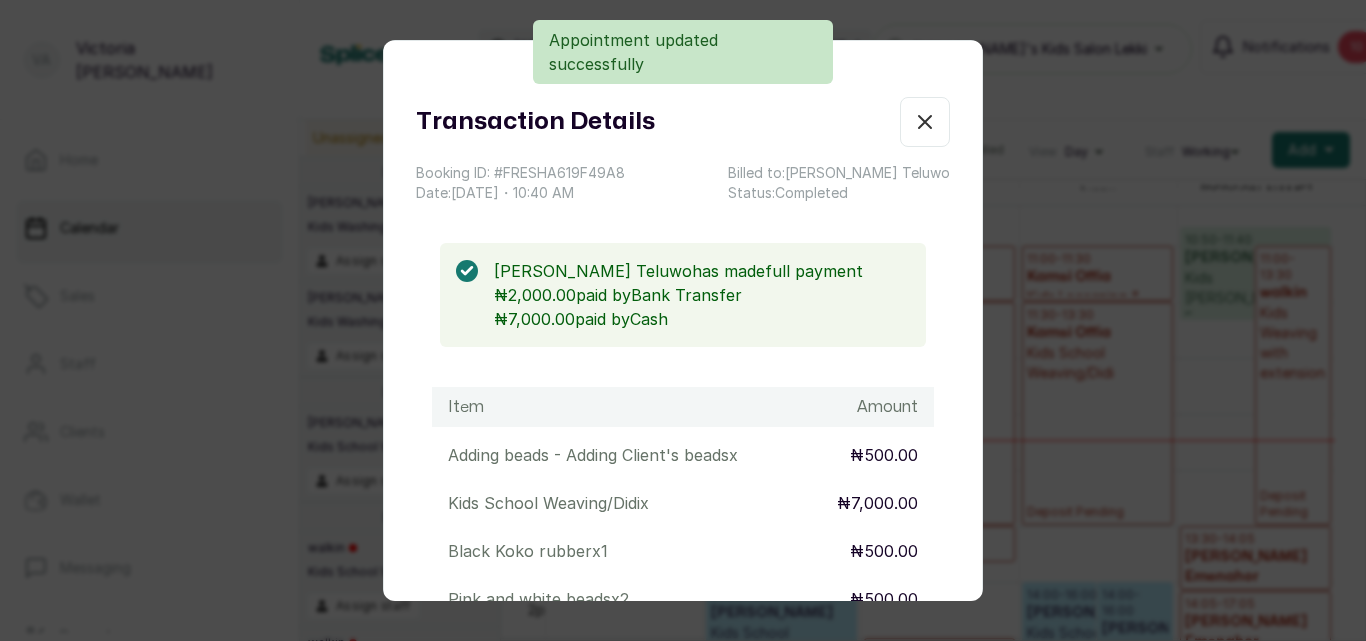 click 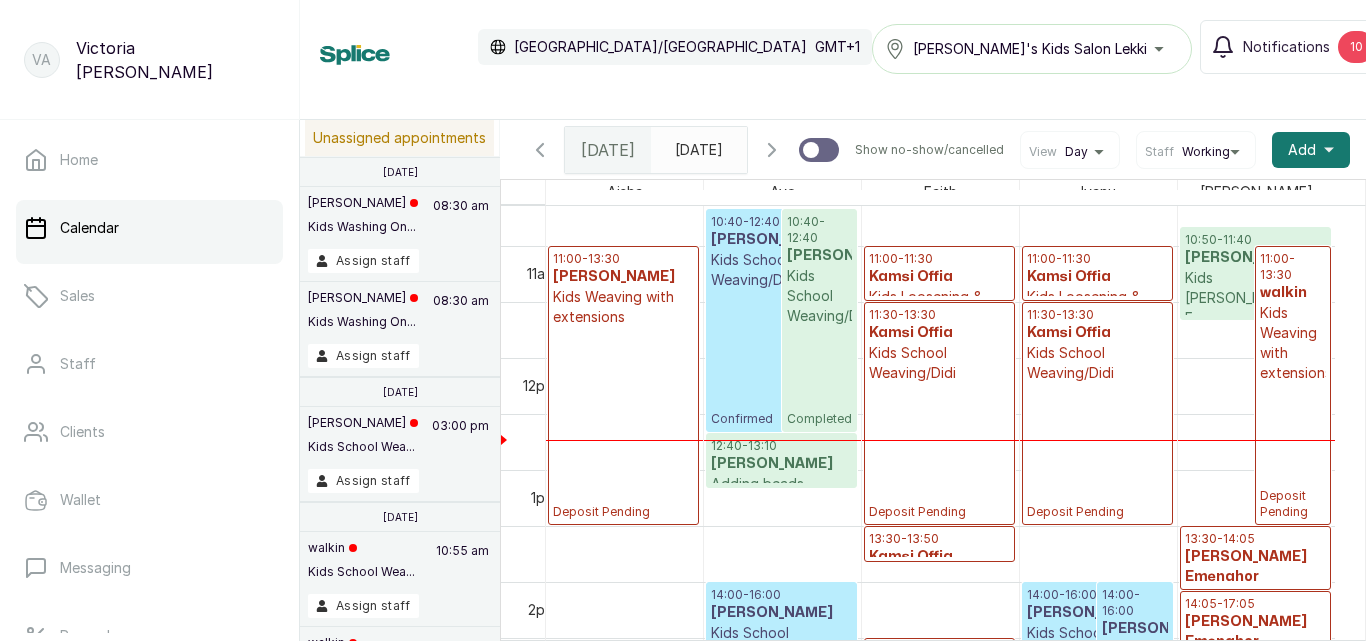 scroll, scrollTop: 1231, scrollLeft: 0, axis: vertical 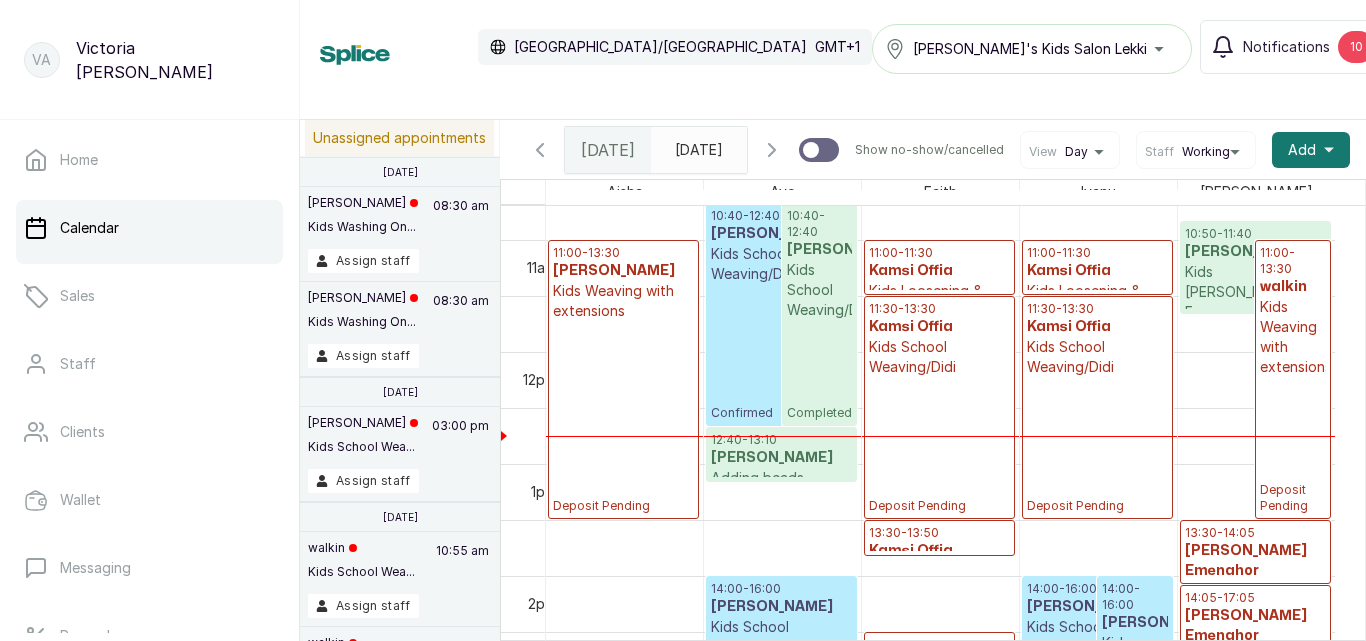 click on "11:30  -  13:30 Kamsi Offia Kids School Weaving/Didi Deposit Pending" at bounding box center [939, 407] 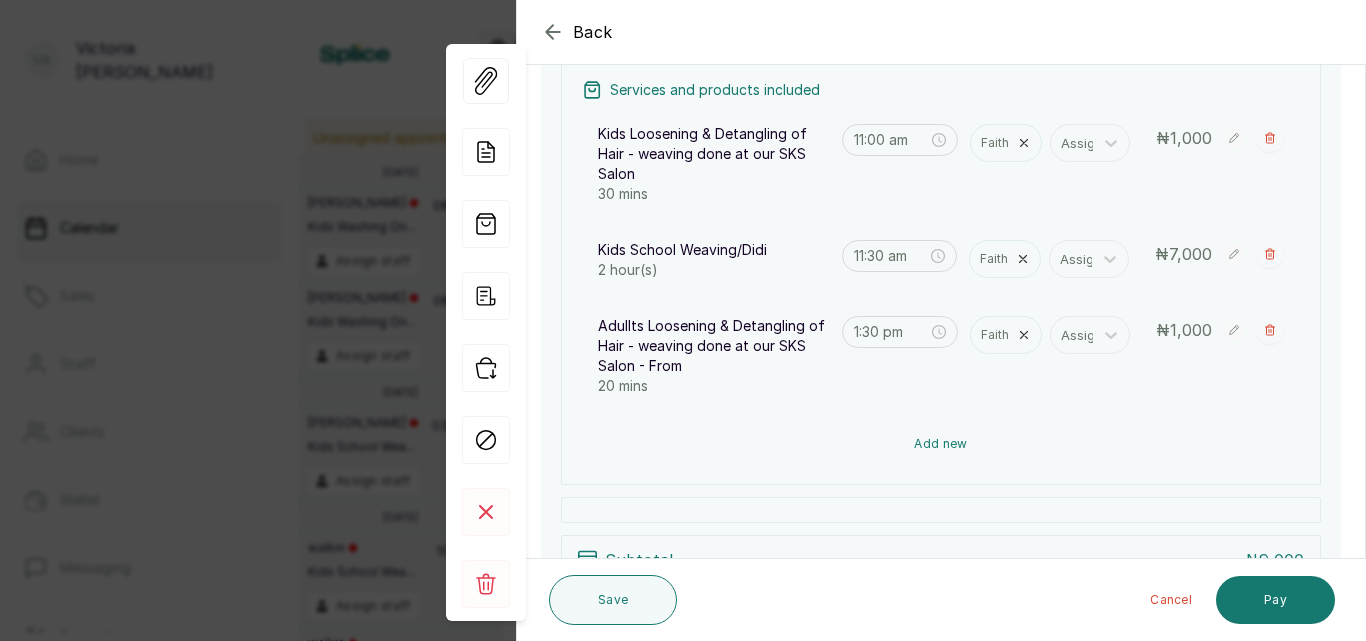 click on "Add new" at bounding box center [941, 444] 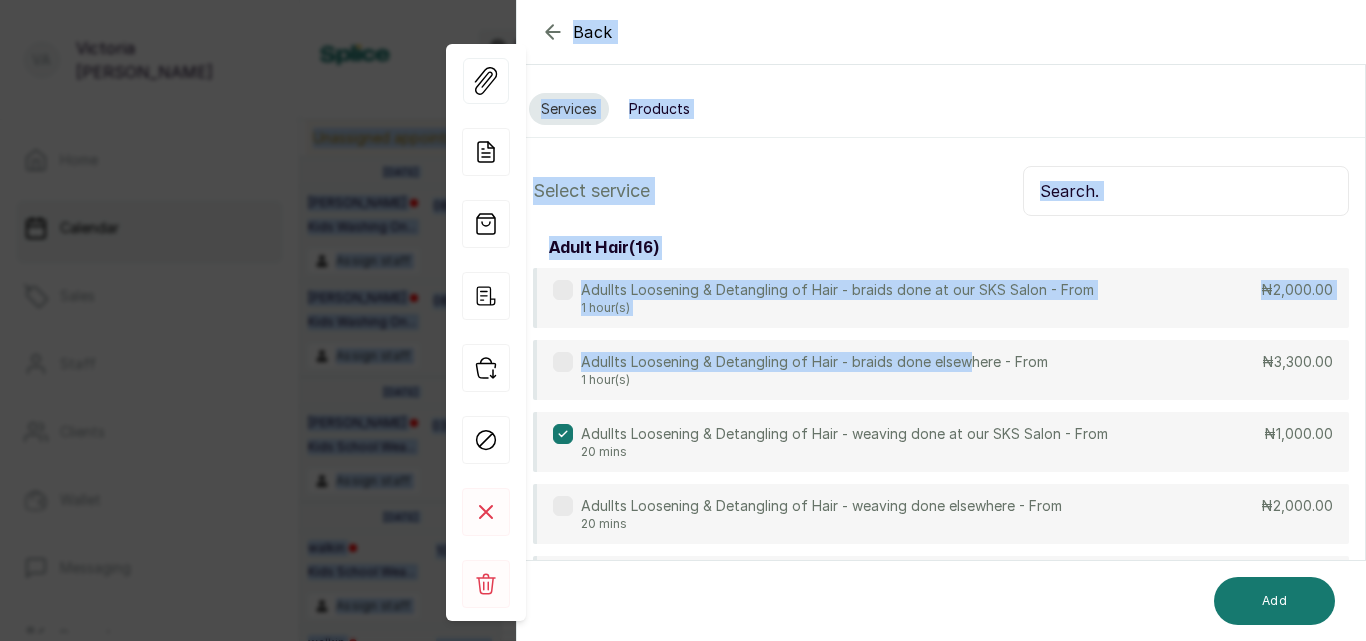 drag, startPoint x: 970, startPoint y: 216, endPoint x: 971, endPoint y: -31, distance: 247.00203 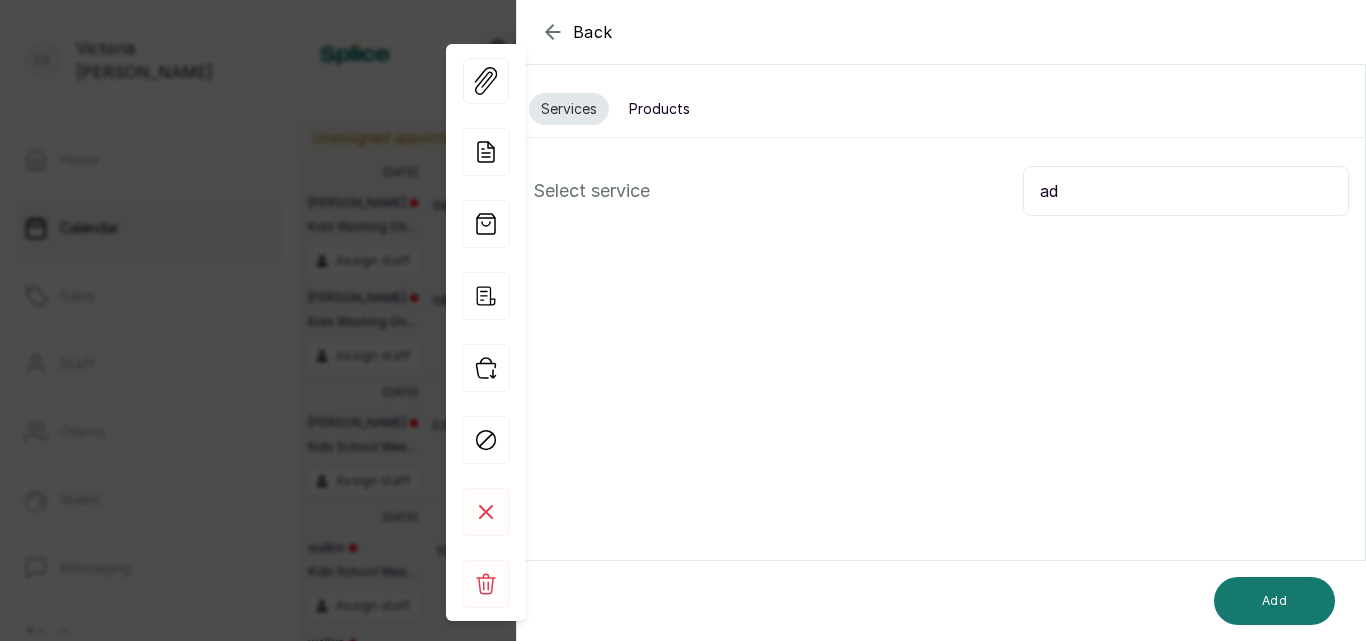 type on "a" 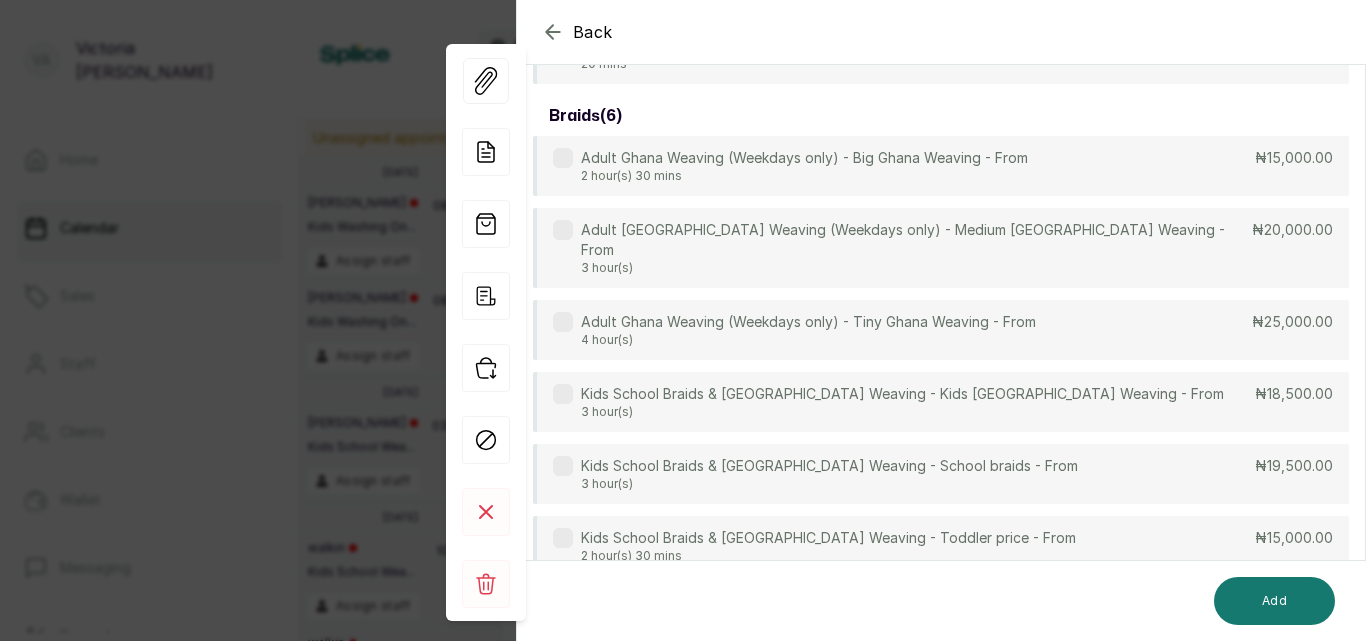 scroll, scrollTop: 337, scrollLeft: 0, axis: vertical 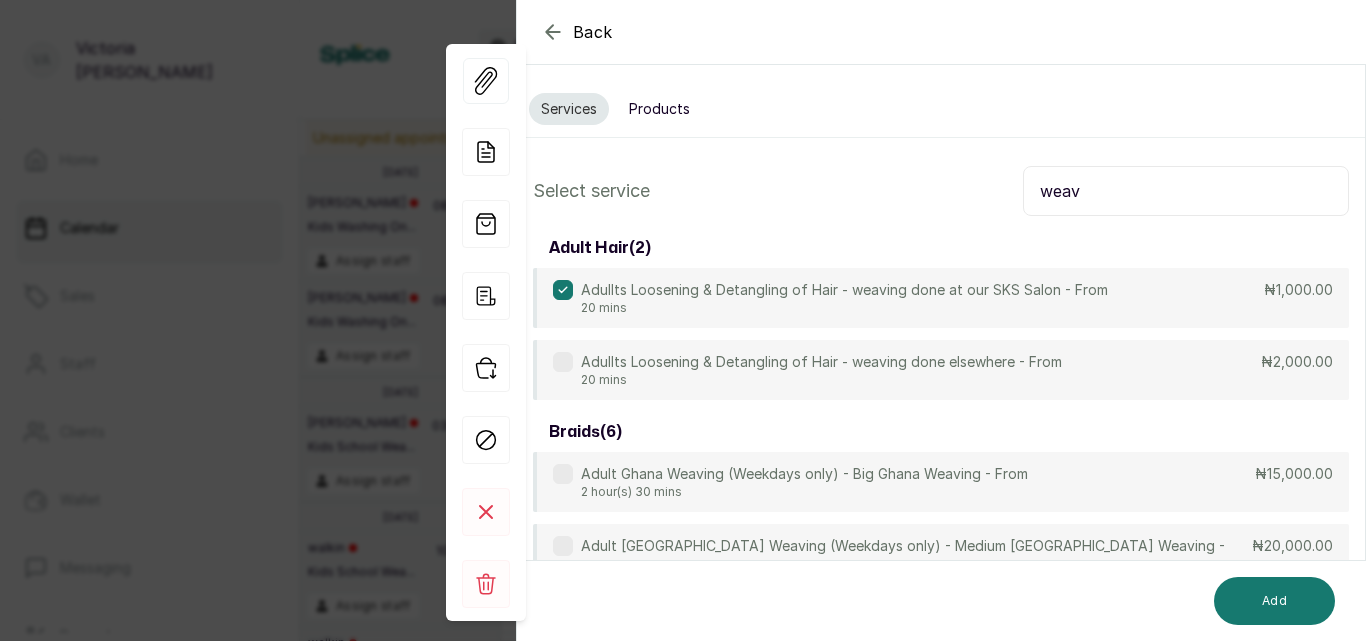 click on "weav" at bounding box center (1186, 191) 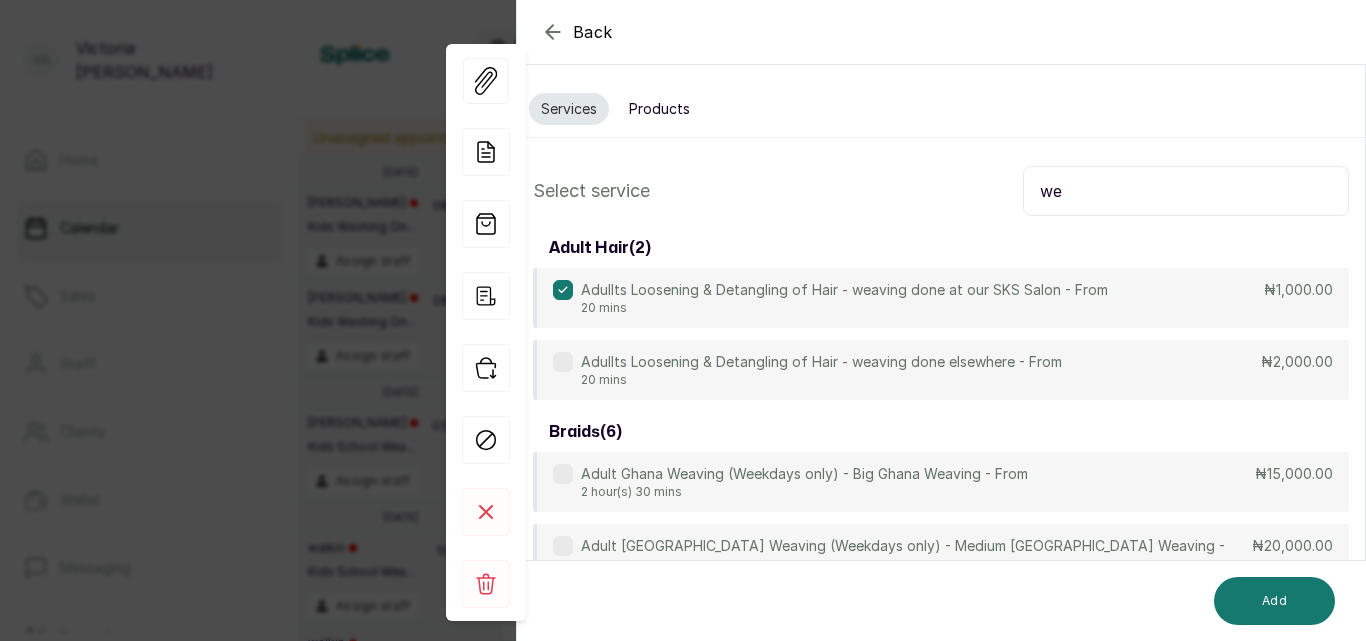 type on "w" 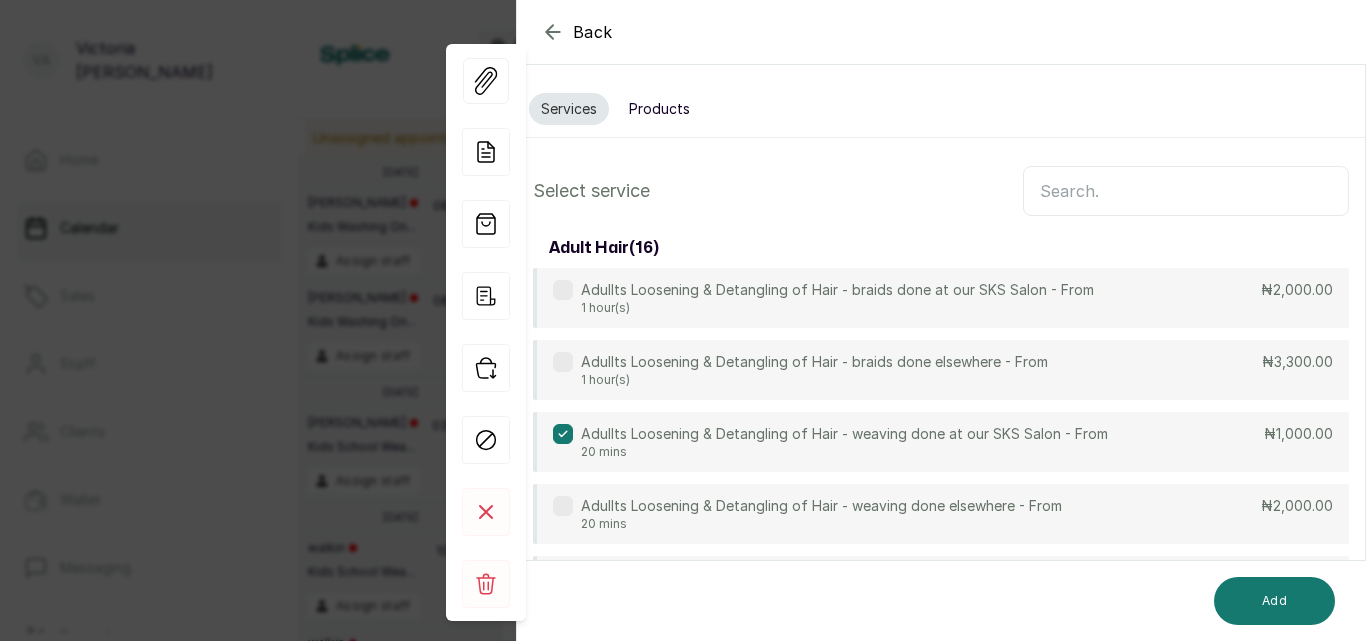 type 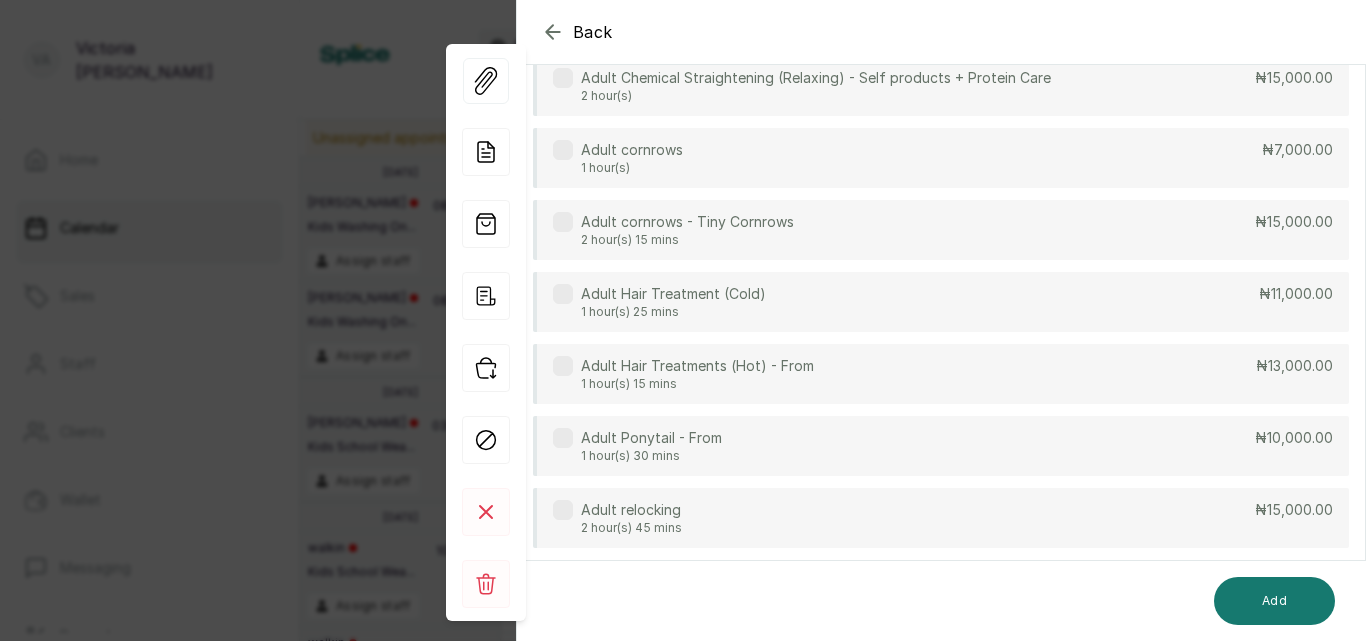 scroll, scrollTop: 664, scrollLeft: 0, axis: vertical 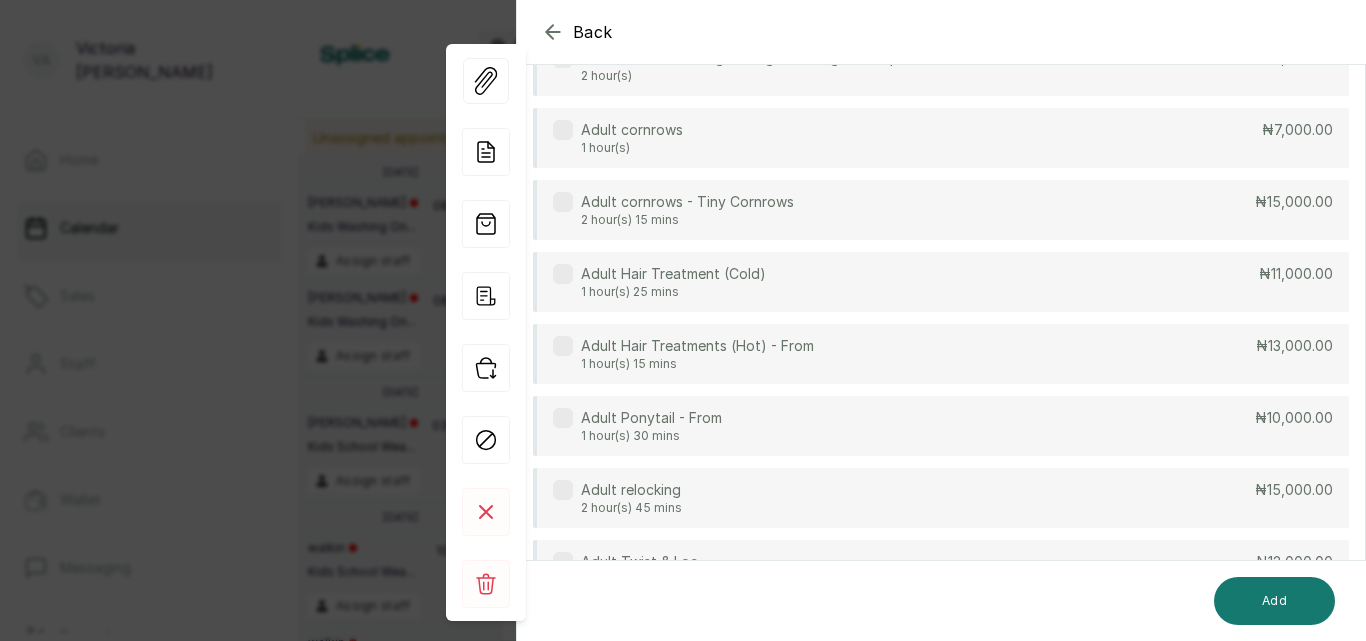 click at bounding box center (563, 130) 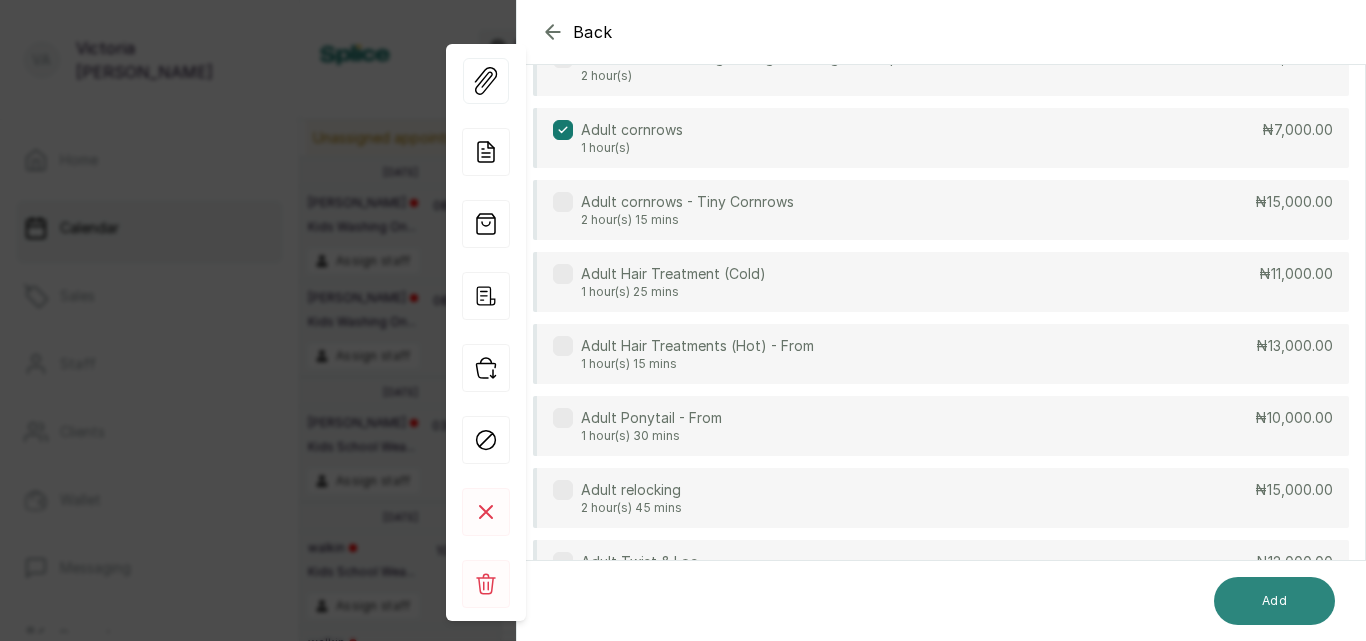 click on "Add" at bounding box center [1274, 601] 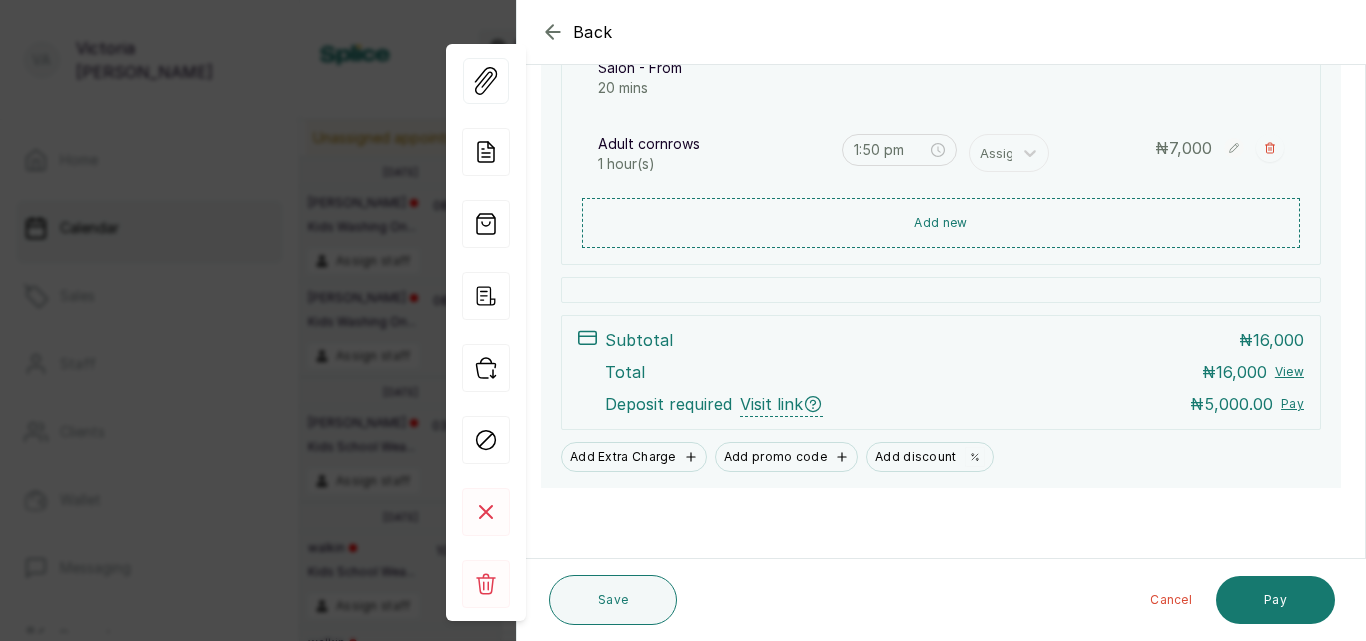 scroll, scrollTop: 600, scrollLeft: 0, axis: vertical 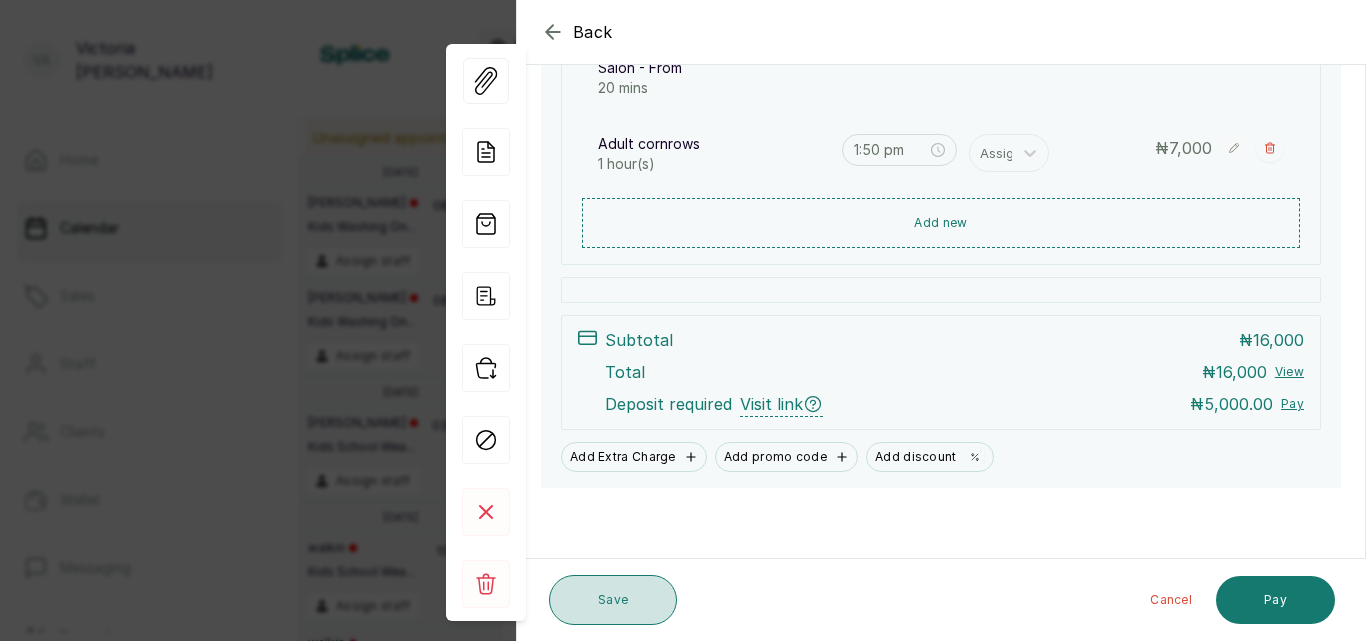 click on "Save" at bounding box center [613, 600] 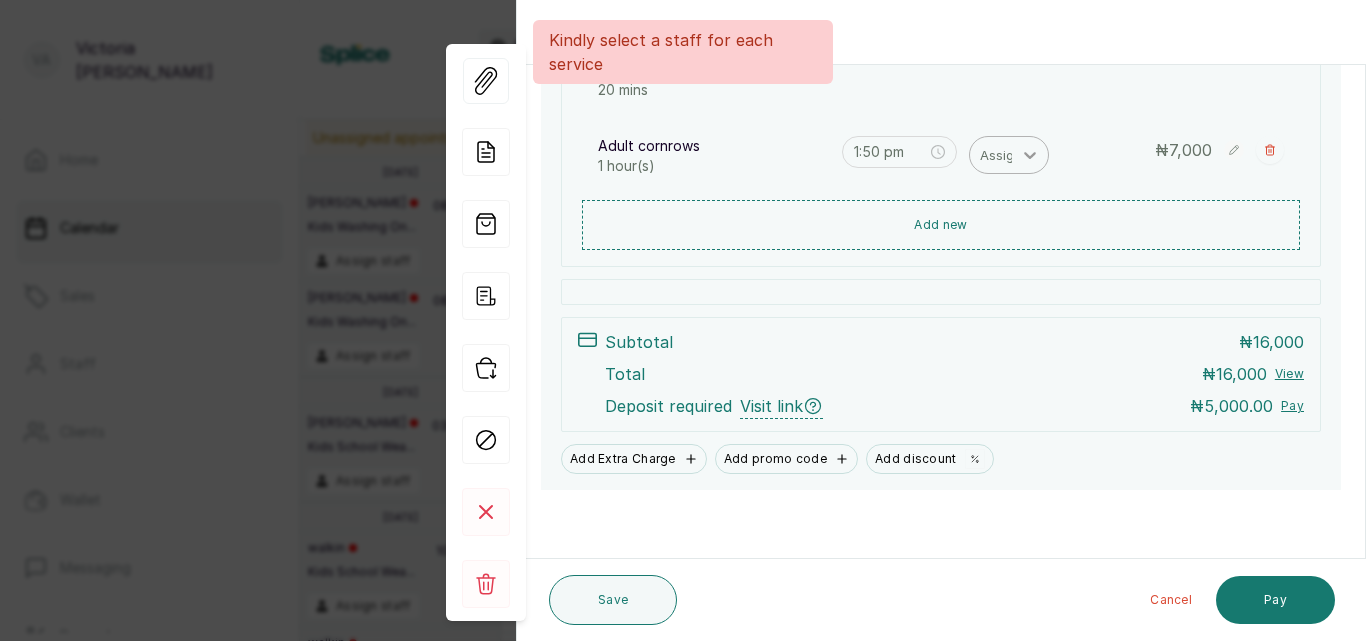 scroll, scrollTop: 600, scrollLeft: 0, axis: vertical 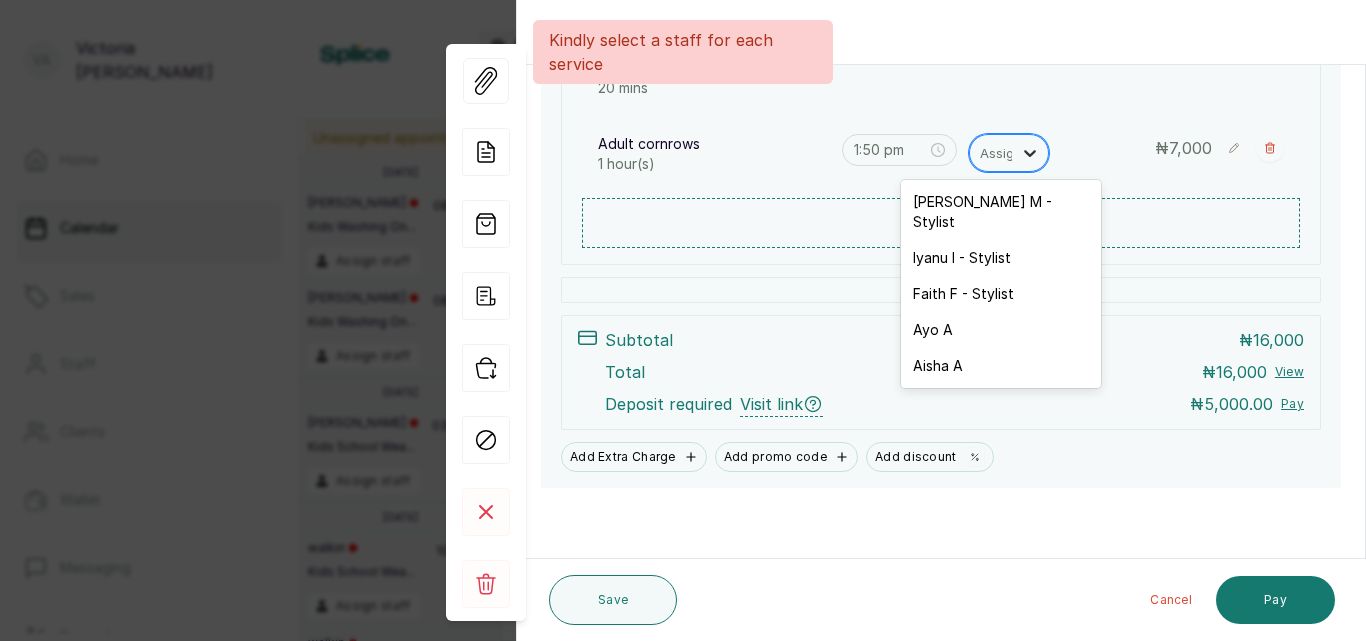 click 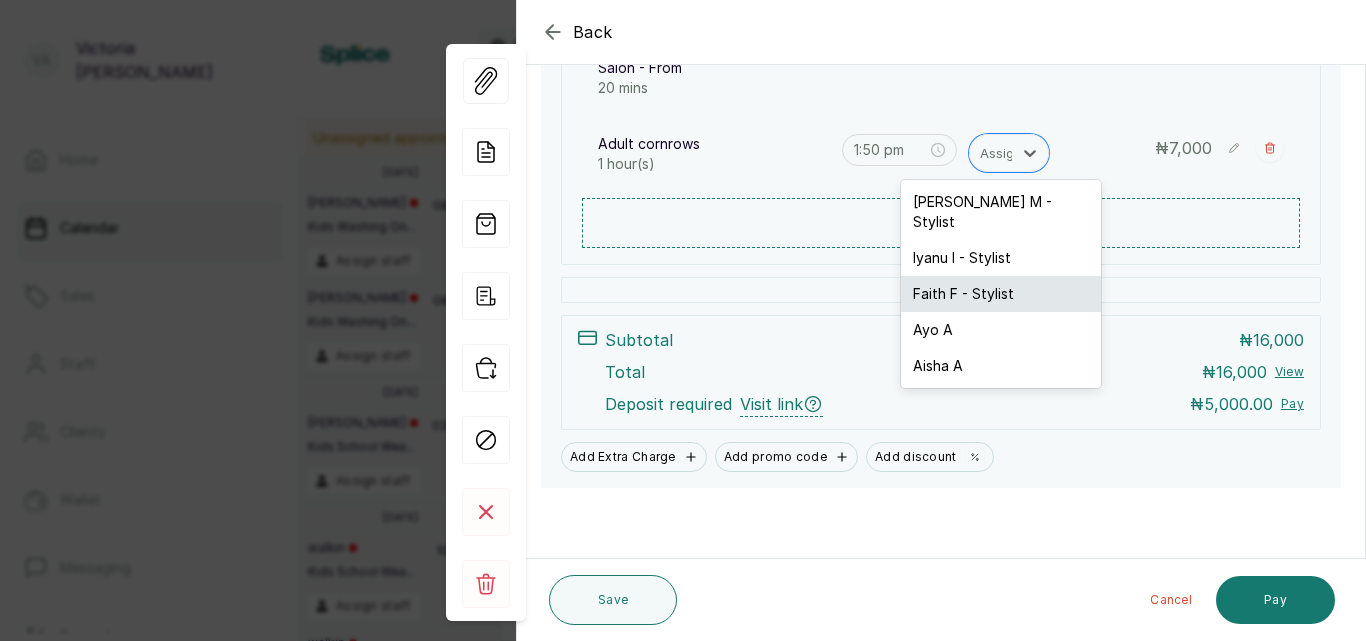 click on "Faith F - Stylist" at bounding box center [1001, 294] 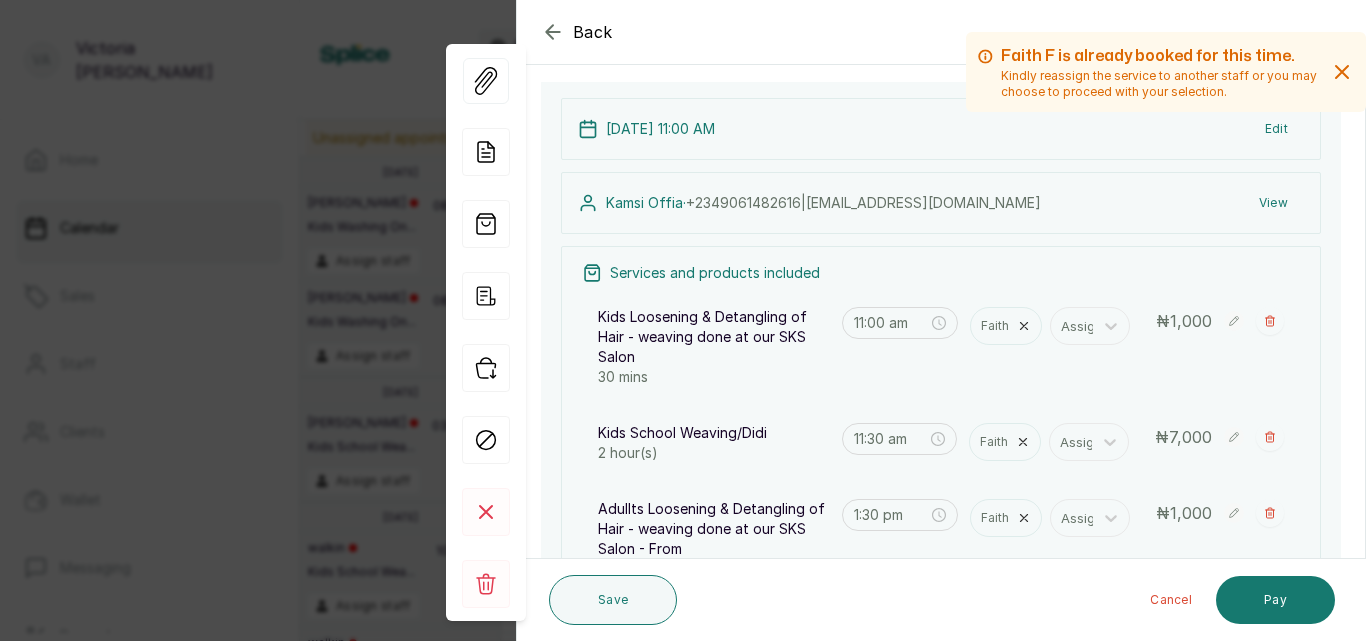scroll, scrollTop: 115, scrollLeft: 0, axis: vertical 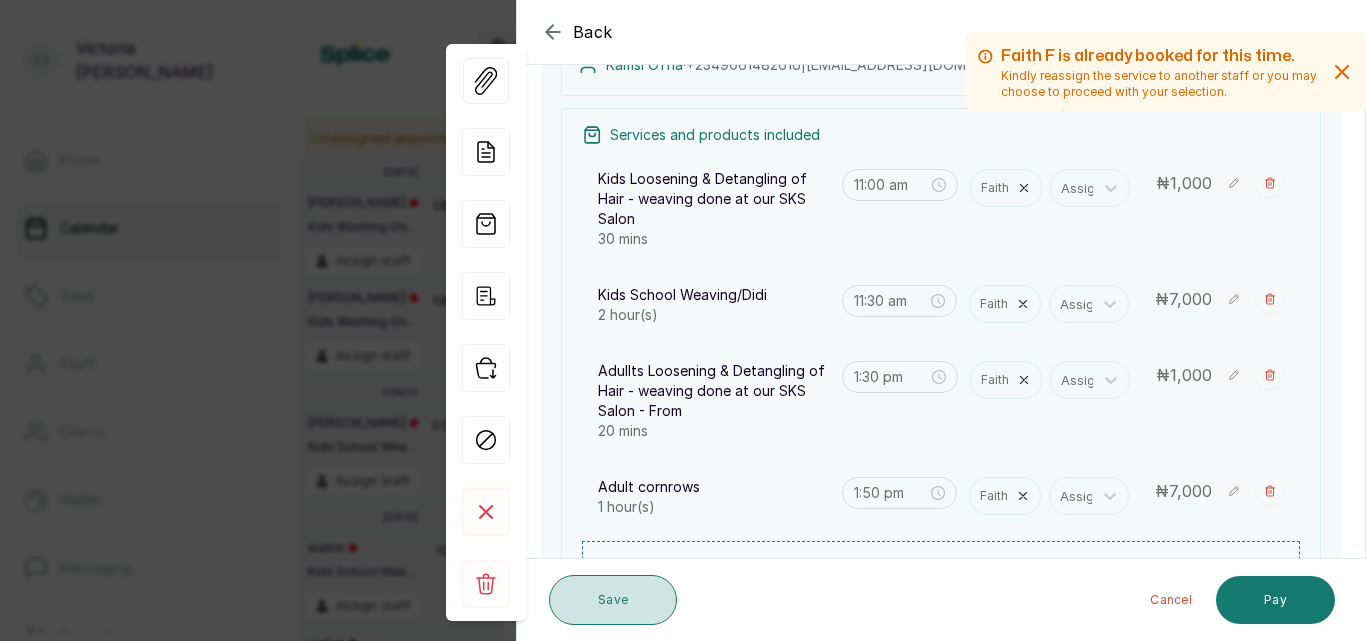 click on "Save" at bounding box center [613, 600] 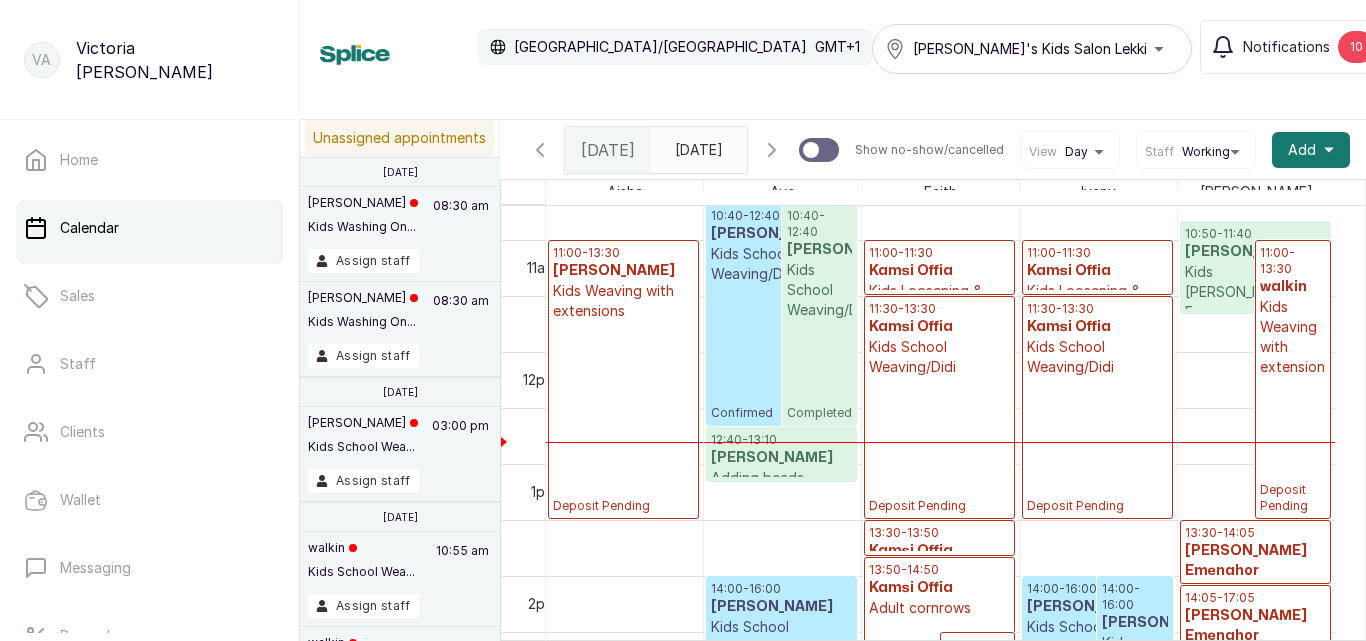 scroll, scrollTop: 1410, scrollLeft: 0, axis: vertical 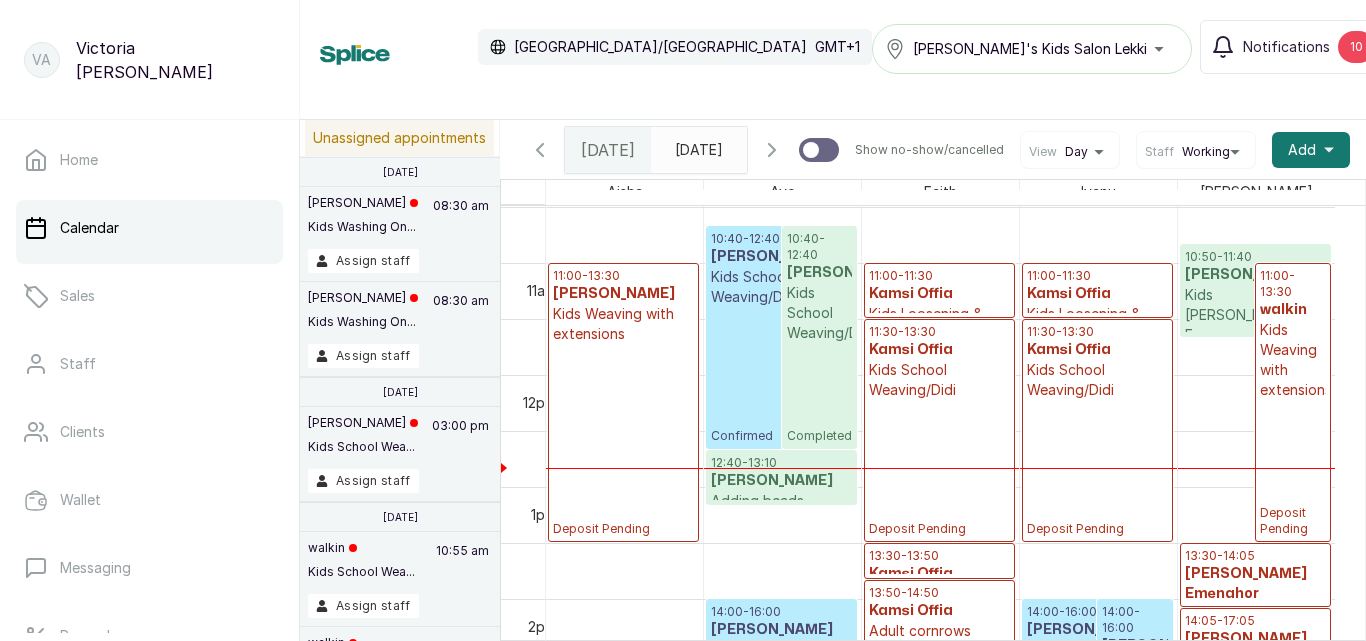 click on "11:30  -  13:30 Kamsi Offia Kids School Weaving/Didi Deposit Pending" at bounding box center [1097, 430] 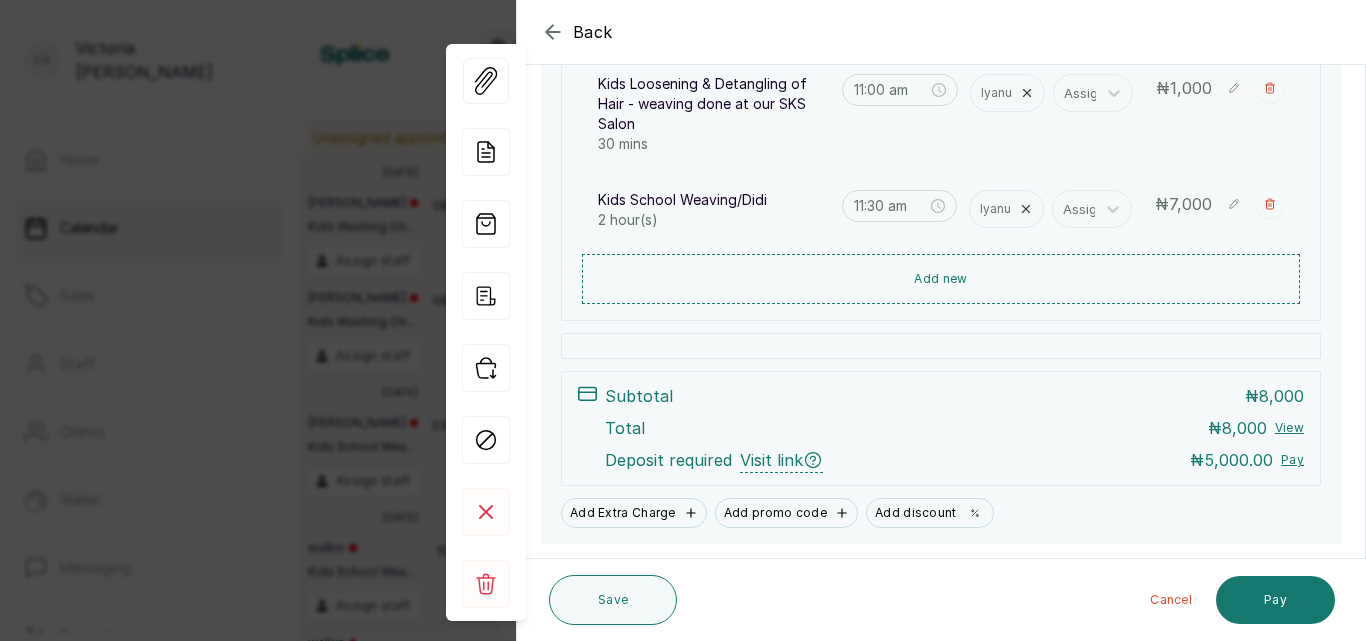 scroll, scrollTop: 361, scrollLeft: 0, axis: vertical 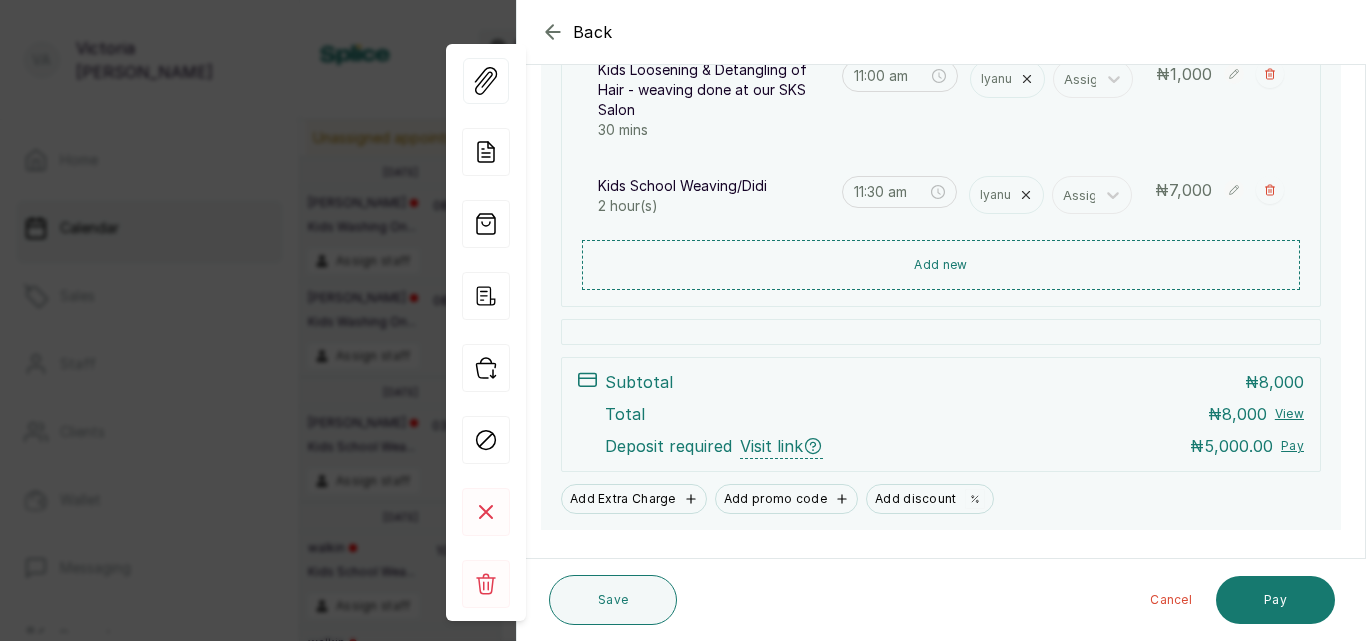 click 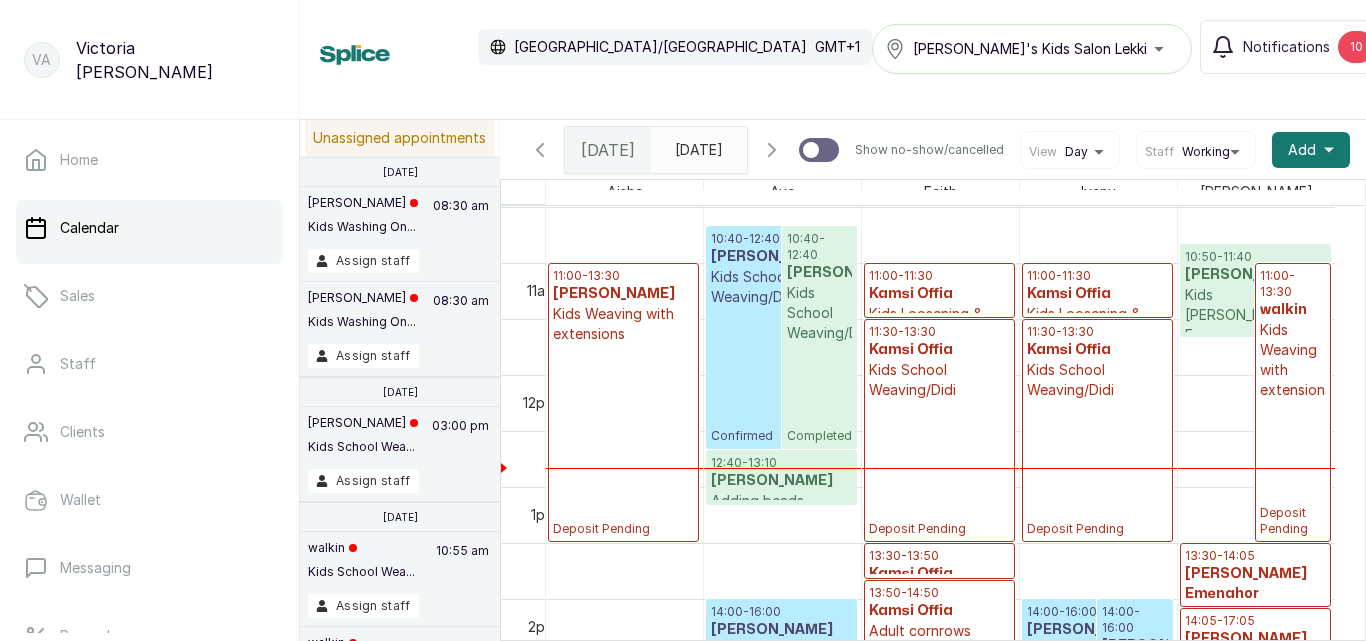 click on "Kamsi Offia" at bounding box center [939, 350] 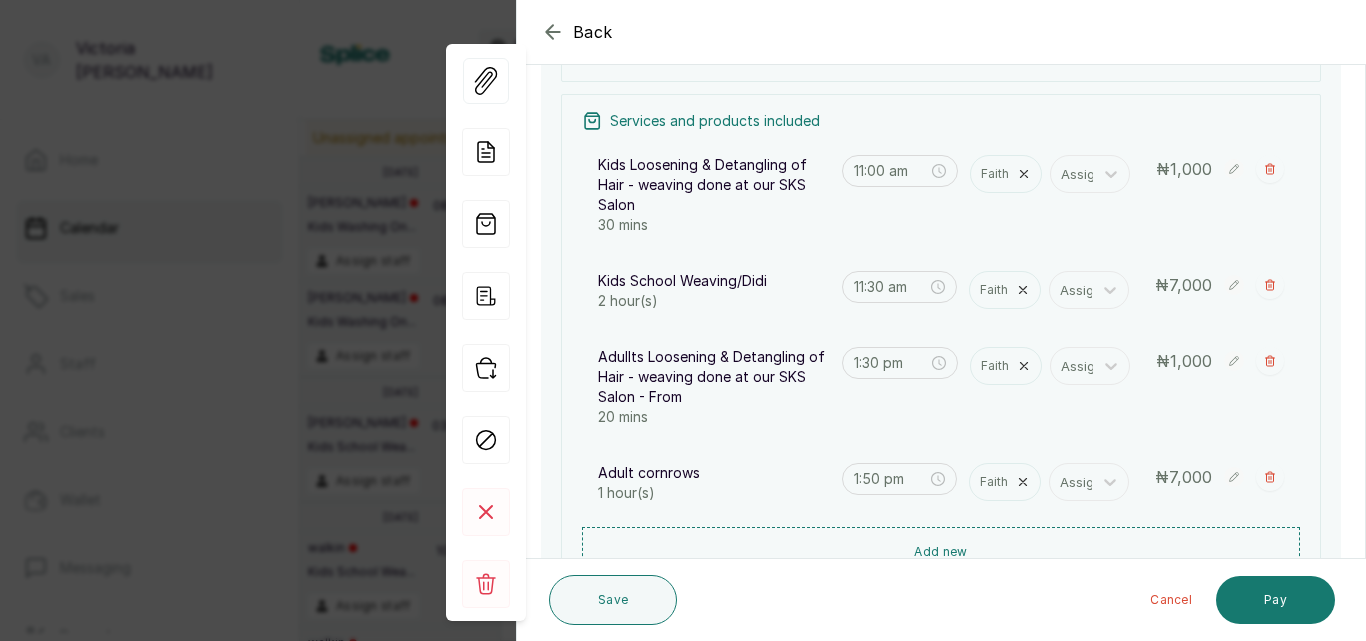 scroll, scrollTop: 337, scrollLeft: 0, axis: vertical 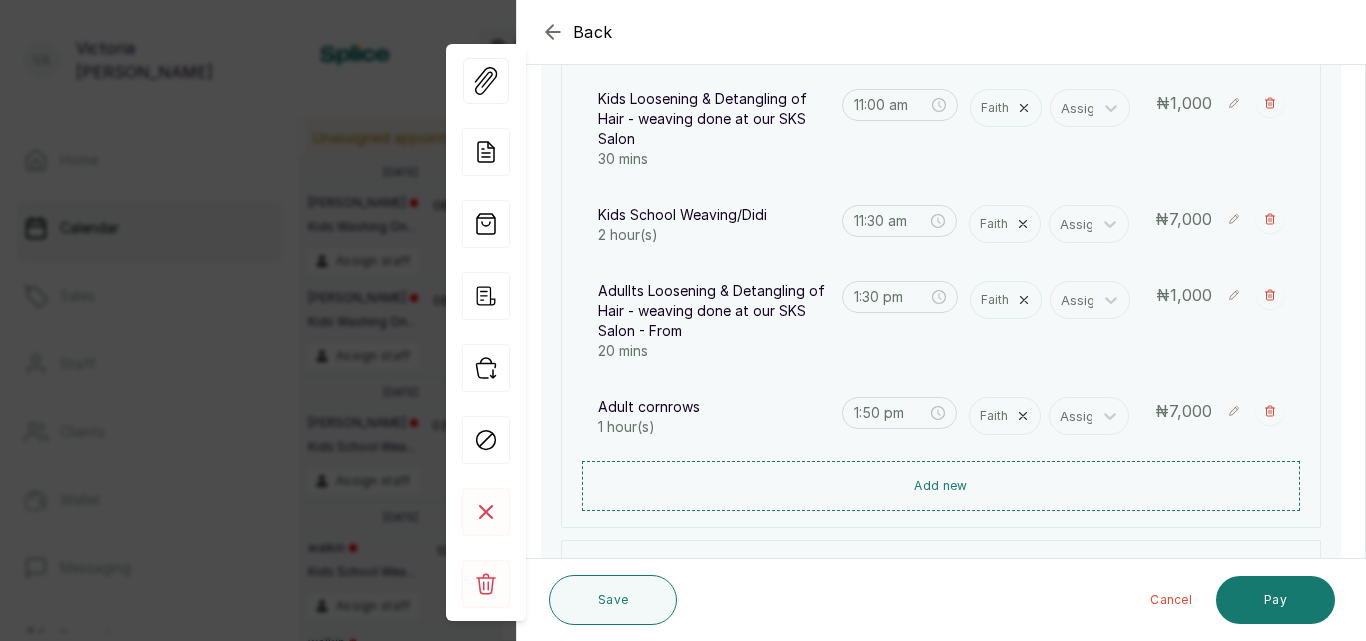click 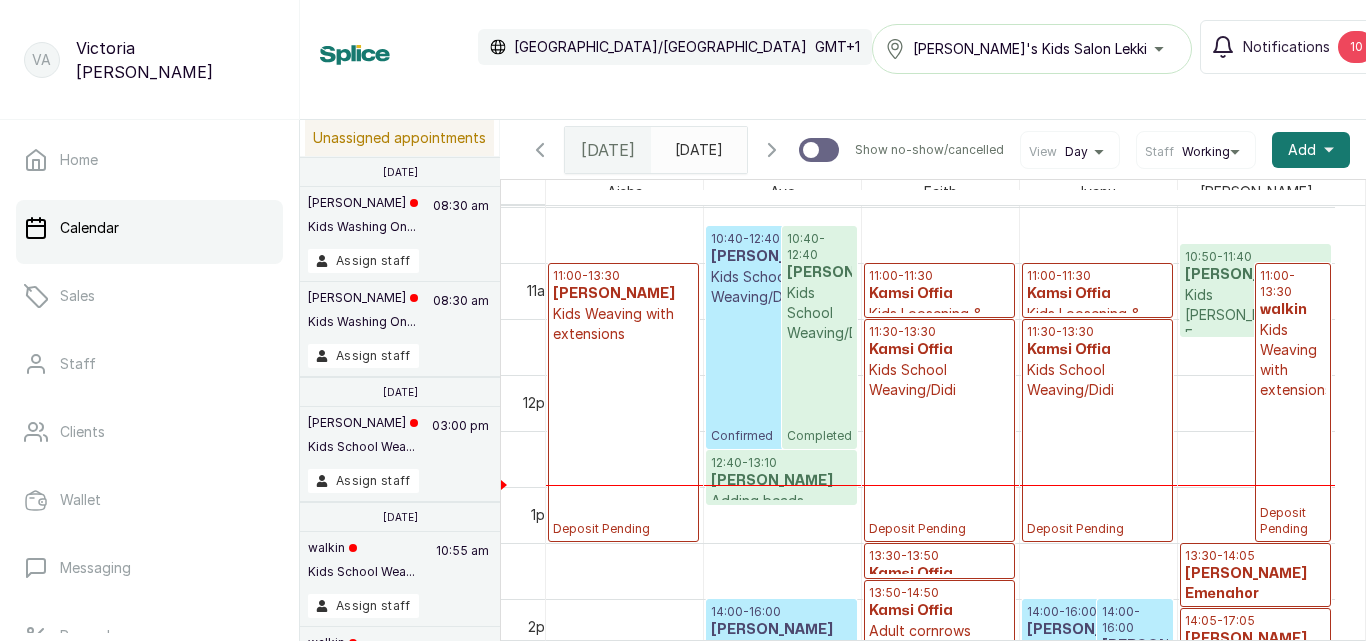 scroll, scrollTop: 1220, scrollLeft: 0, axis: vertical 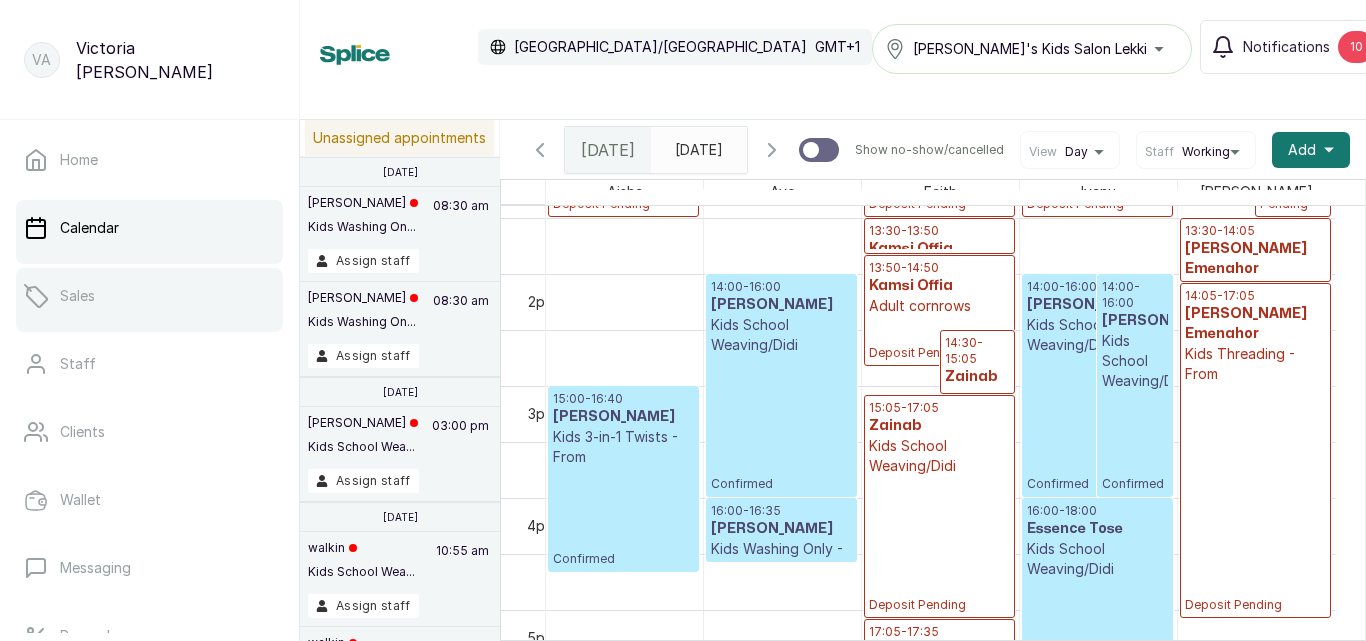 click on "Sales" at bounding box center (149, 296) 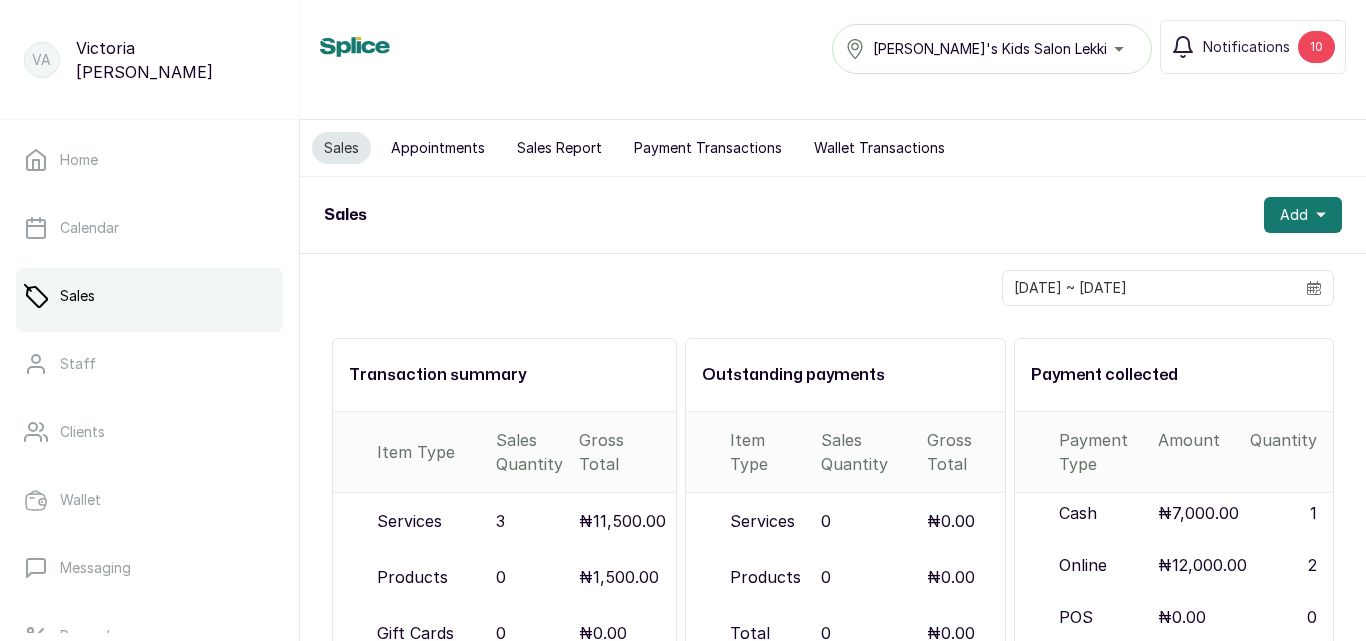 scroll, scrollTop: 0, scrollLeft: 0, axis: both 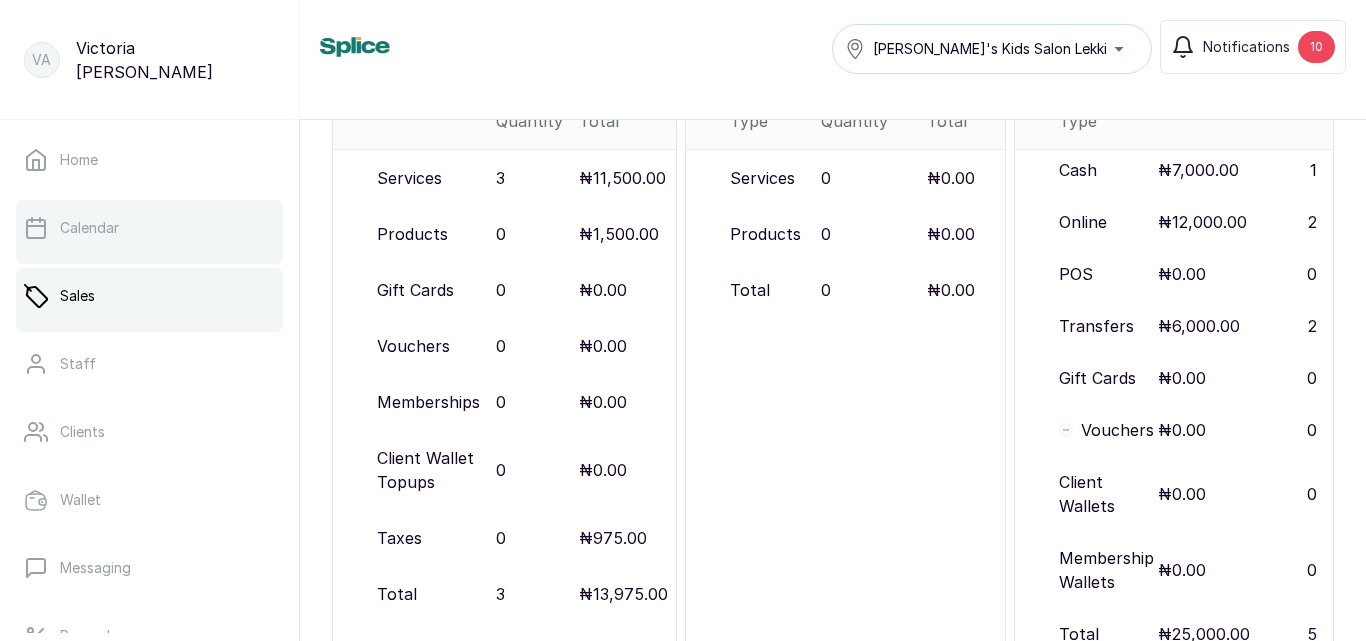 click on "Calendar" at bounding box center [149, 228] 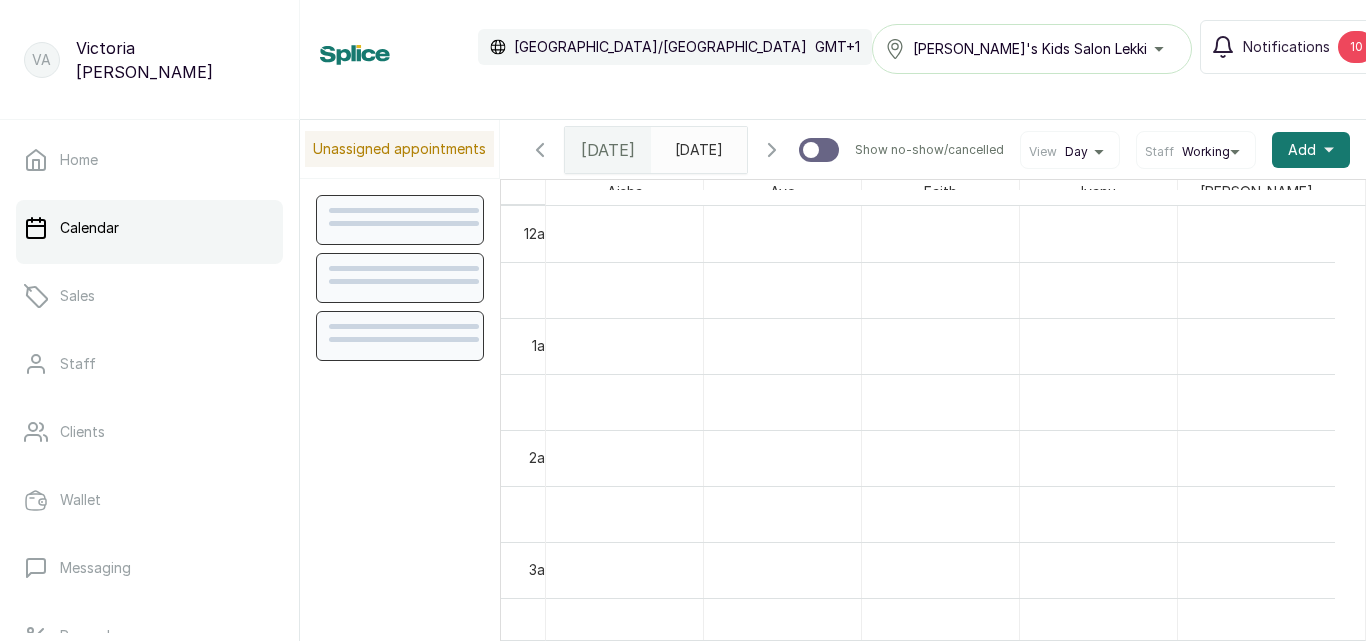scroll, scrollTop: 673, scrollLeft: 0, axis: vertical 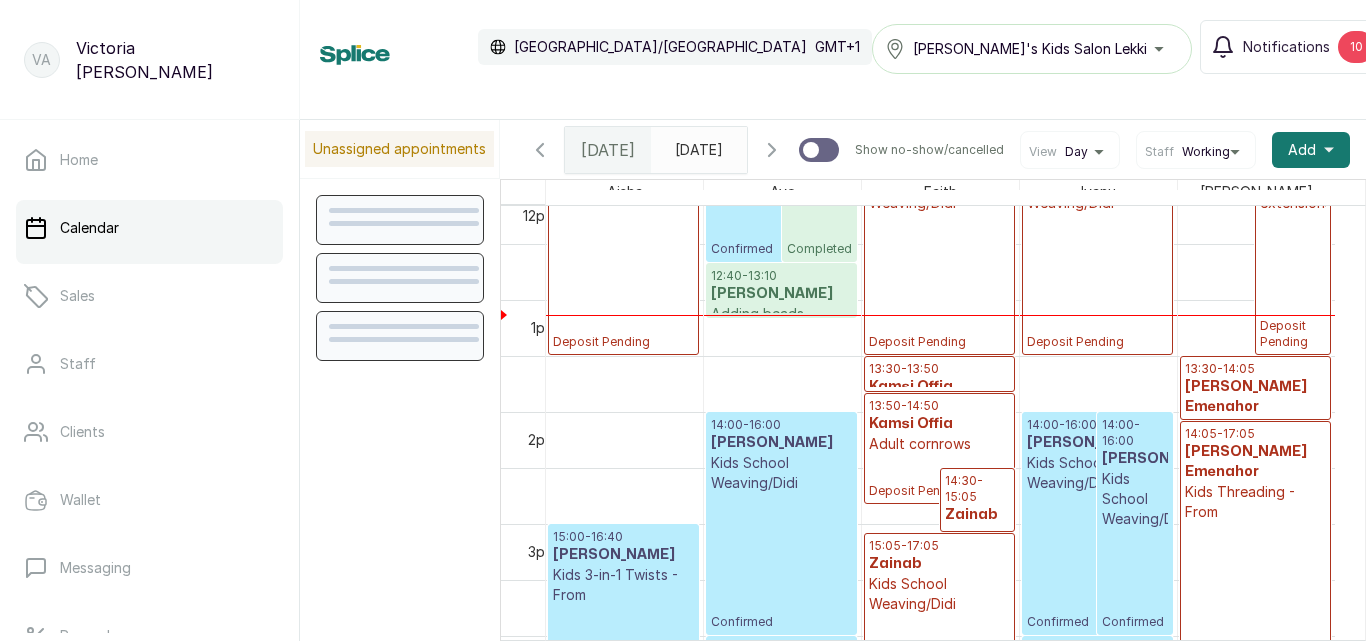 drag, startPoint x: 1333, startPoint y: 519, endPoint x: 1340, endPoint y: 473, distance: 46.52956 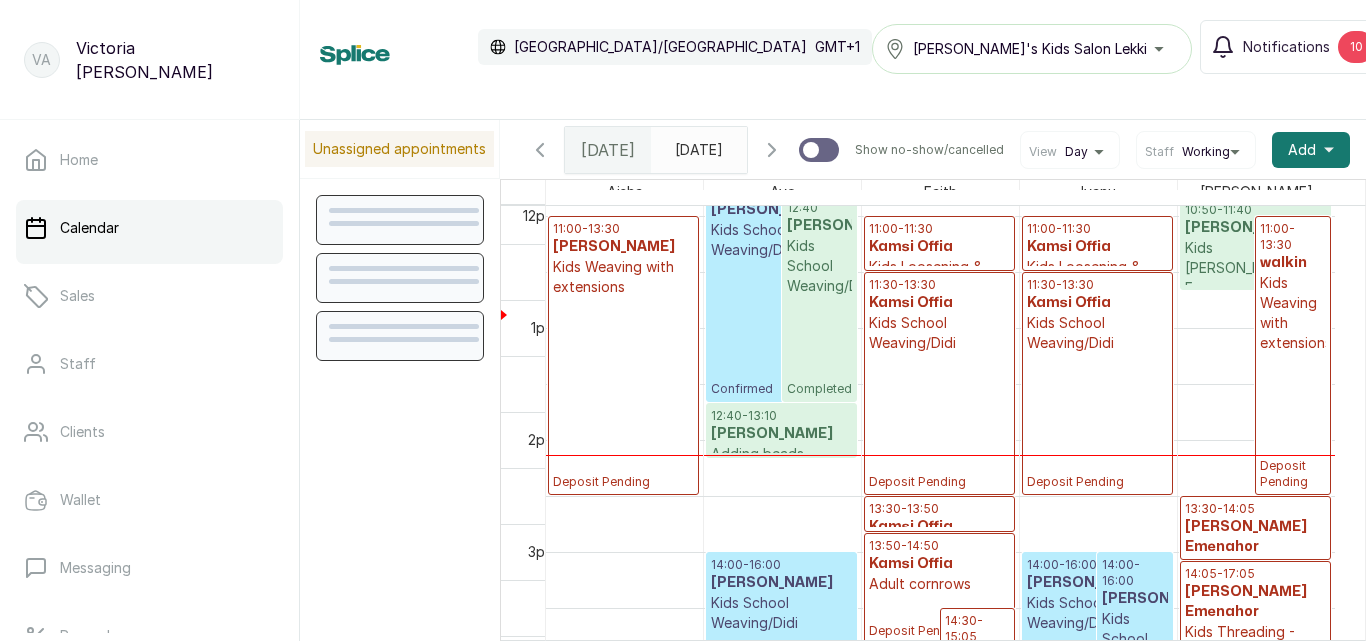 scroll, scrollTop: 1222, scrollLeft: 0, axis: vertical 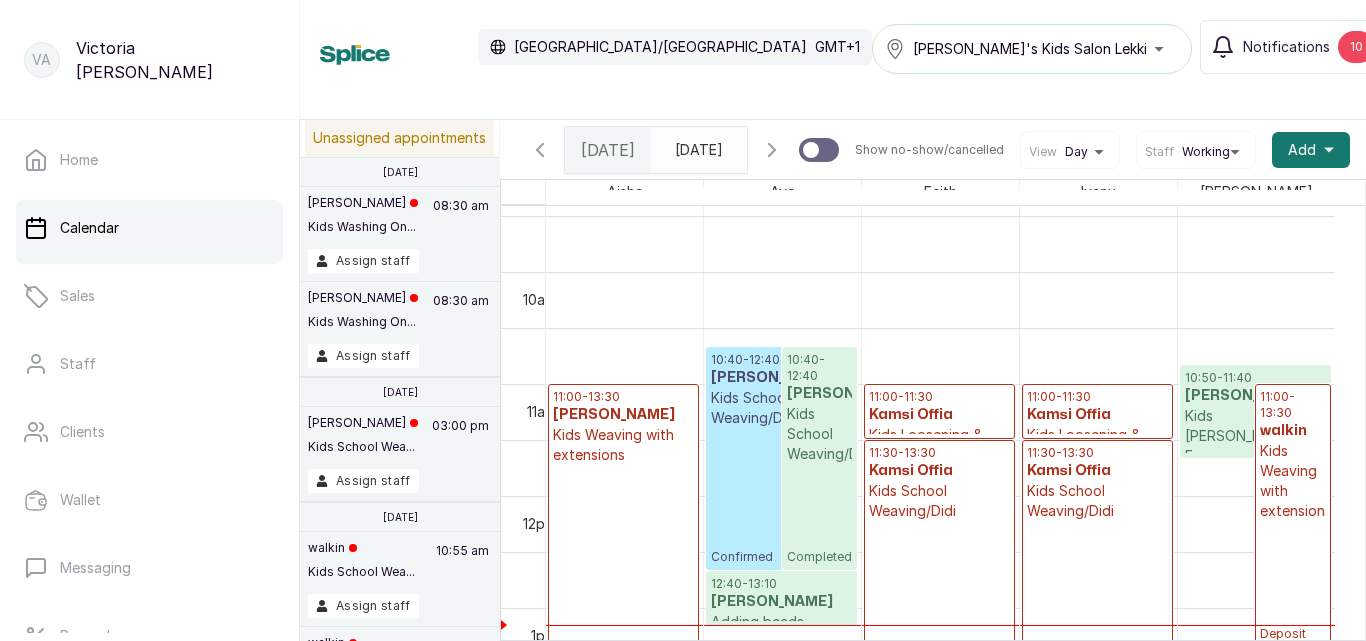 click on "10:40  -  12:40 [PERSON_NAME] Kids School Weaving/Didi Confirmed" at bounding box center (781, 458) 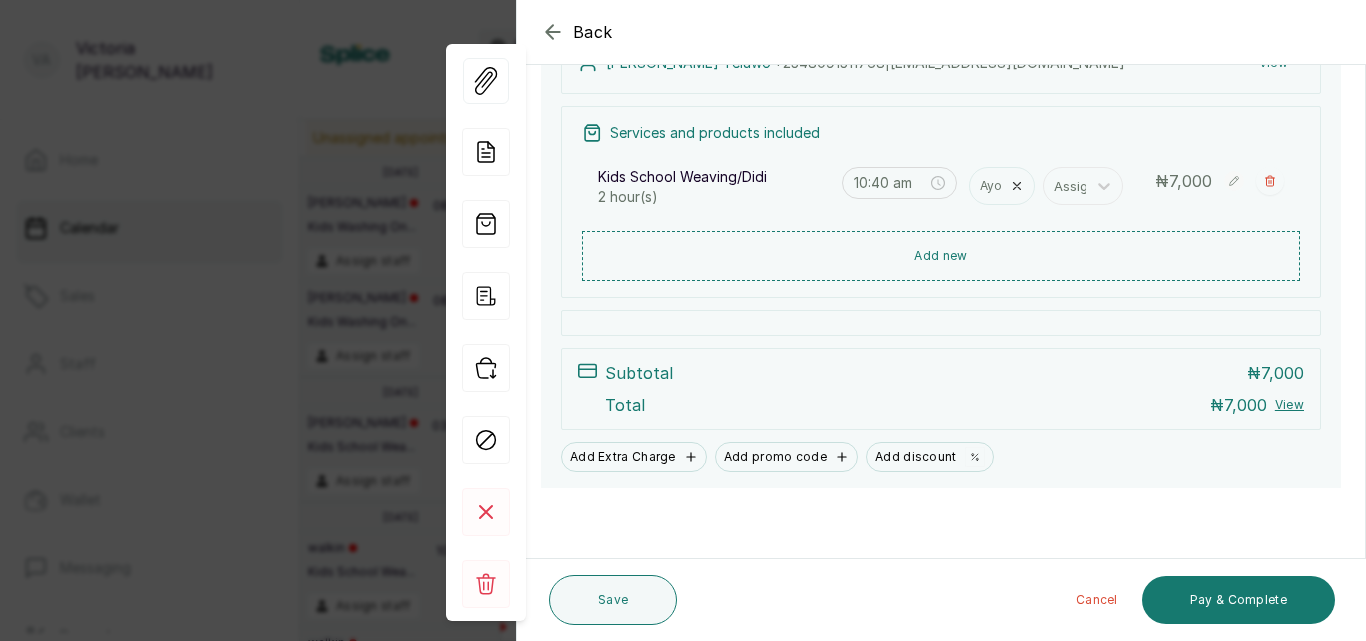 click 